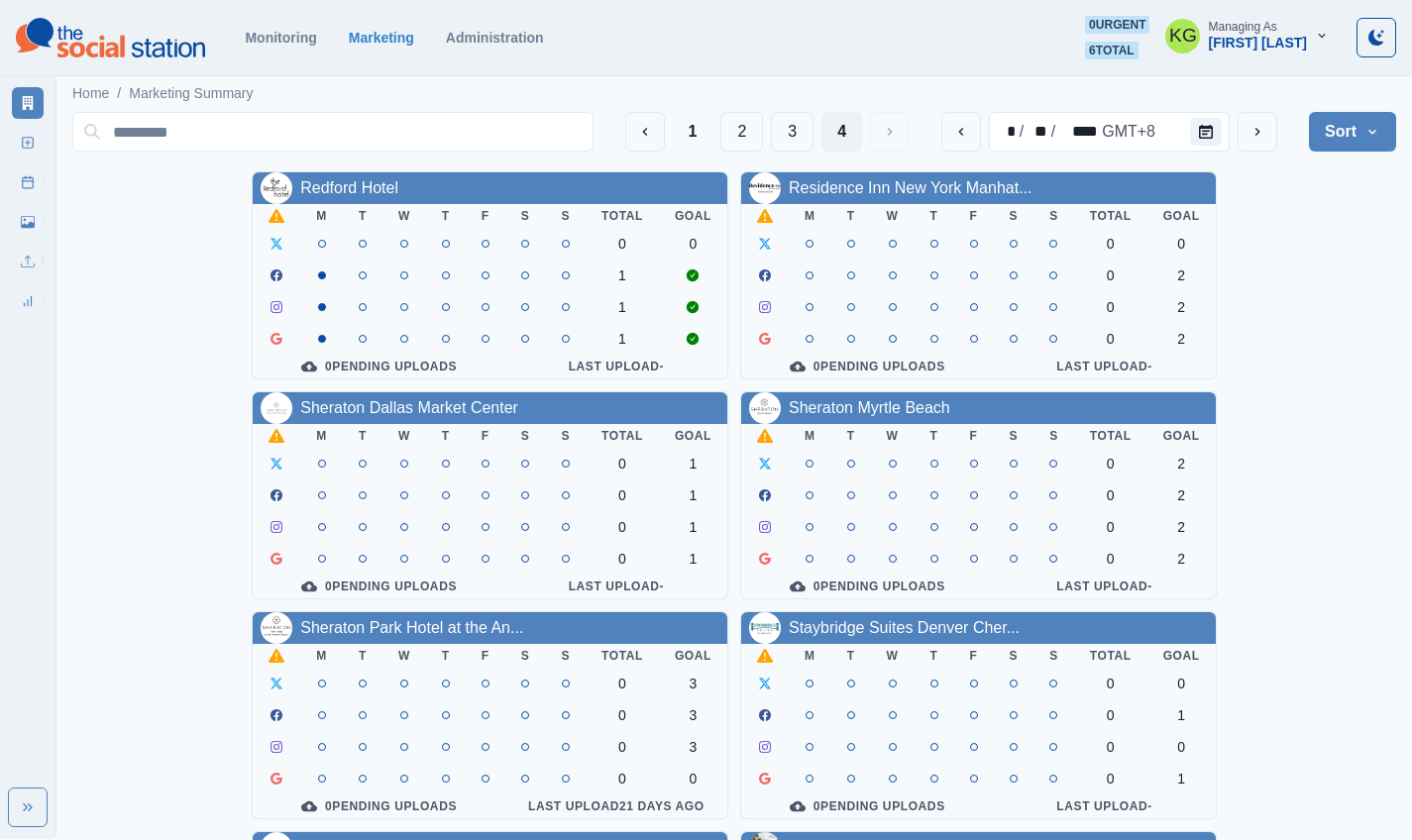 scroll, scrollTop: 0, scrollLeft: 0, axis: both 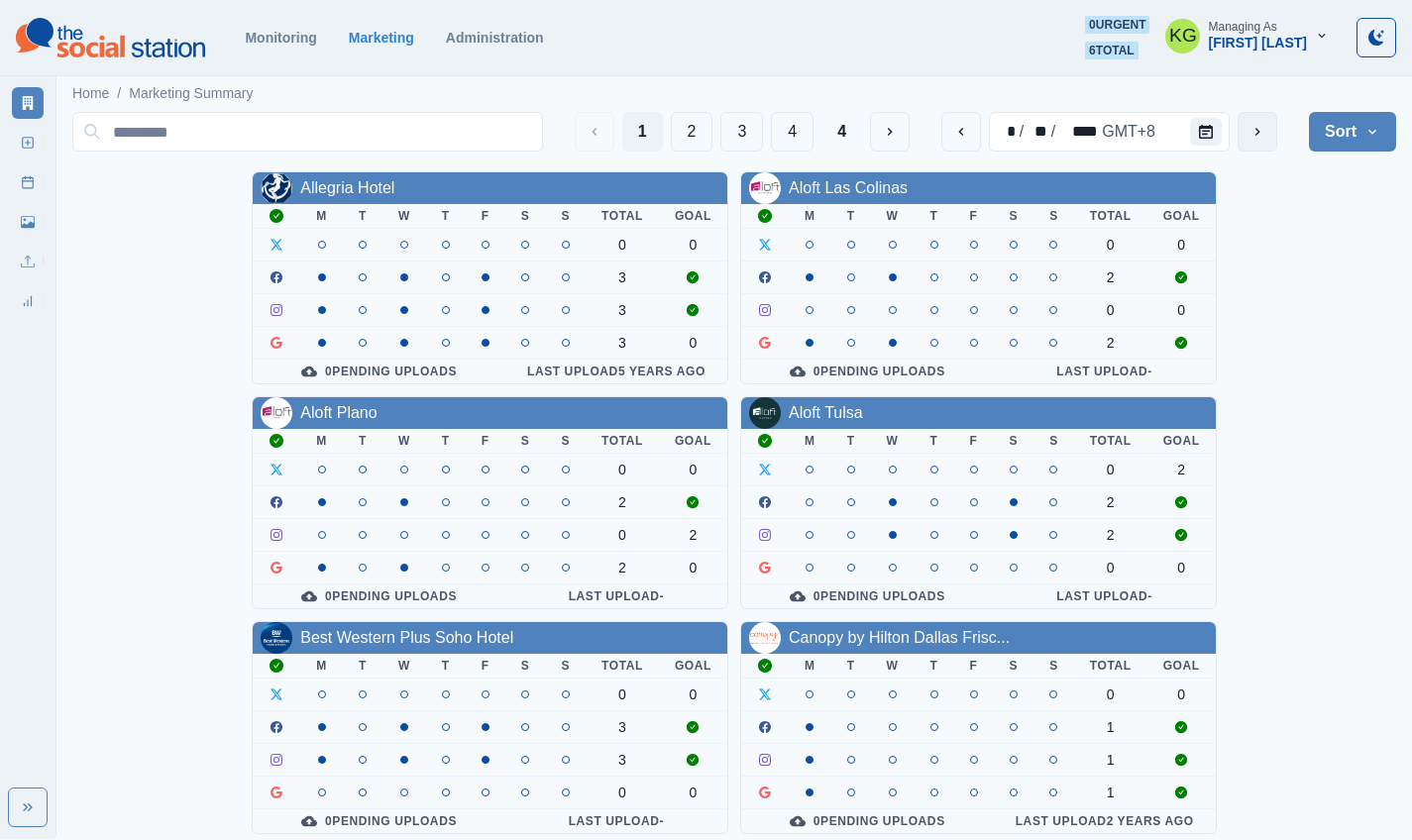 click 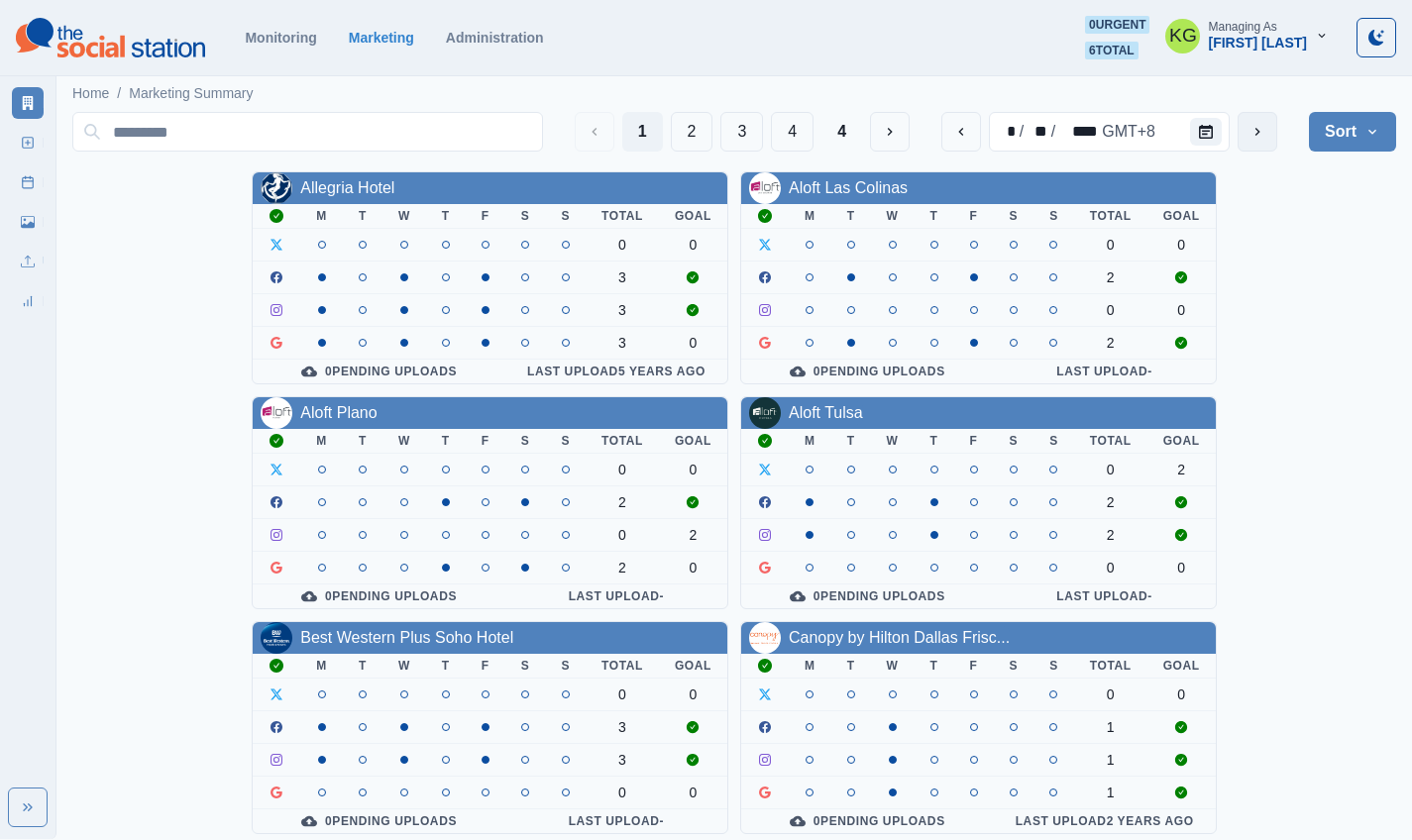 click 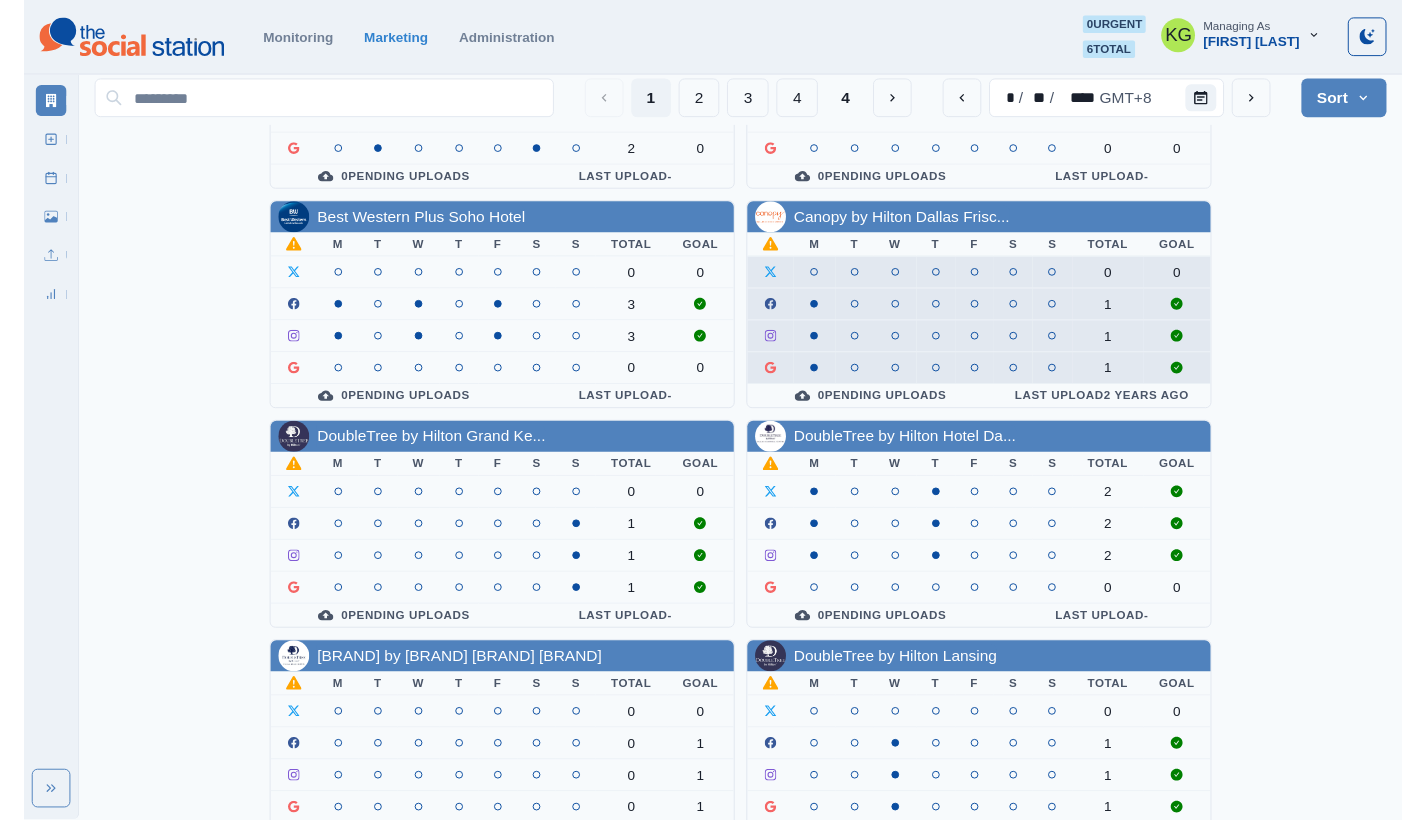 scroll, scrollTop: 691, scrollLeft: 0, axis: vertical 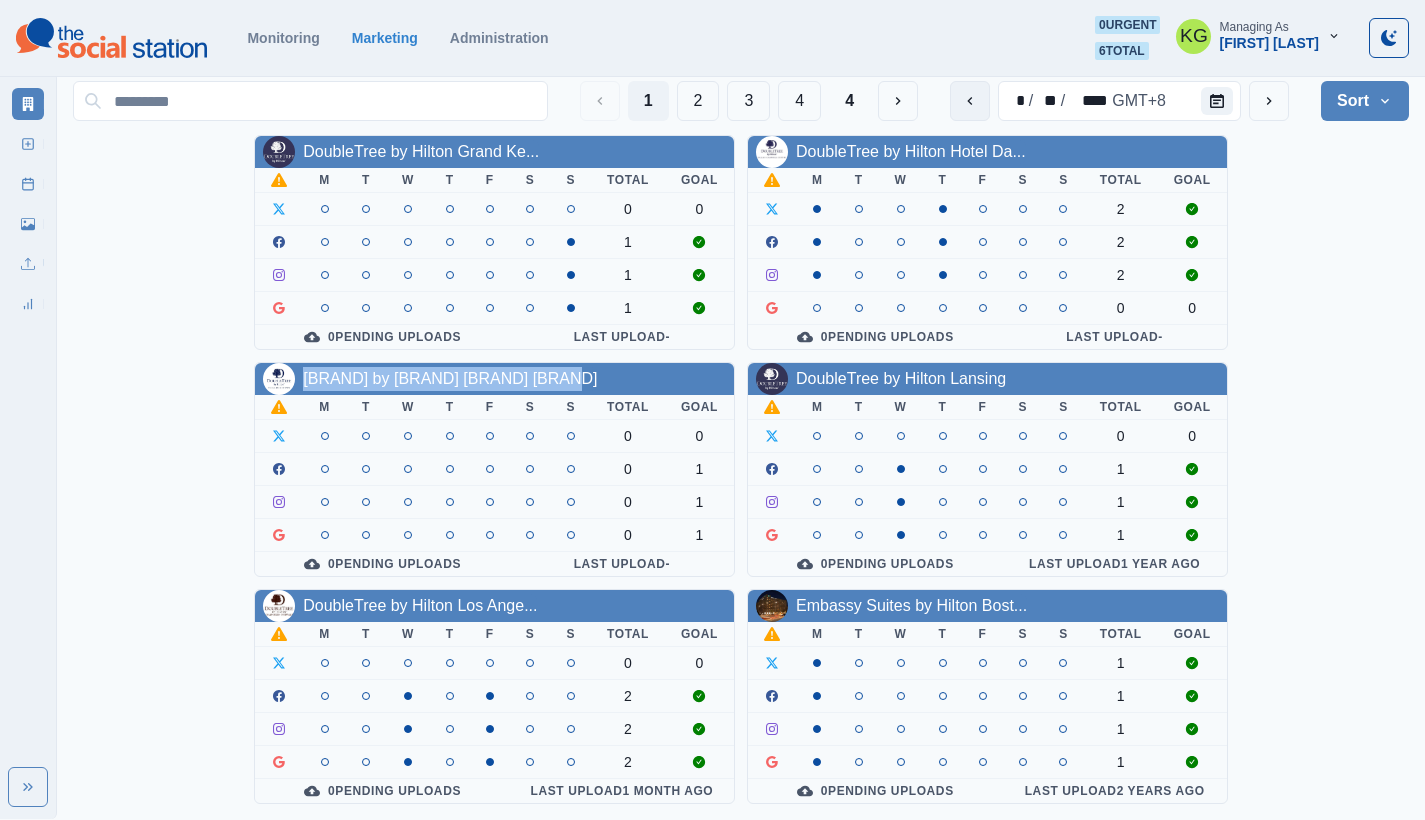 click at bounding box center [970, 101] 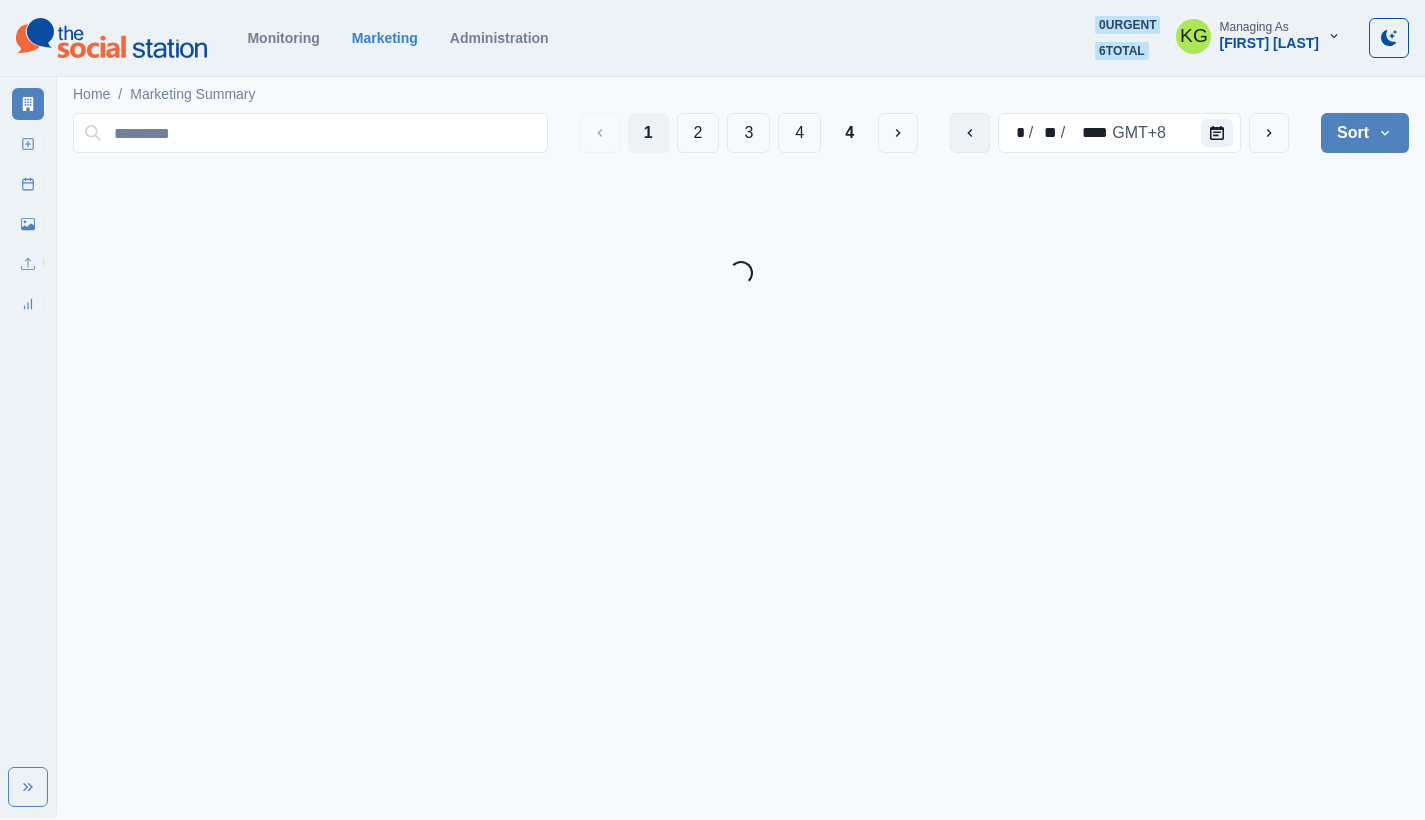 scroll, scrollTop: 0, scrollLeft: 0, axis: both 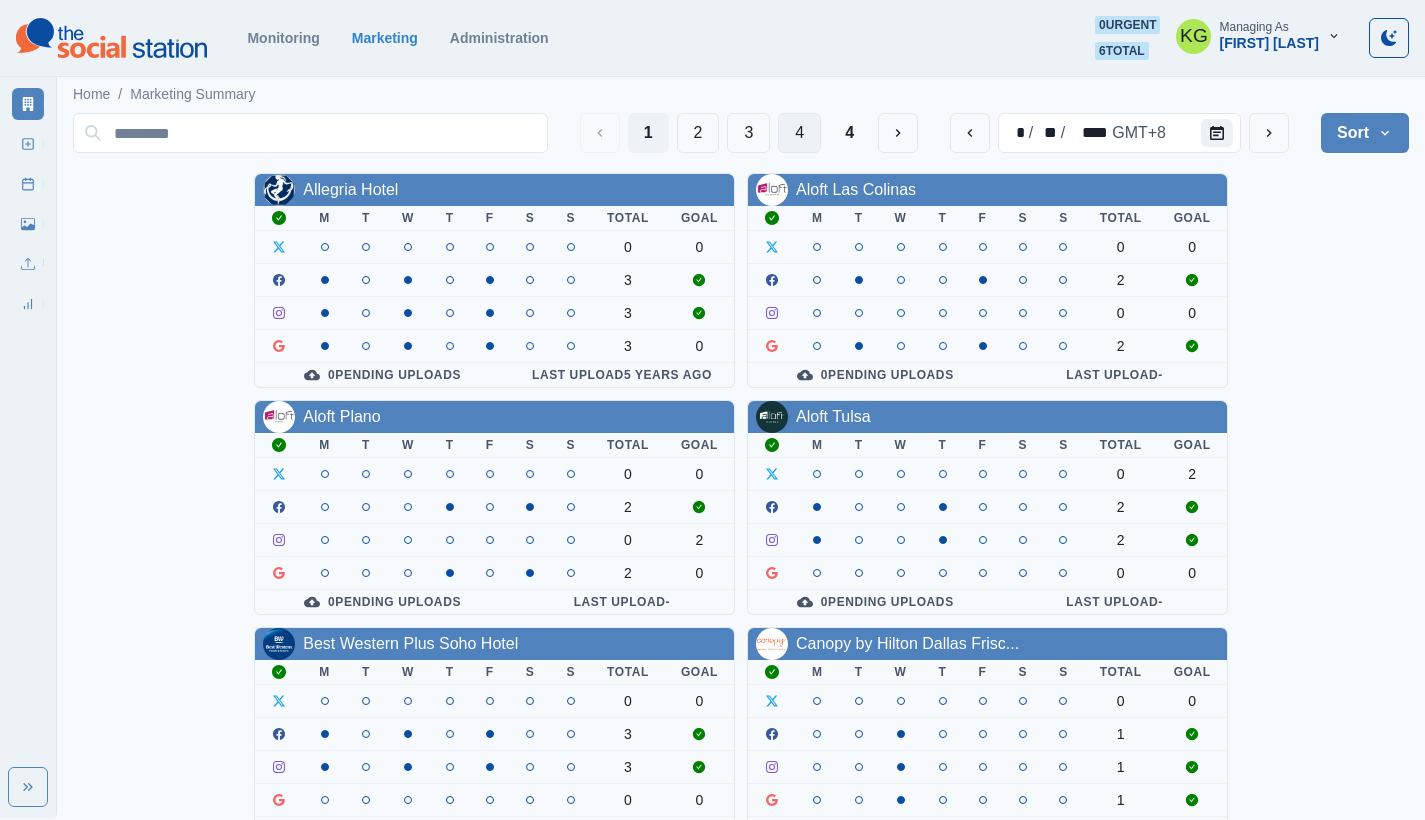 click on "4" at bounding box center [799, 133] 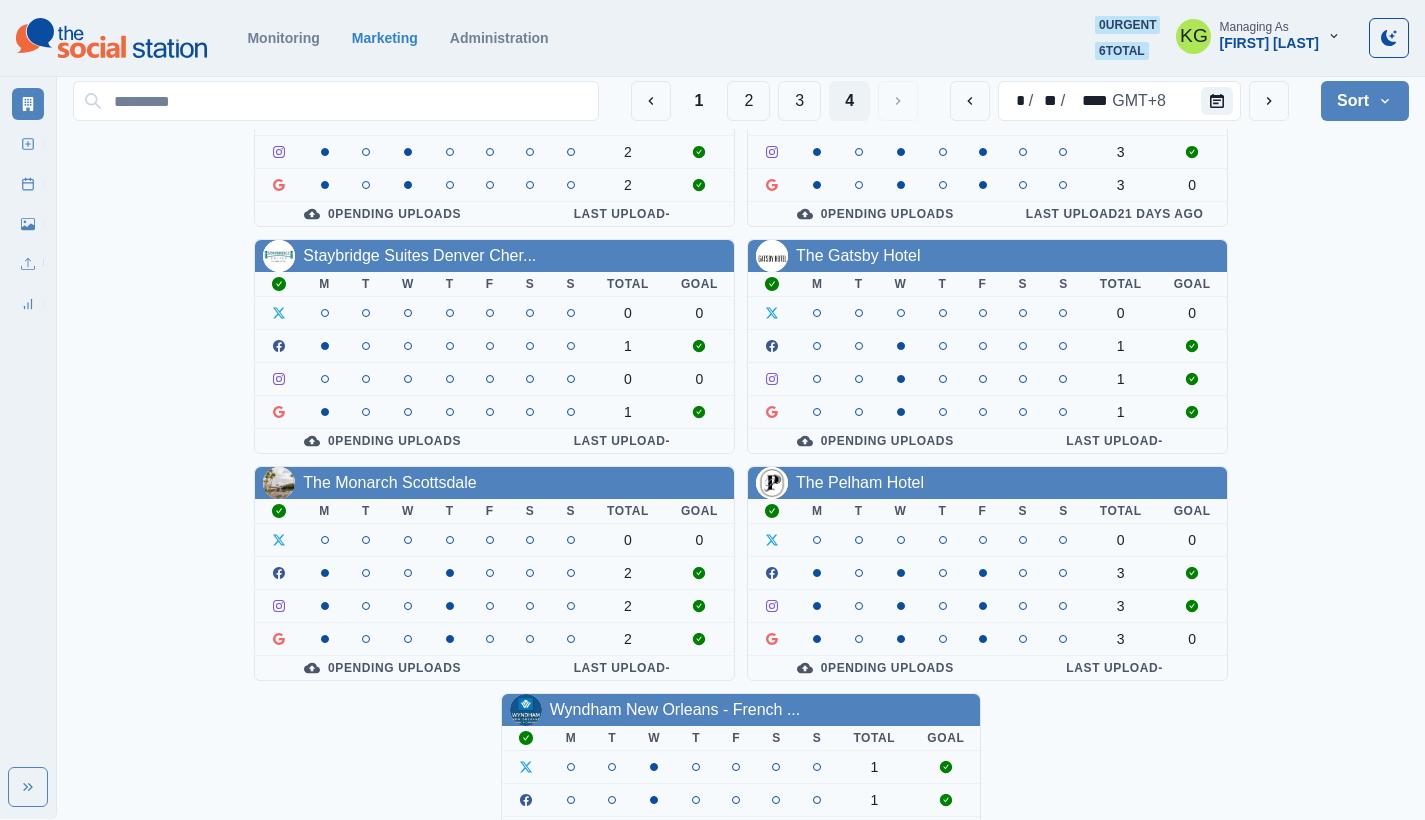 scroll, scrollTop: 719, scrollLeft: 0, axis: vertical 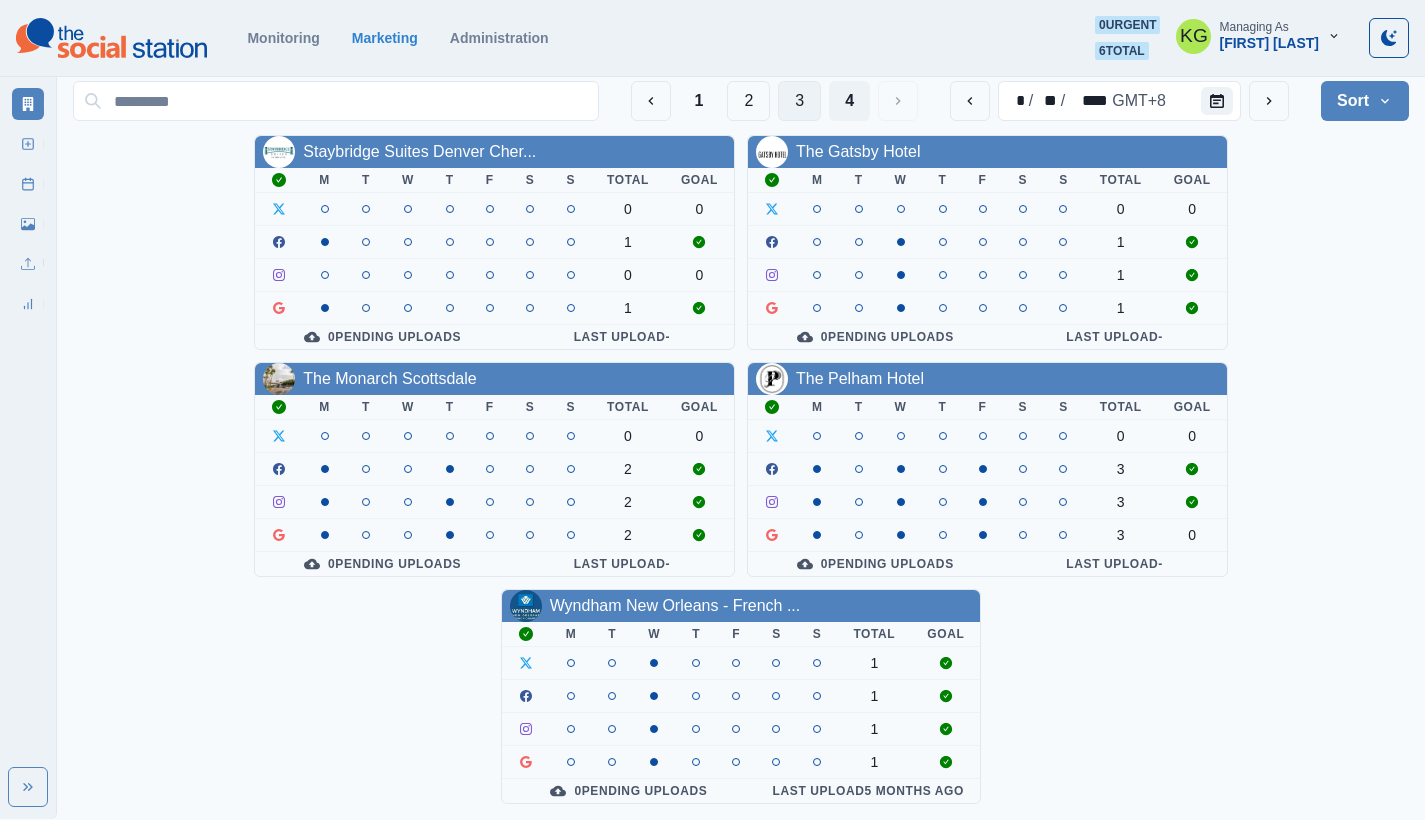 click on "3" at bounding box center [799, 101] 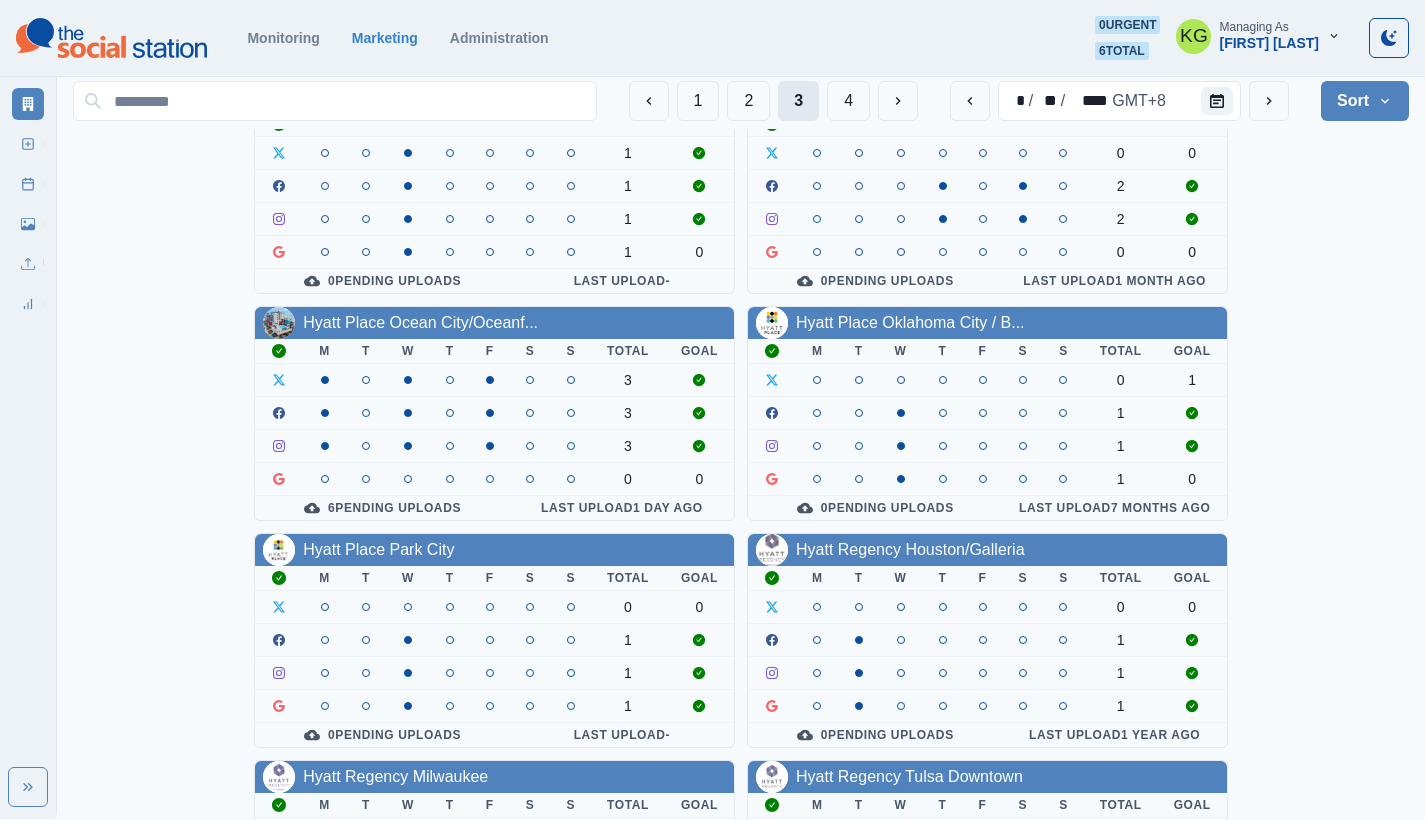scroll, scrollTop: 237, scrollLeft: 0, axis: vertical 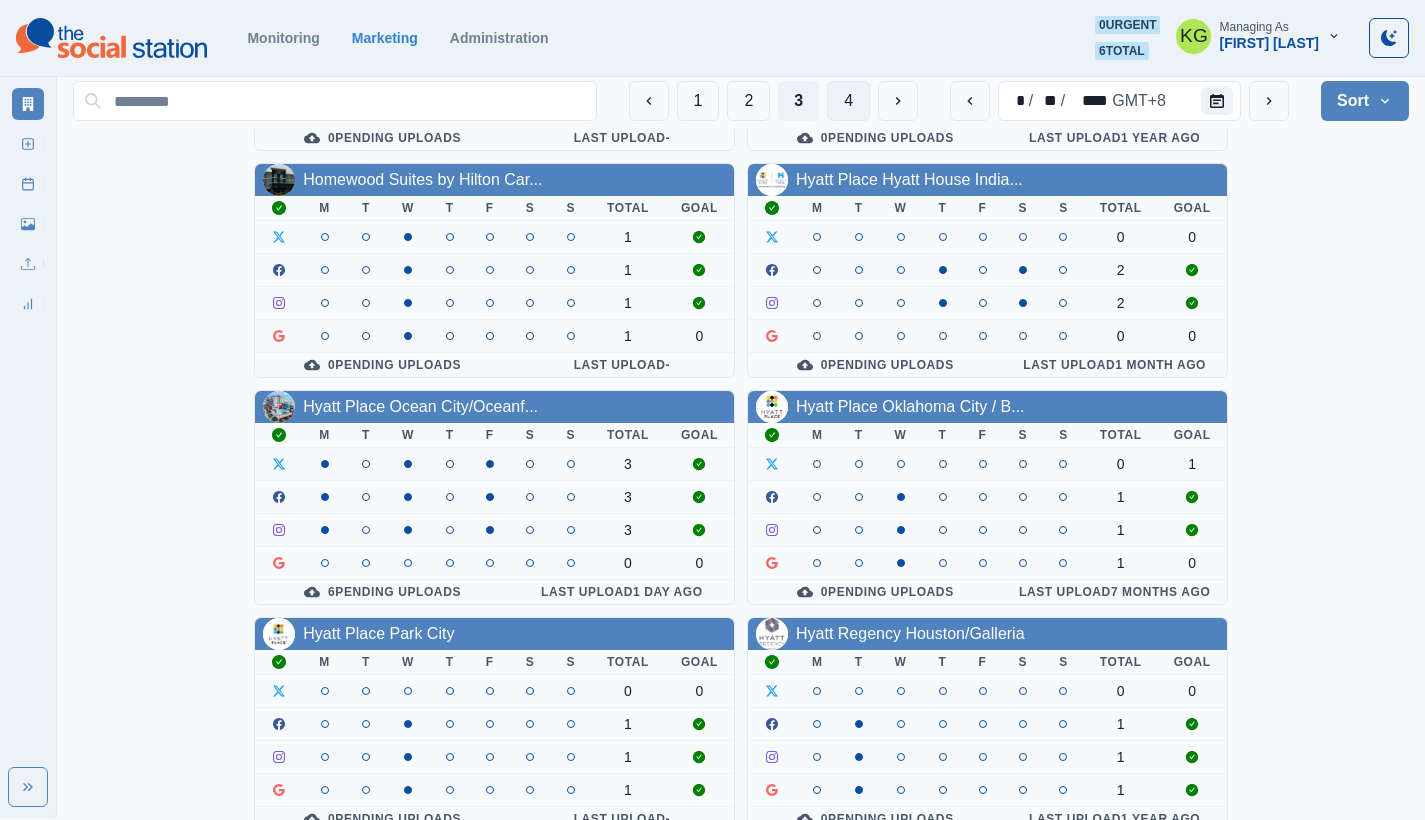 click on "4" at bounding box center (848, 101) 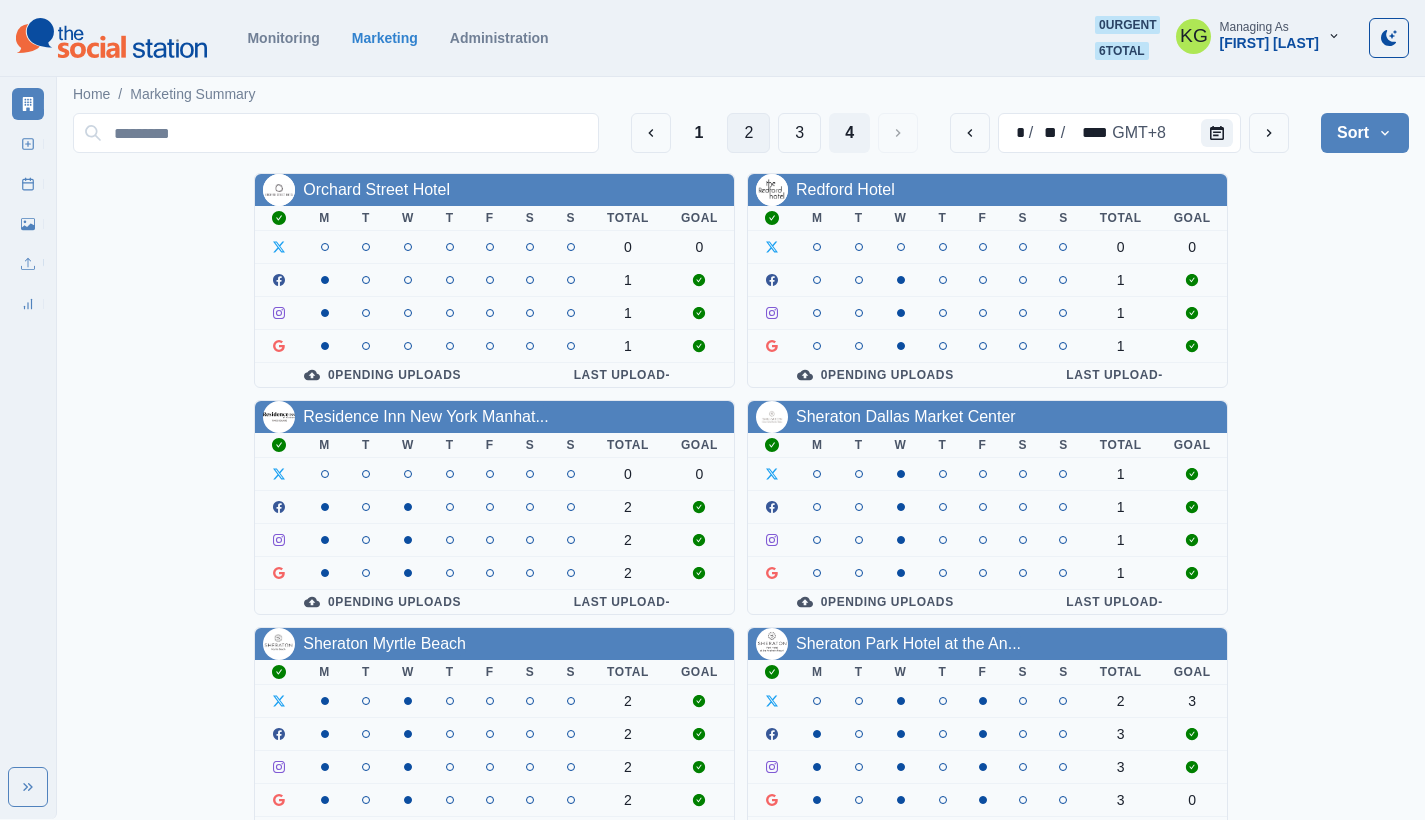 click on "2" at bounding box center (748, 133) 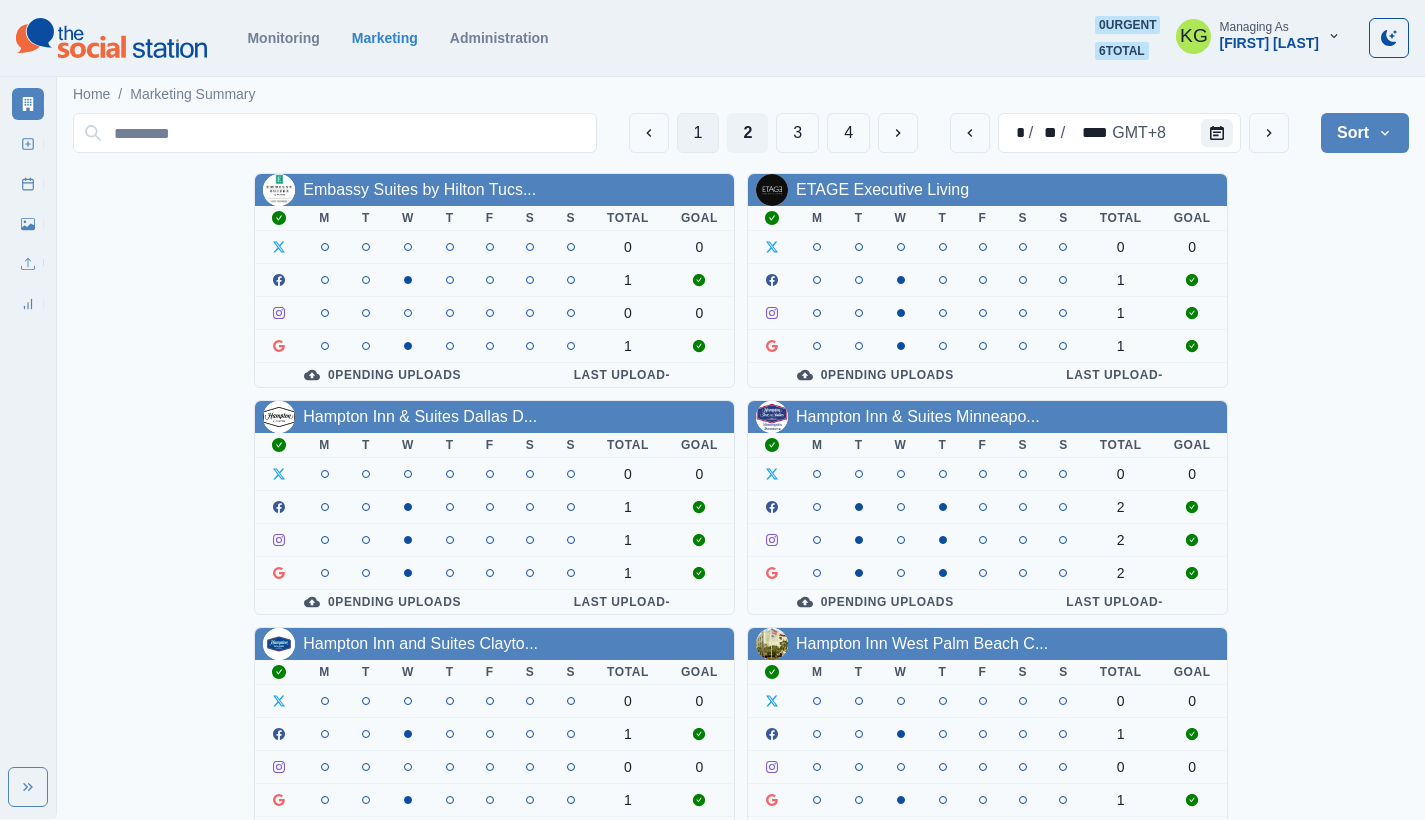 click on "1" at bounding box center (698, 133) 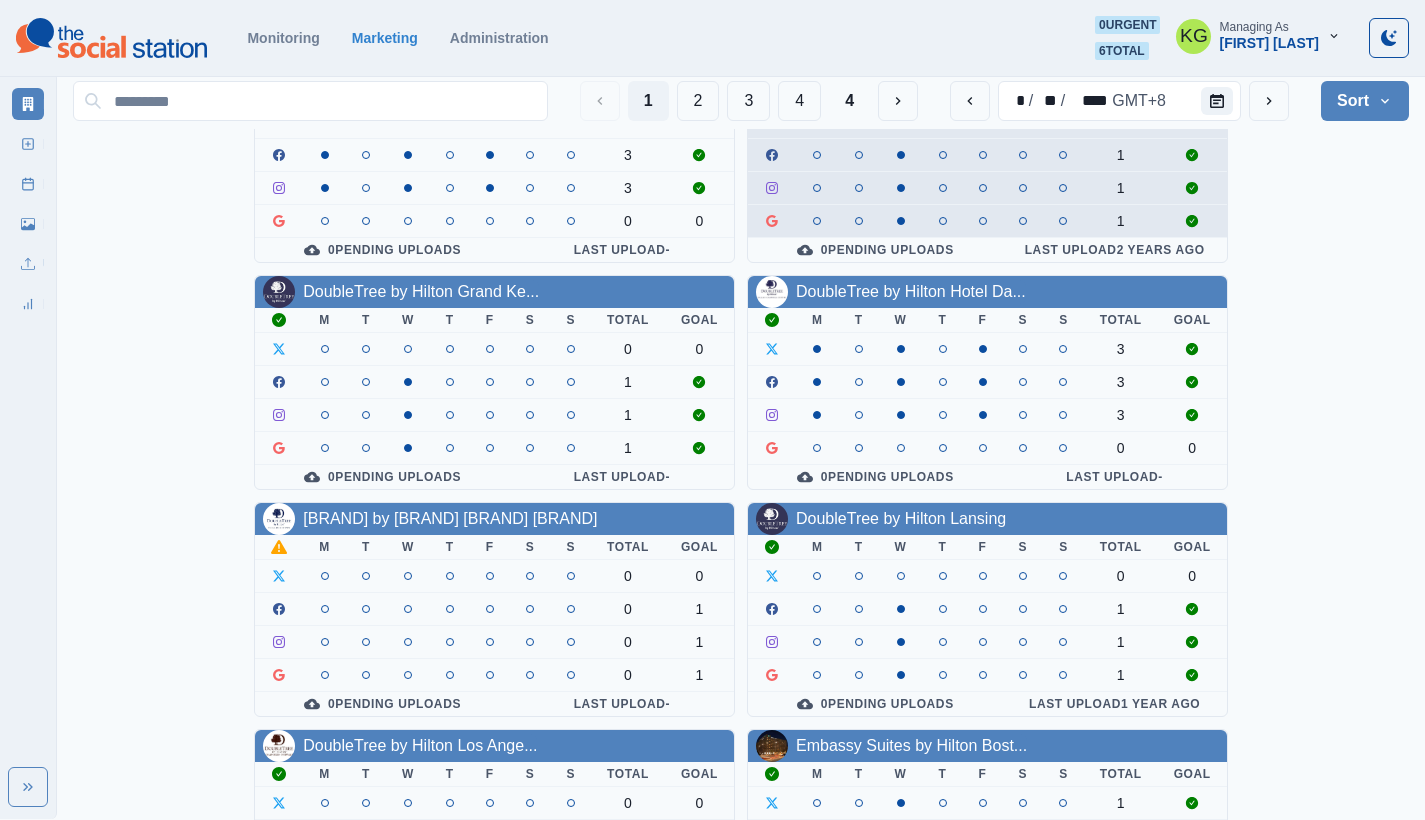 scroll, scrollTop: 719, scrollLeft: 0, axis: vertical 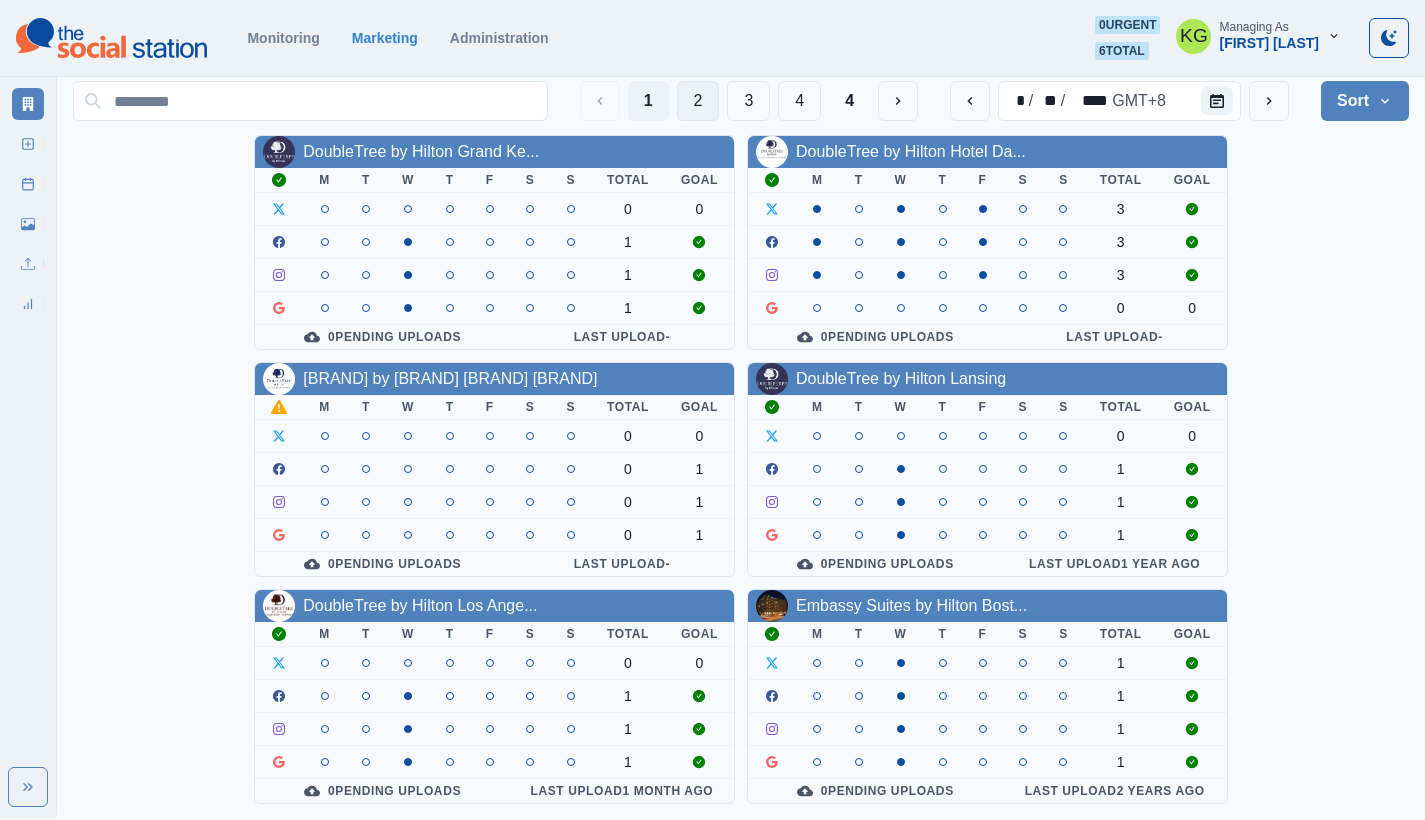 click on "2" at bounding box center (698, 101) 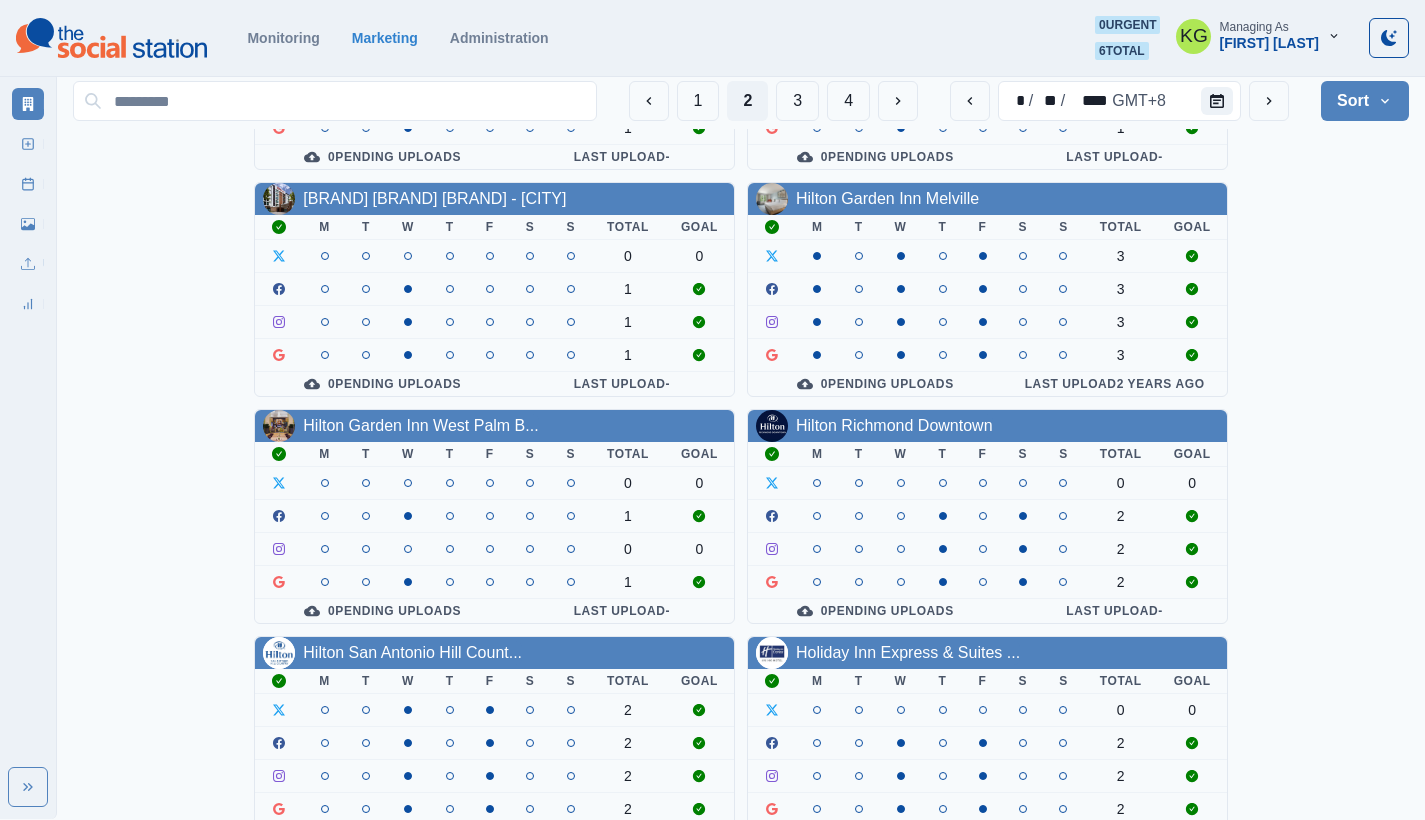 scroll, scrollTop: 719, scrollLeft: 0, axis: vertical 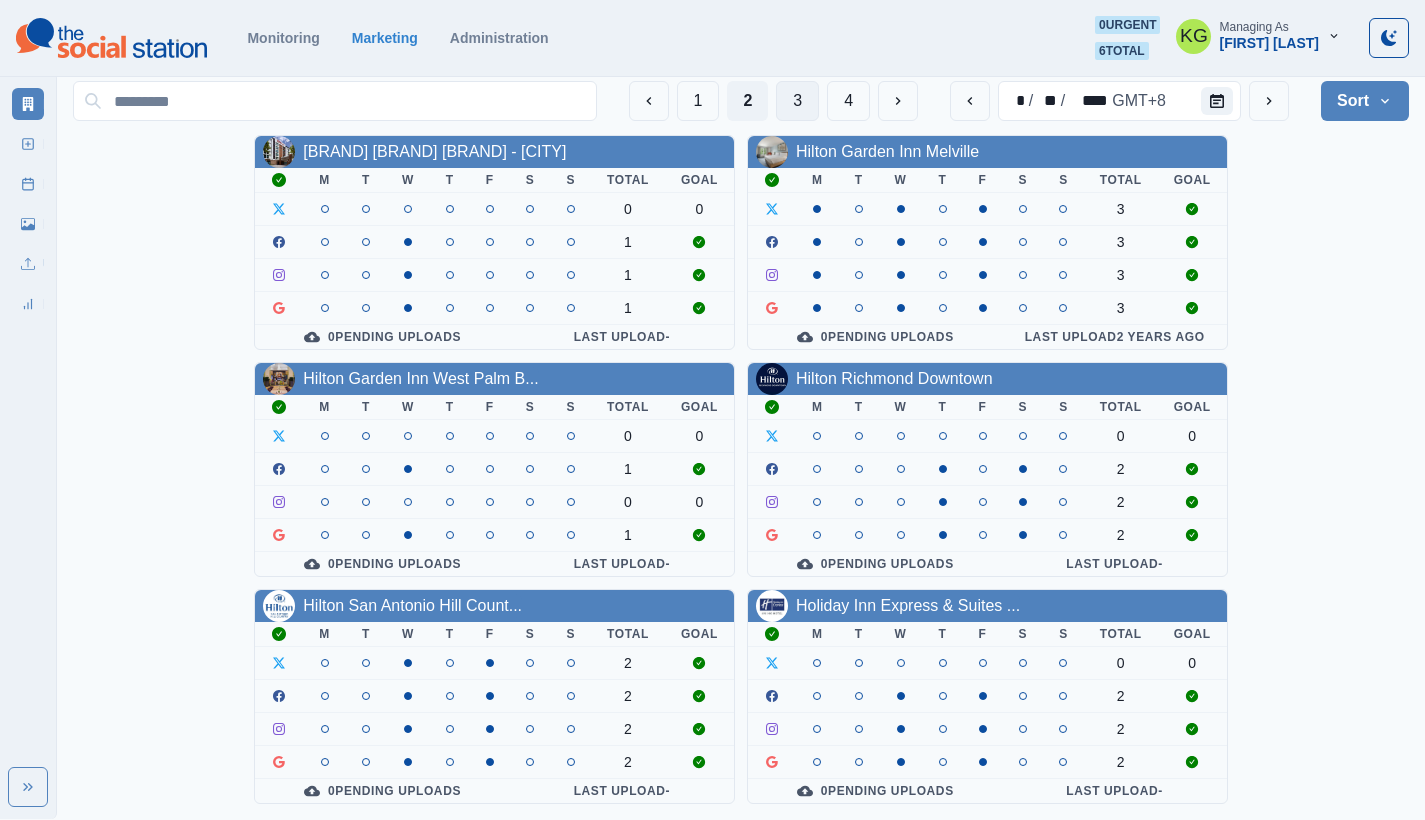 click on "3" at bounding box center [797, 101] 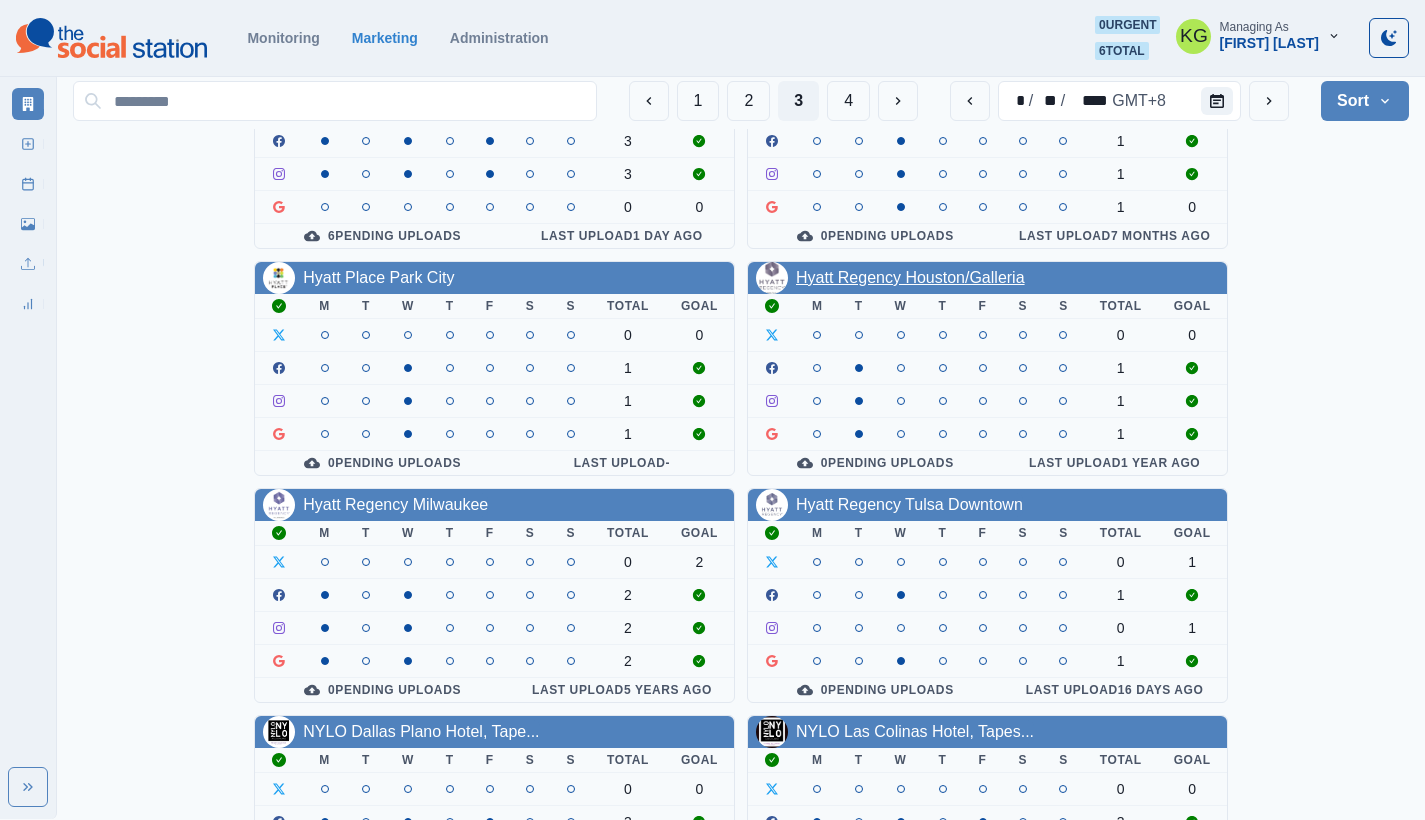 scroll, scrollTop: 719, scrollLeft: 0, axis: vertical 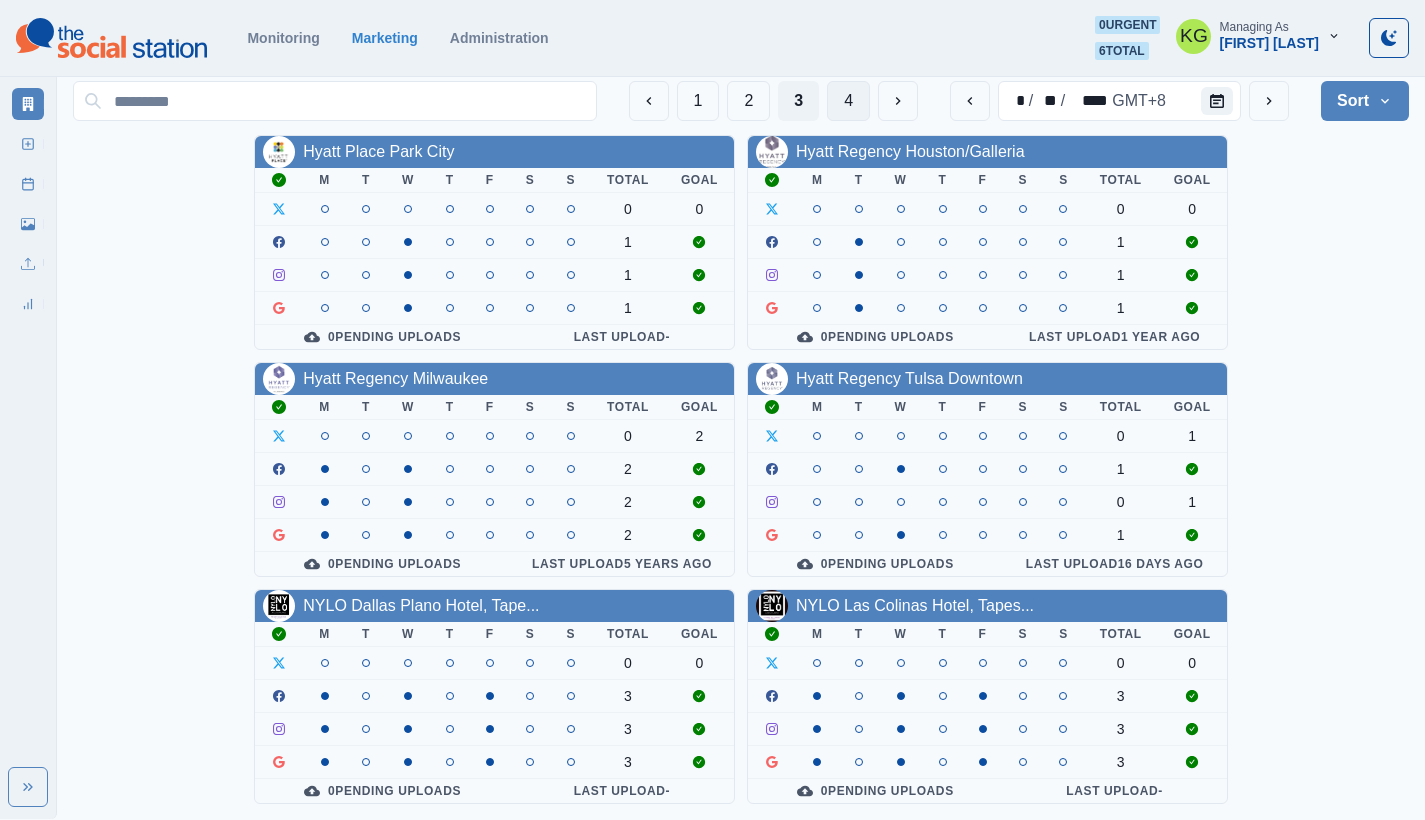 click on "4" at bounding box center [848, 101] 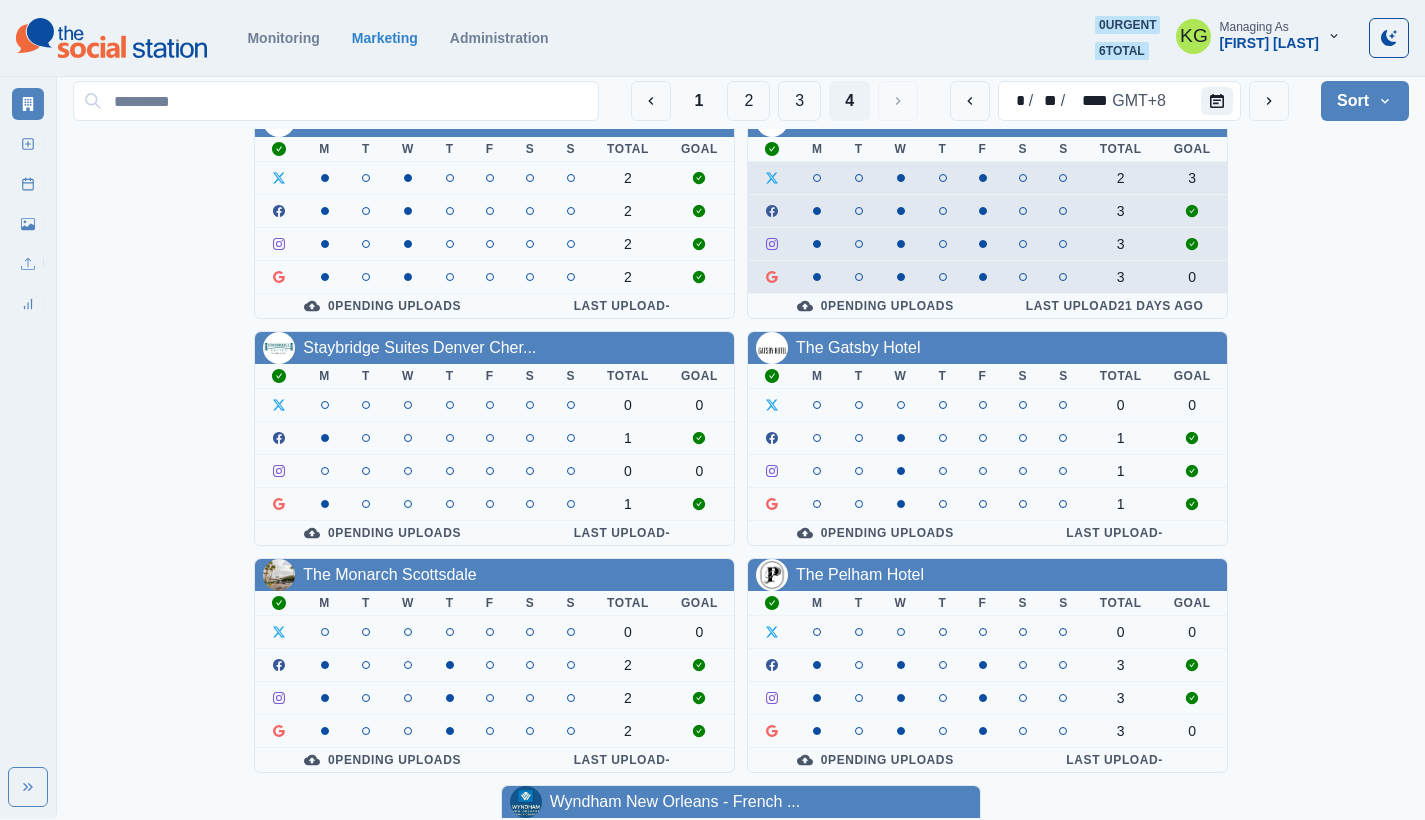 scroll, scrollTop: 719, scrollLeft: 0, axis: vertical 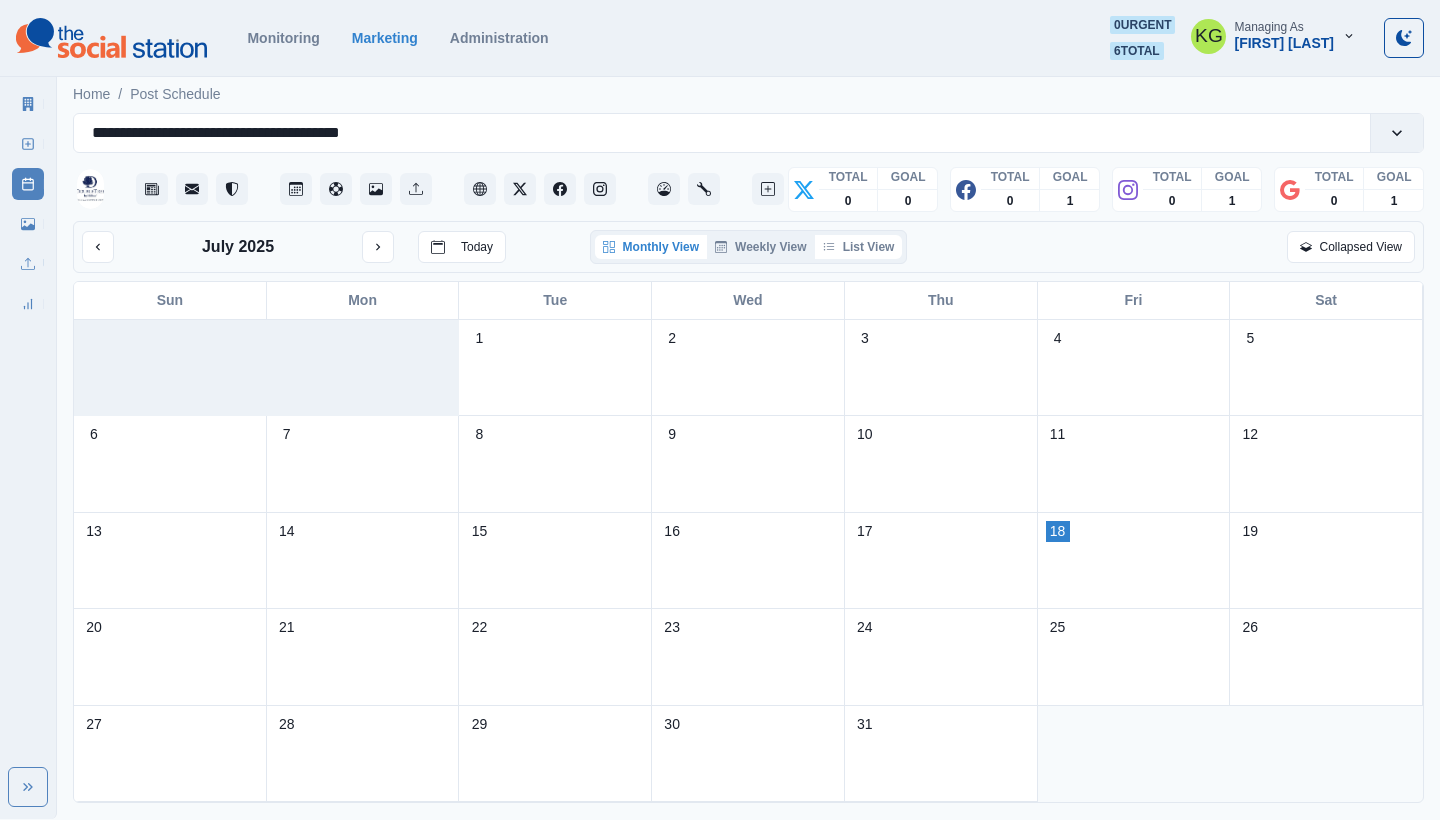 click on "List View" at bounding box center (859, 247) 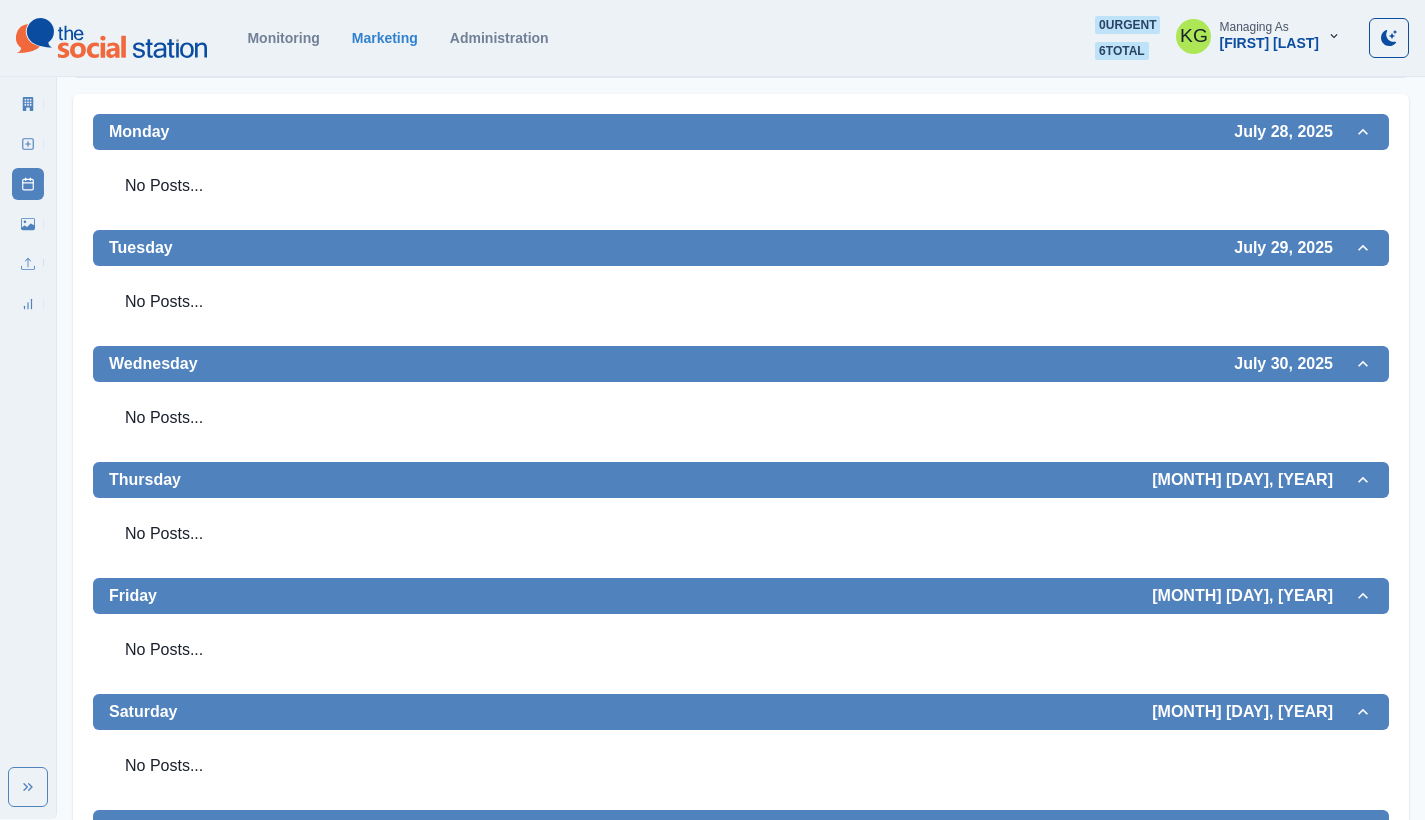scroll, scrollTop: 0, scrollLeft: 0, axis: both 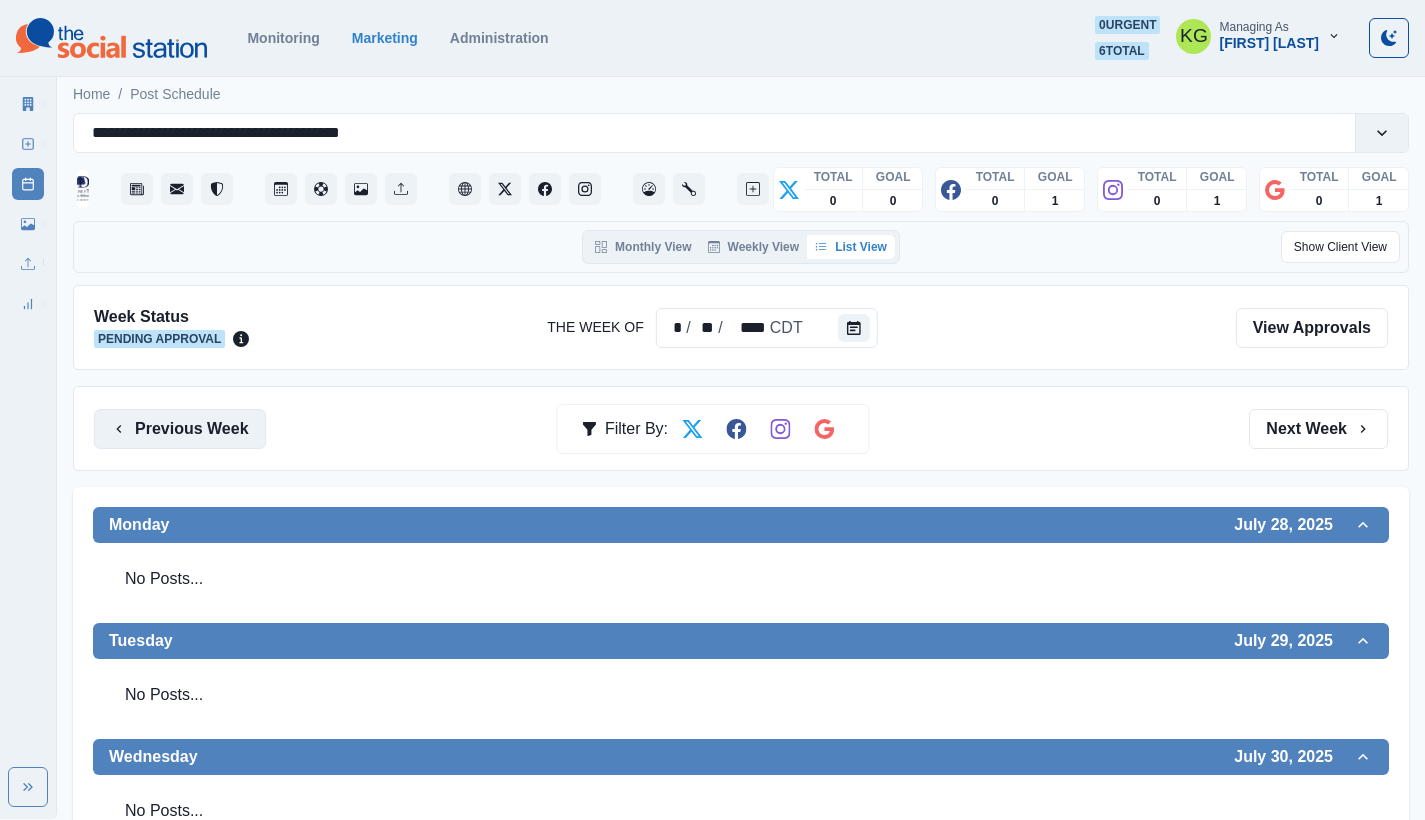 click on "Previous Week" at bounding box center (180, 429) 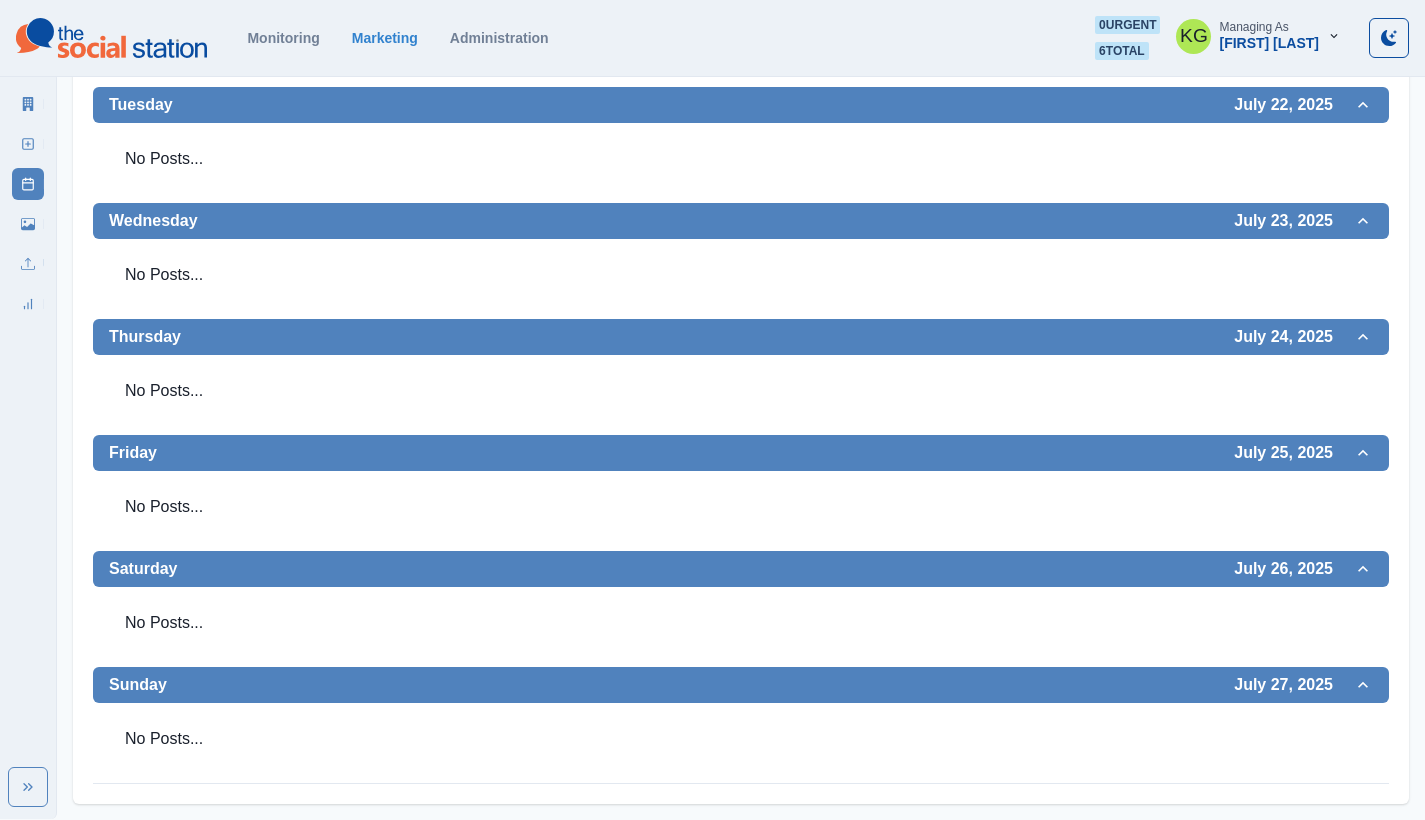 scroll, scrollTop: 0, scrollLeft: 0, axis: both 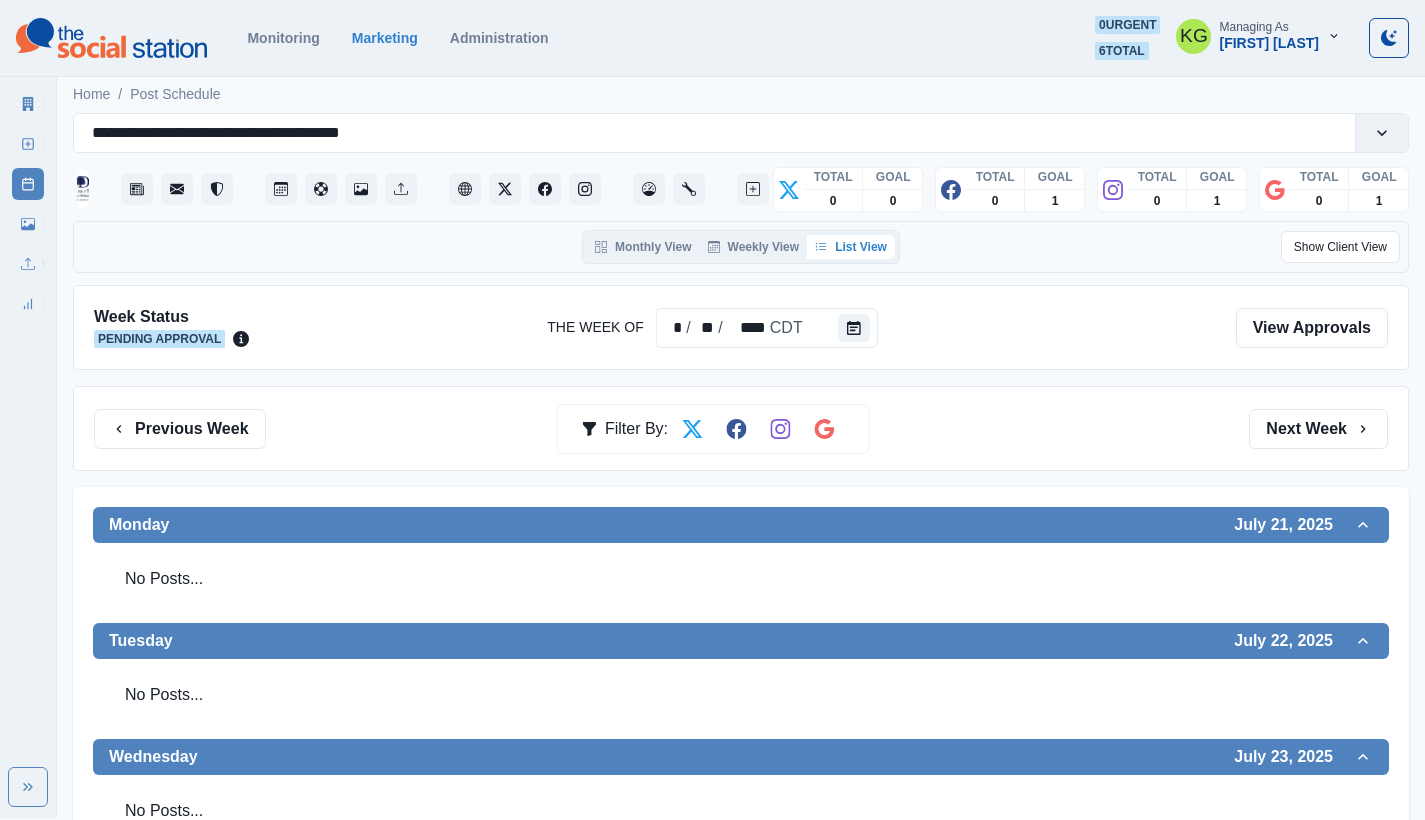 click on "Previous Week Filter By: Next Week" at bounding box center [741, 428] 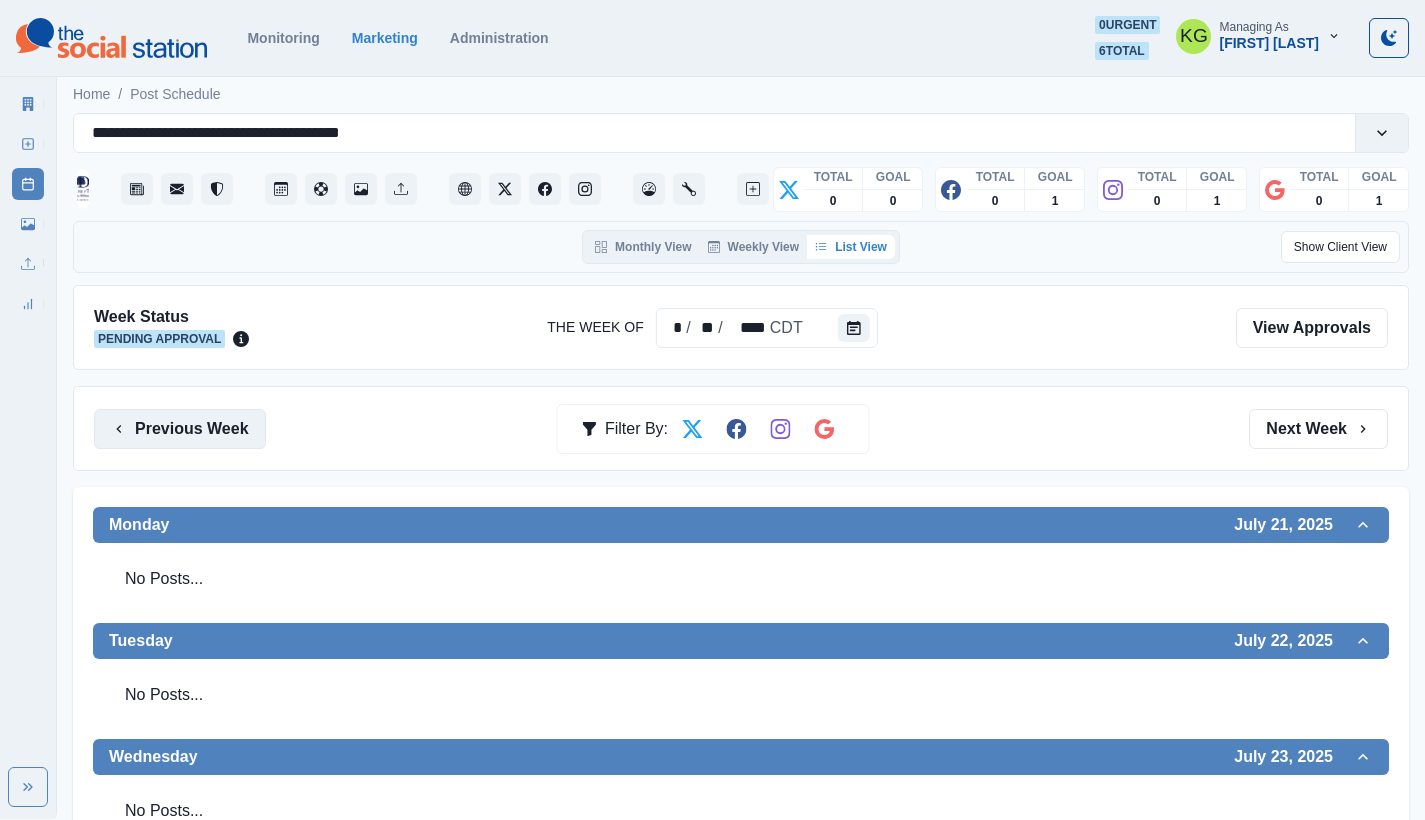 click on "Previous Week" at bounding box center [180, 429] 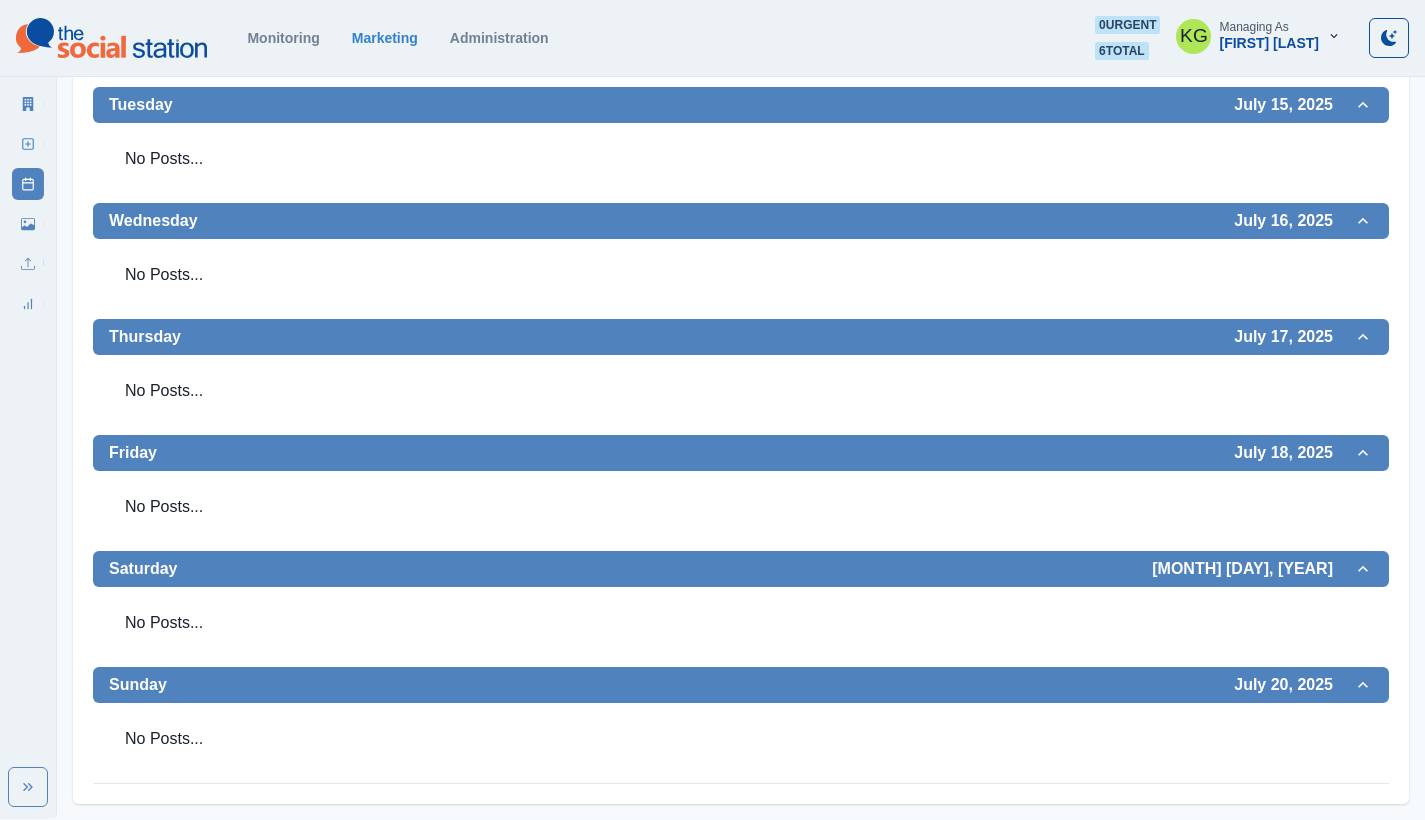 scroll, scrollTop: 0, scrollLeft: 0, axis: both 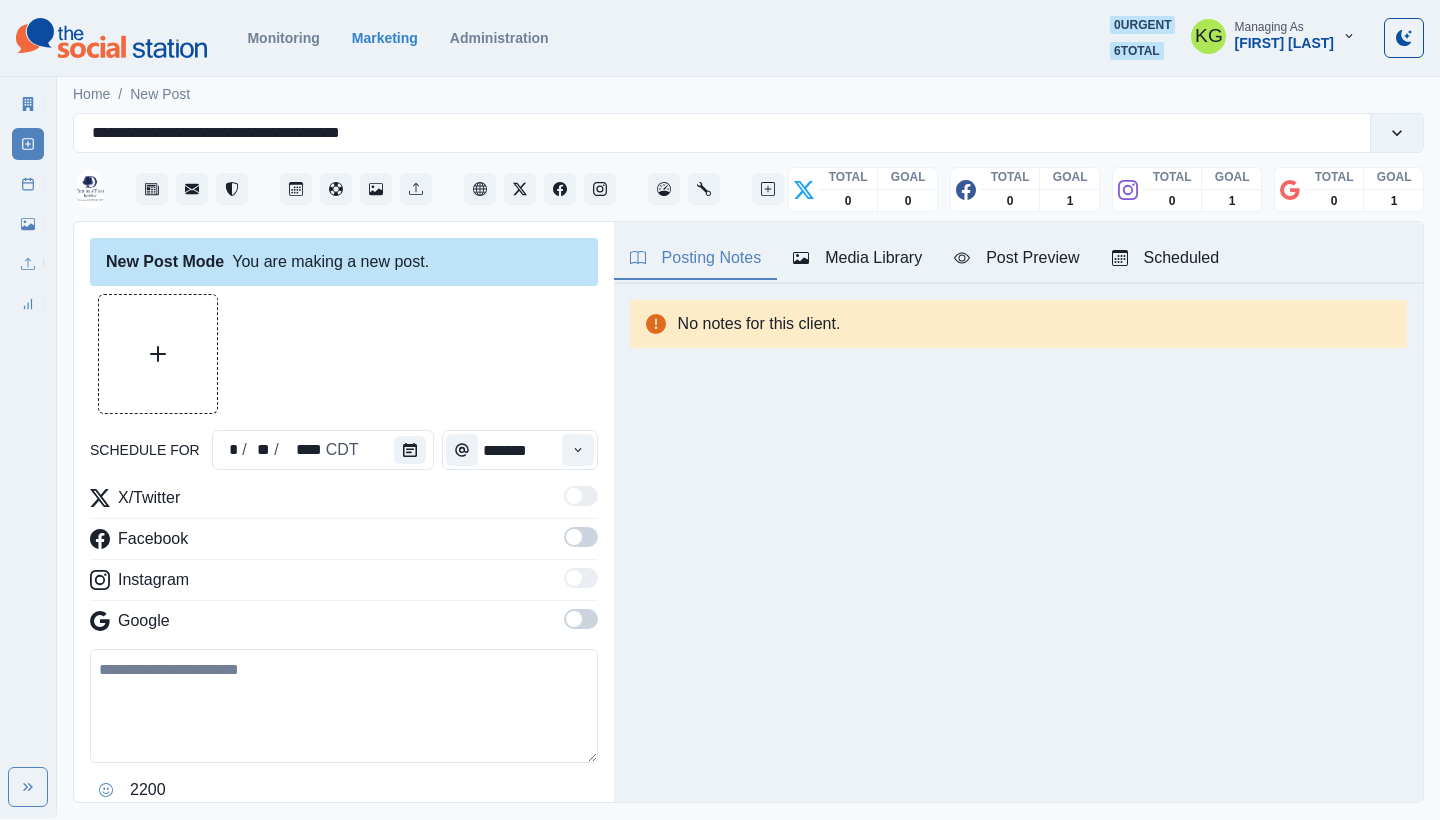 click on "Media Library" at bounding box center [857, 258] 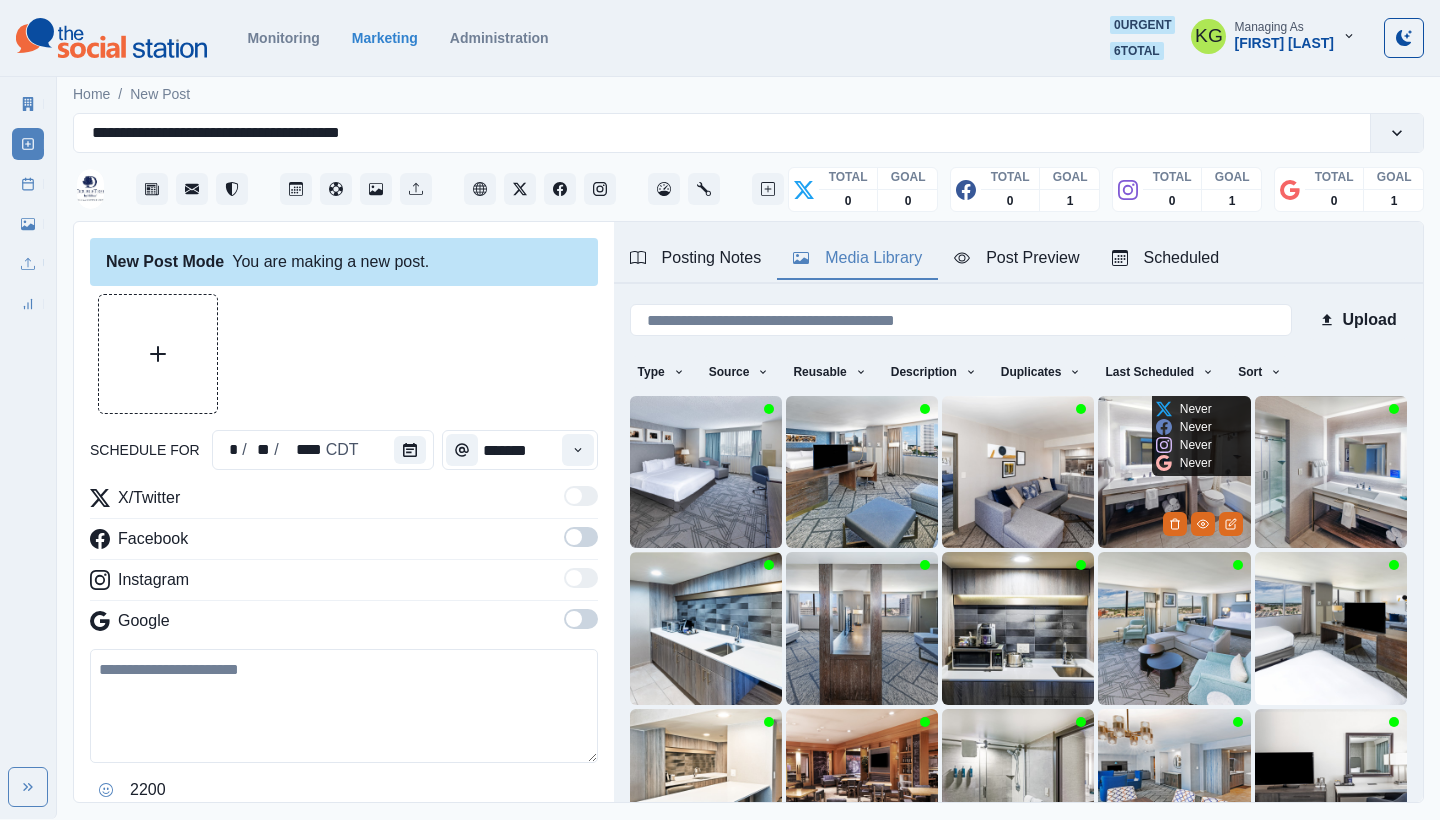 scroll, scrollTop: 171, scrollLeft: 0, axis: vertical 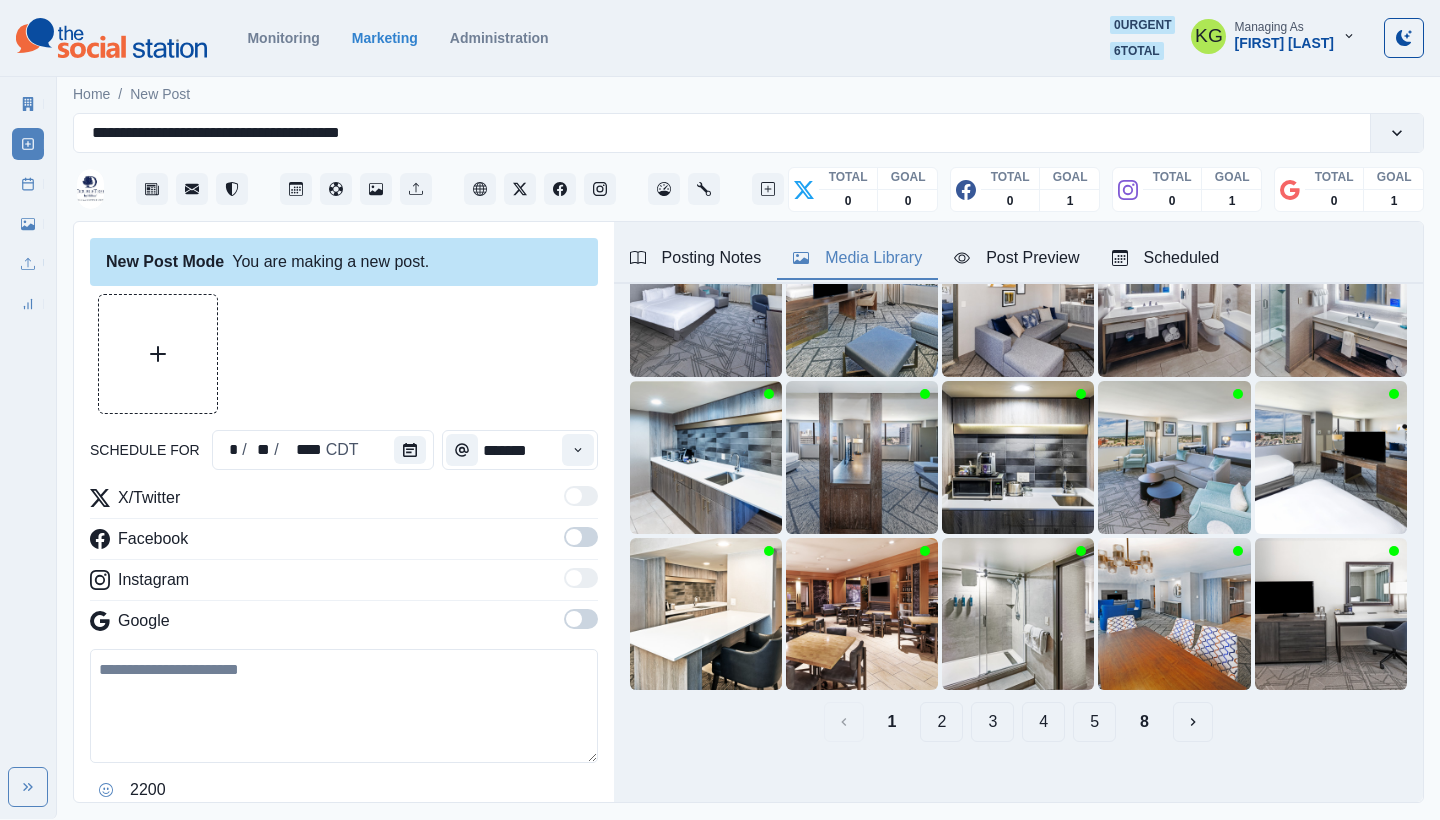 click on "8" at bounding box center (1144, 722) 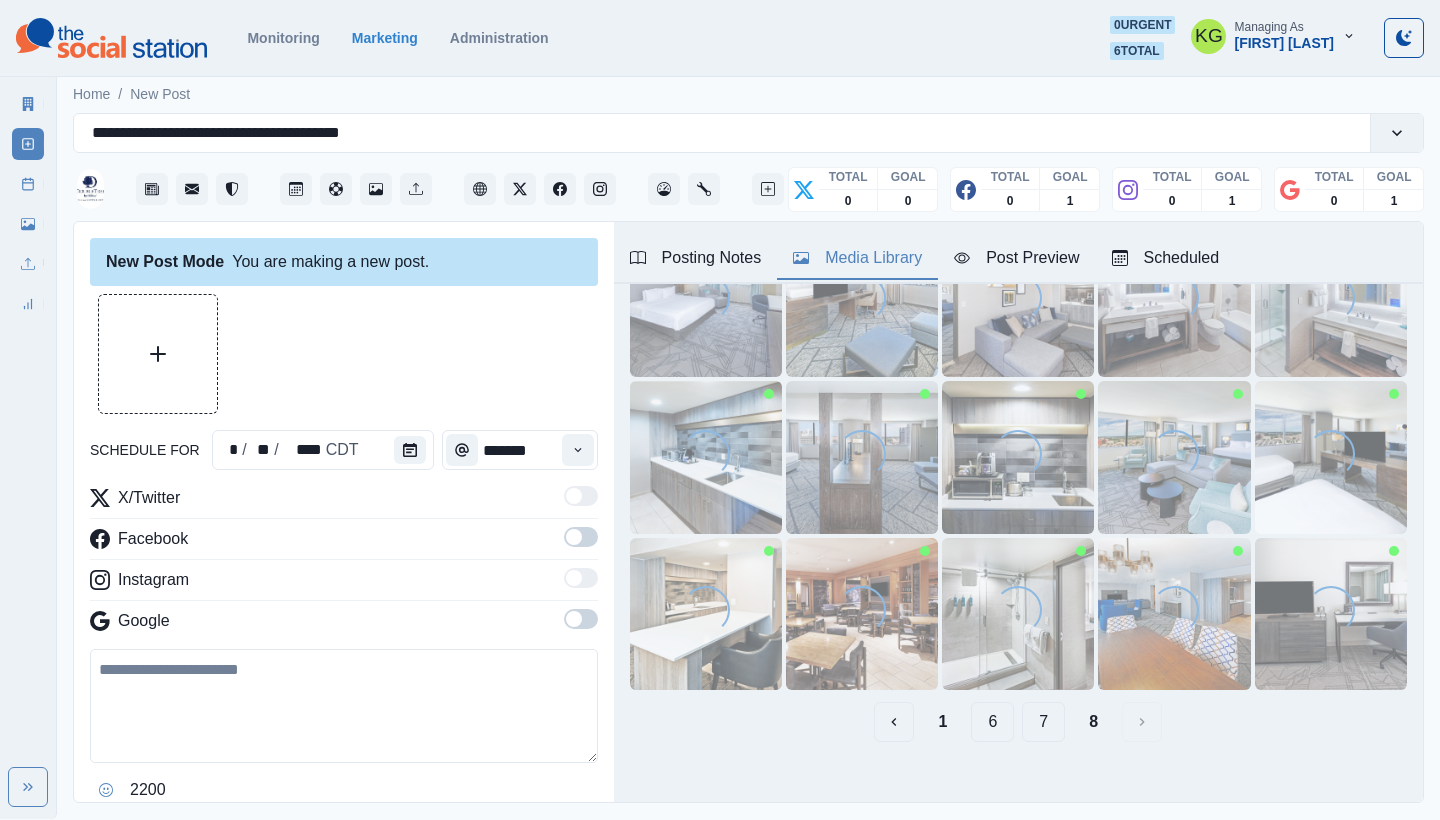 scroll, scrollTop: 0, scrollLeft: 0, axis: both 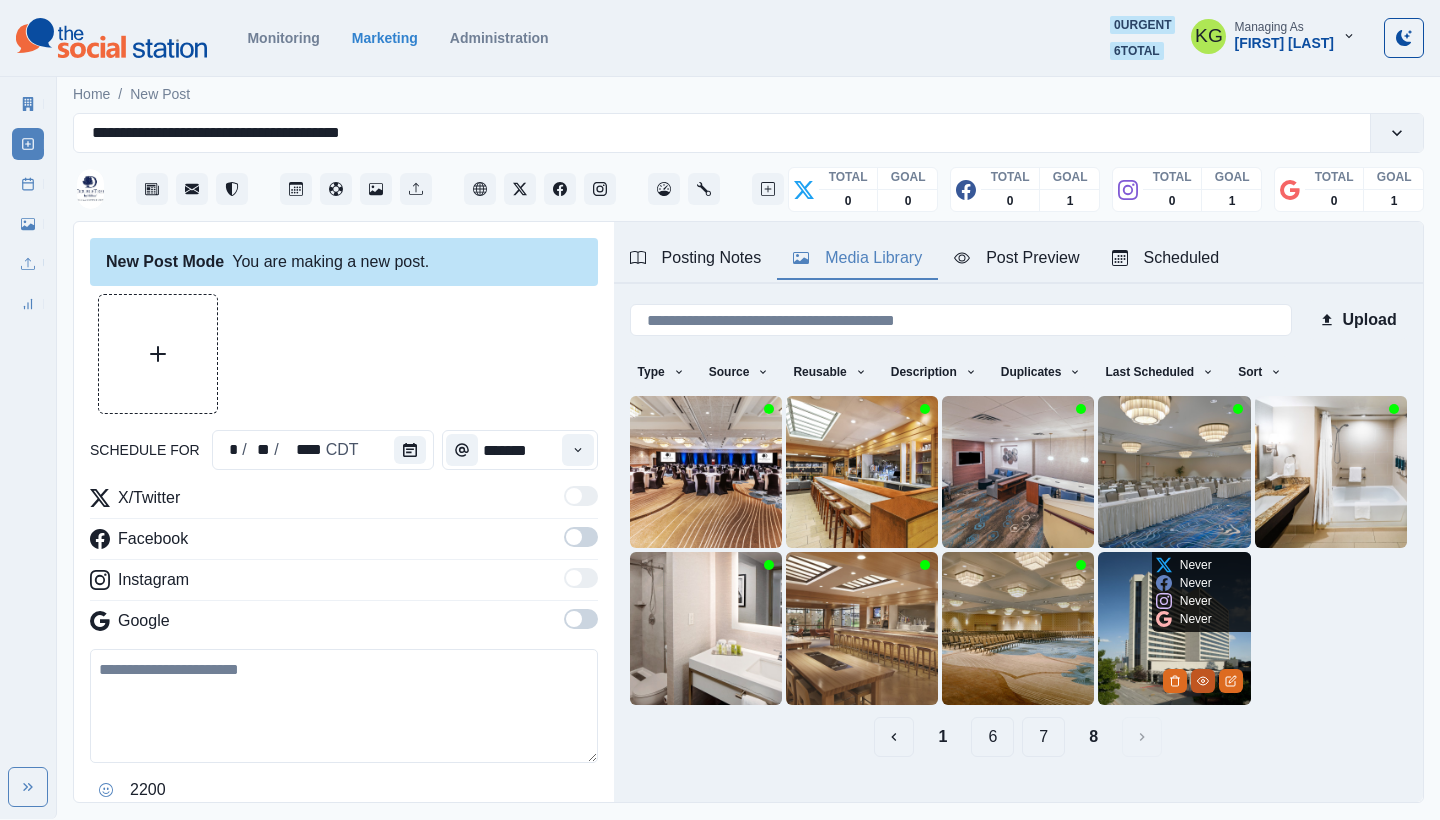 click 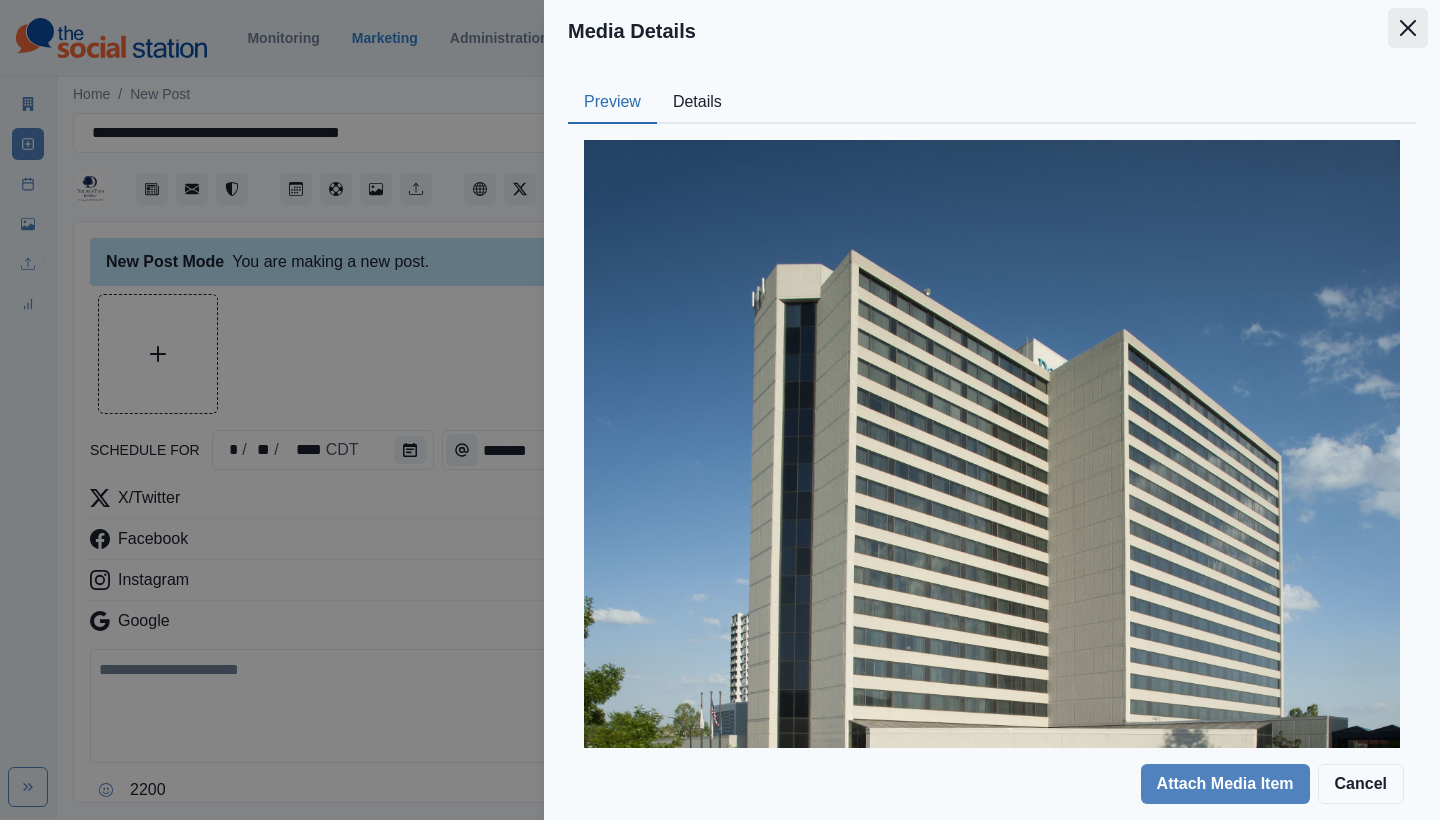 click 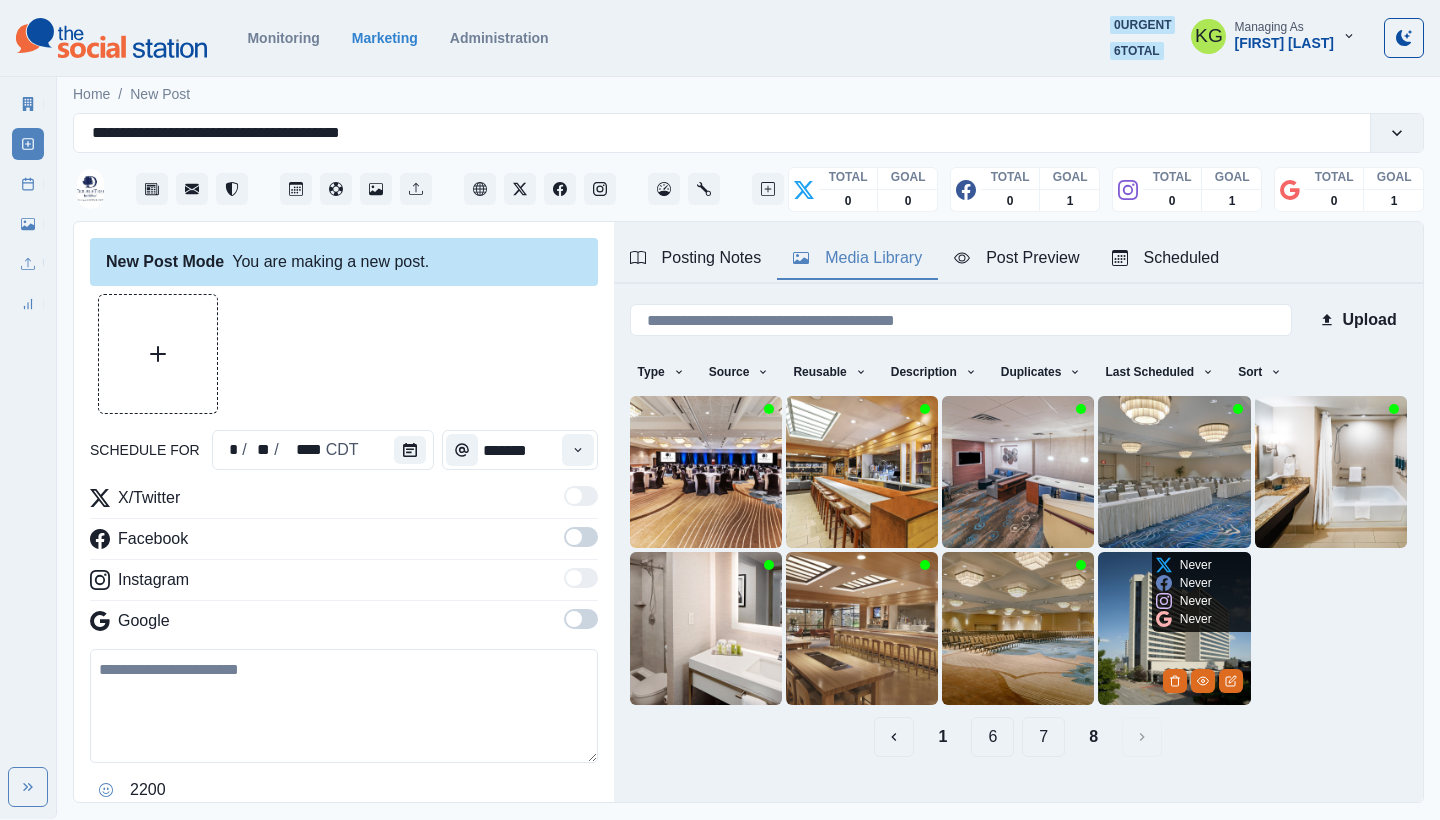 click at bounding box center (1174, 628) 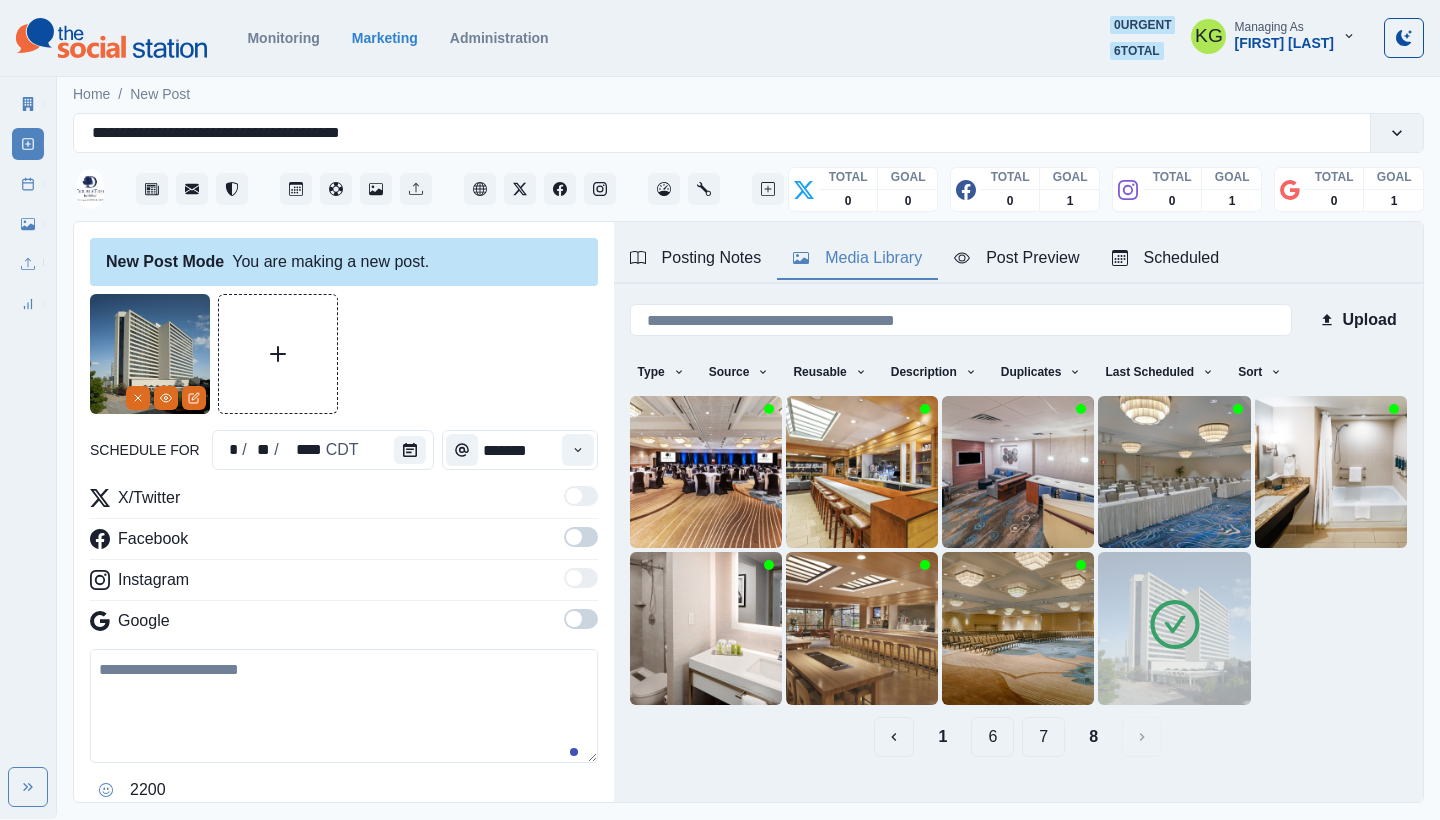 click on "7" at bounding box center [1043, 737] 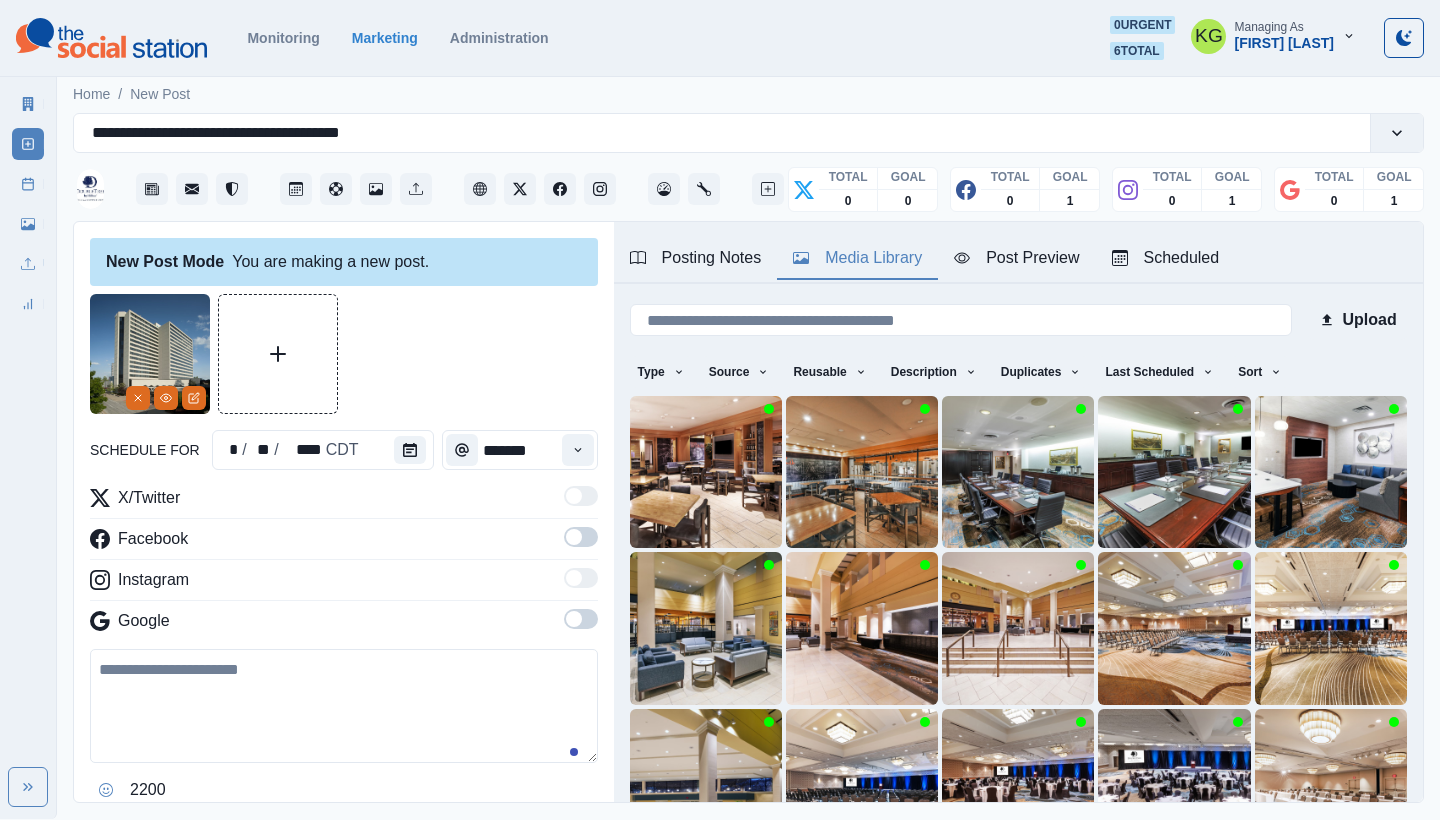 scroll, scrollTop: 171, scrollLeft: 0, axis: vertical 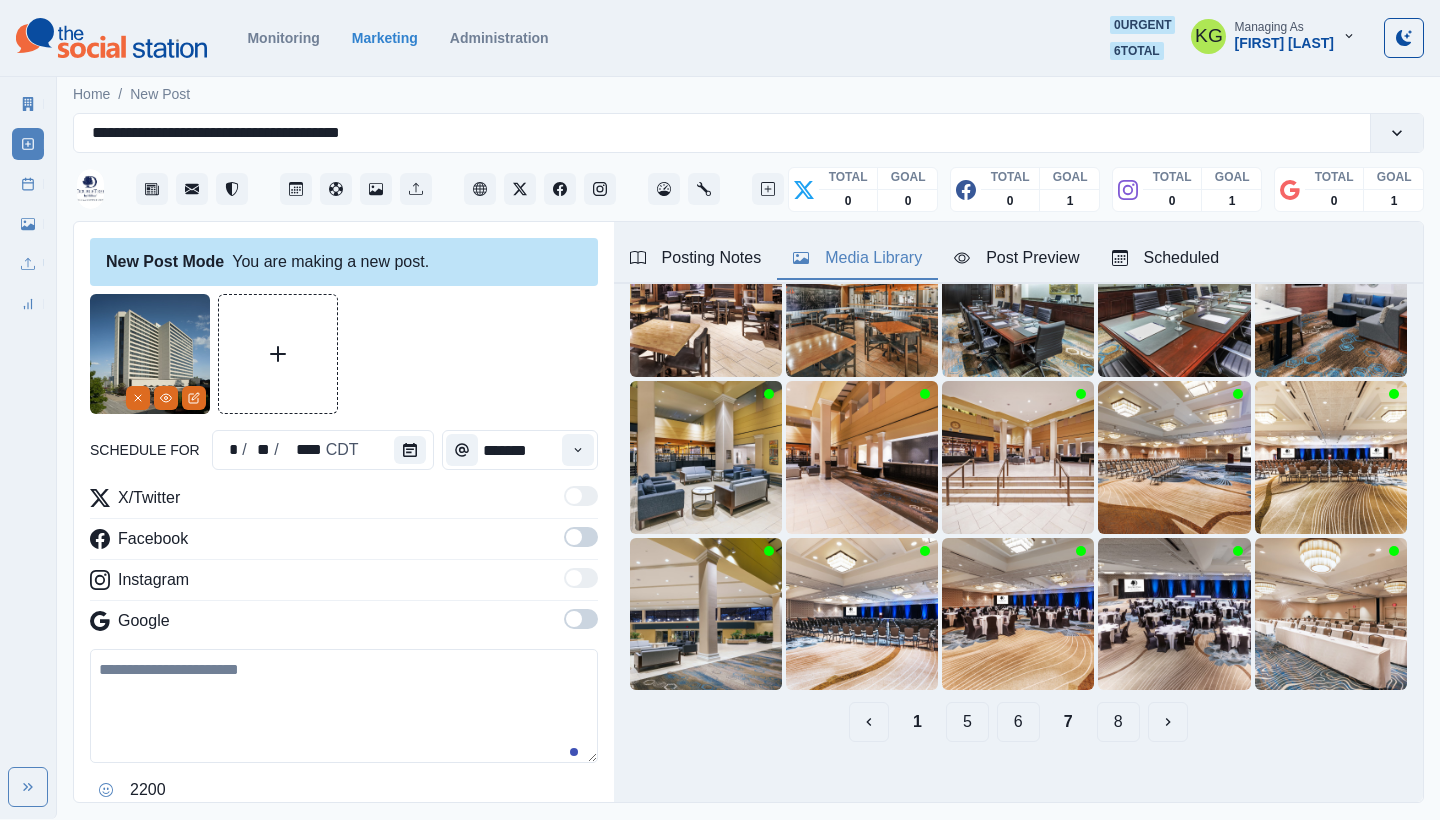 click on "6" at bounding box center [1018, 722] 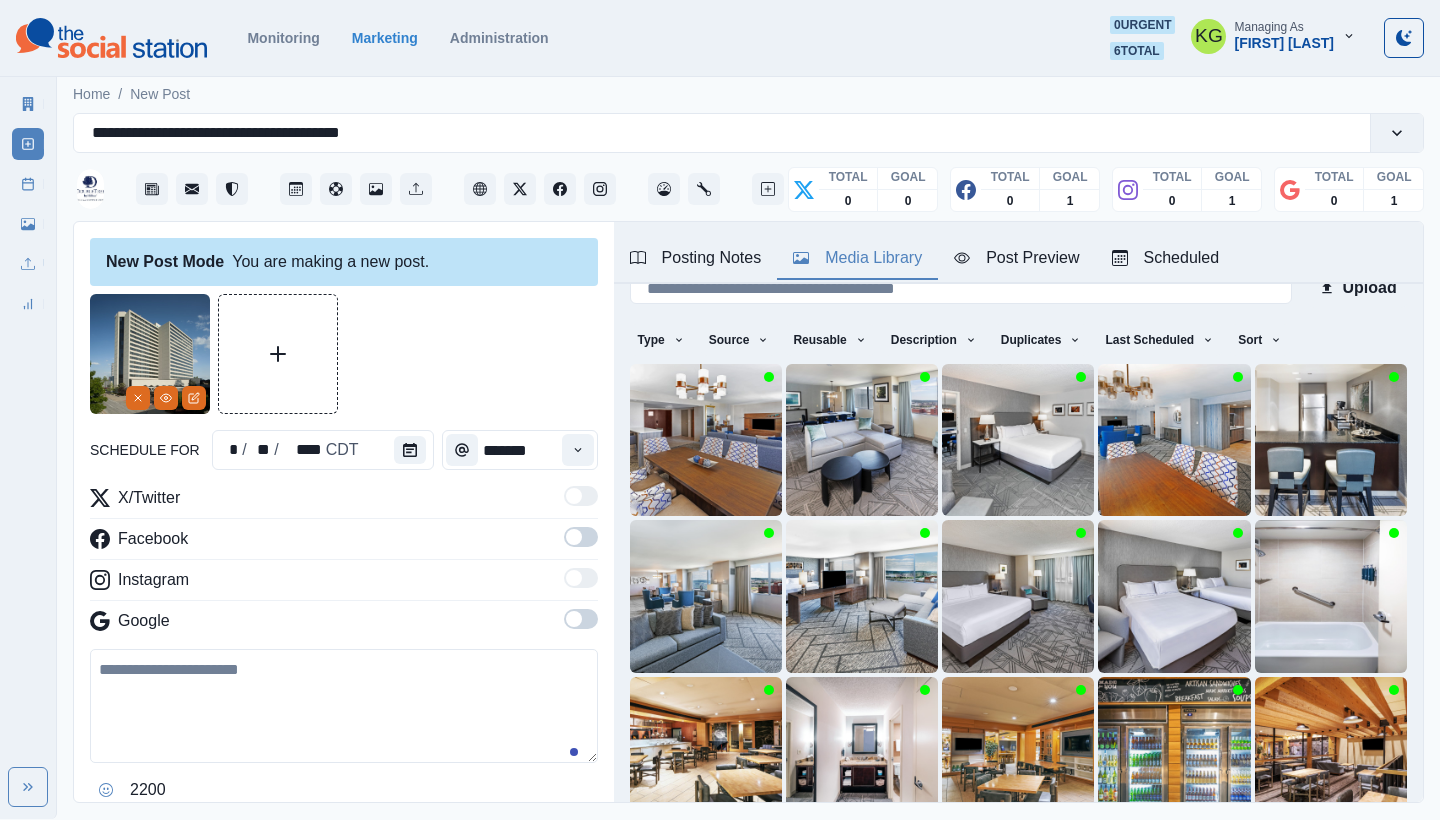 scroll, scrollTop: 171, scrollLeft: 0, axis: vertical 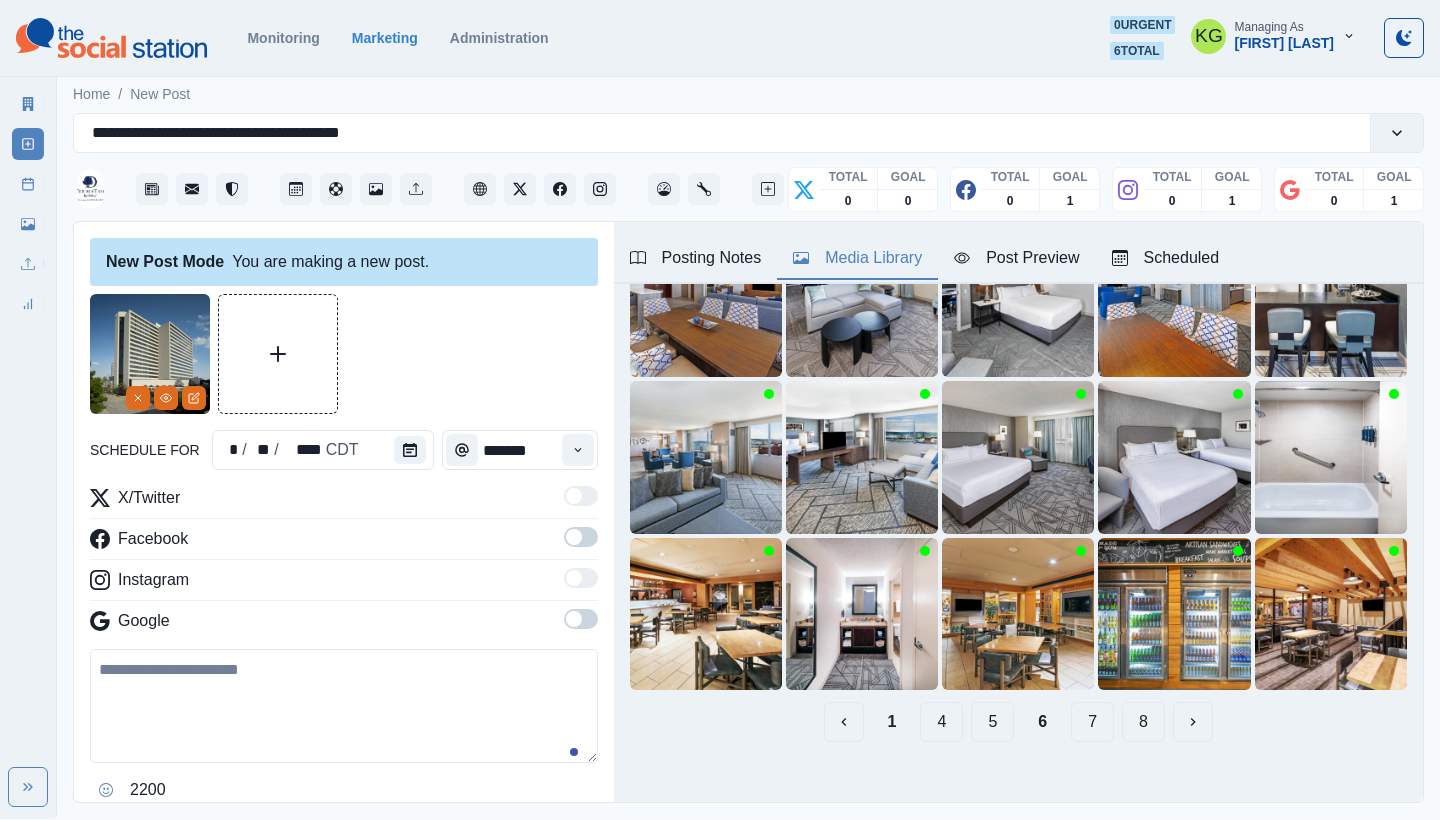 click on "5" at bounding box center [992, 722] 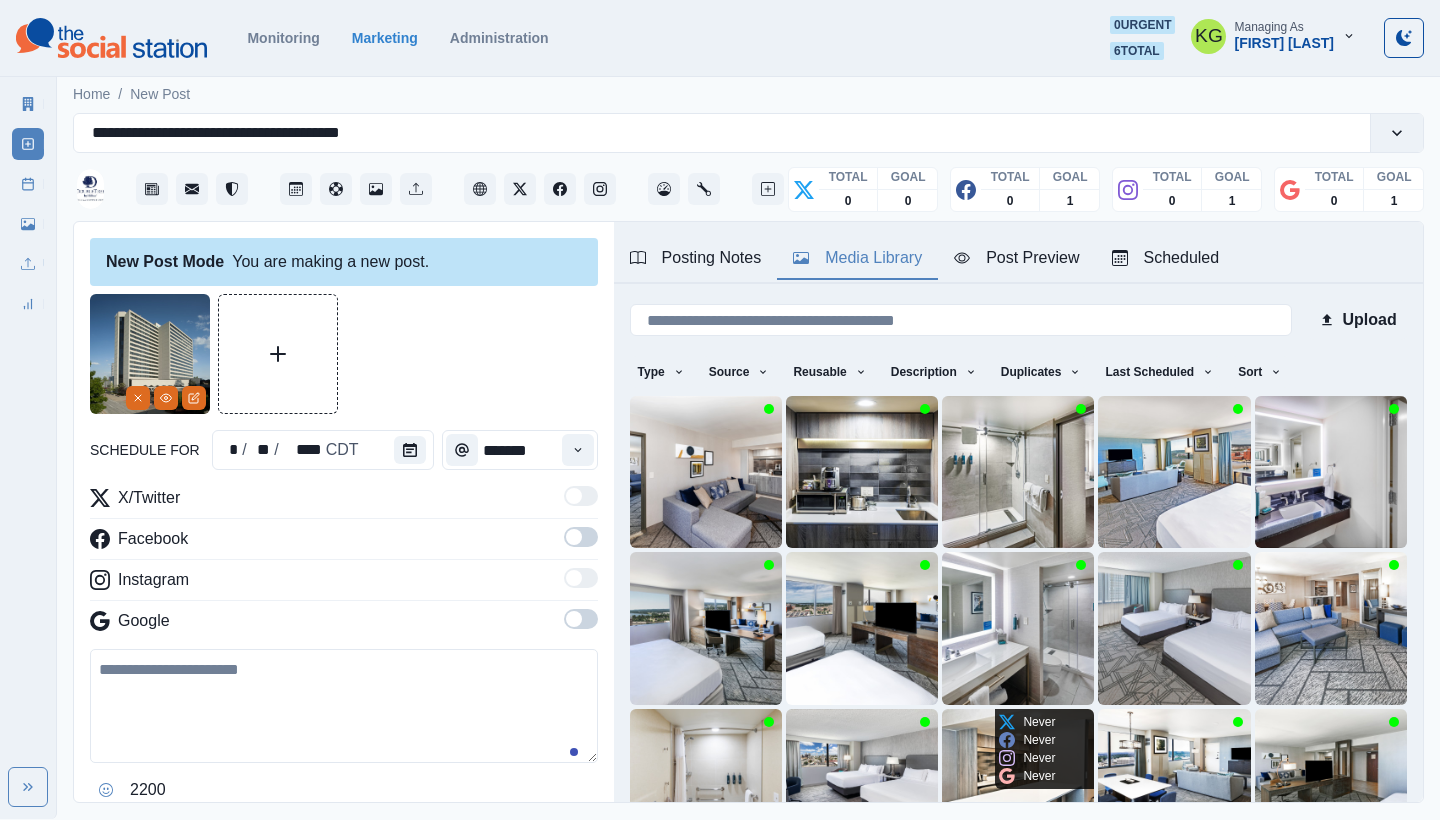 scroll, scrollTop: 171, scrollLeft: 0, axis: vertical 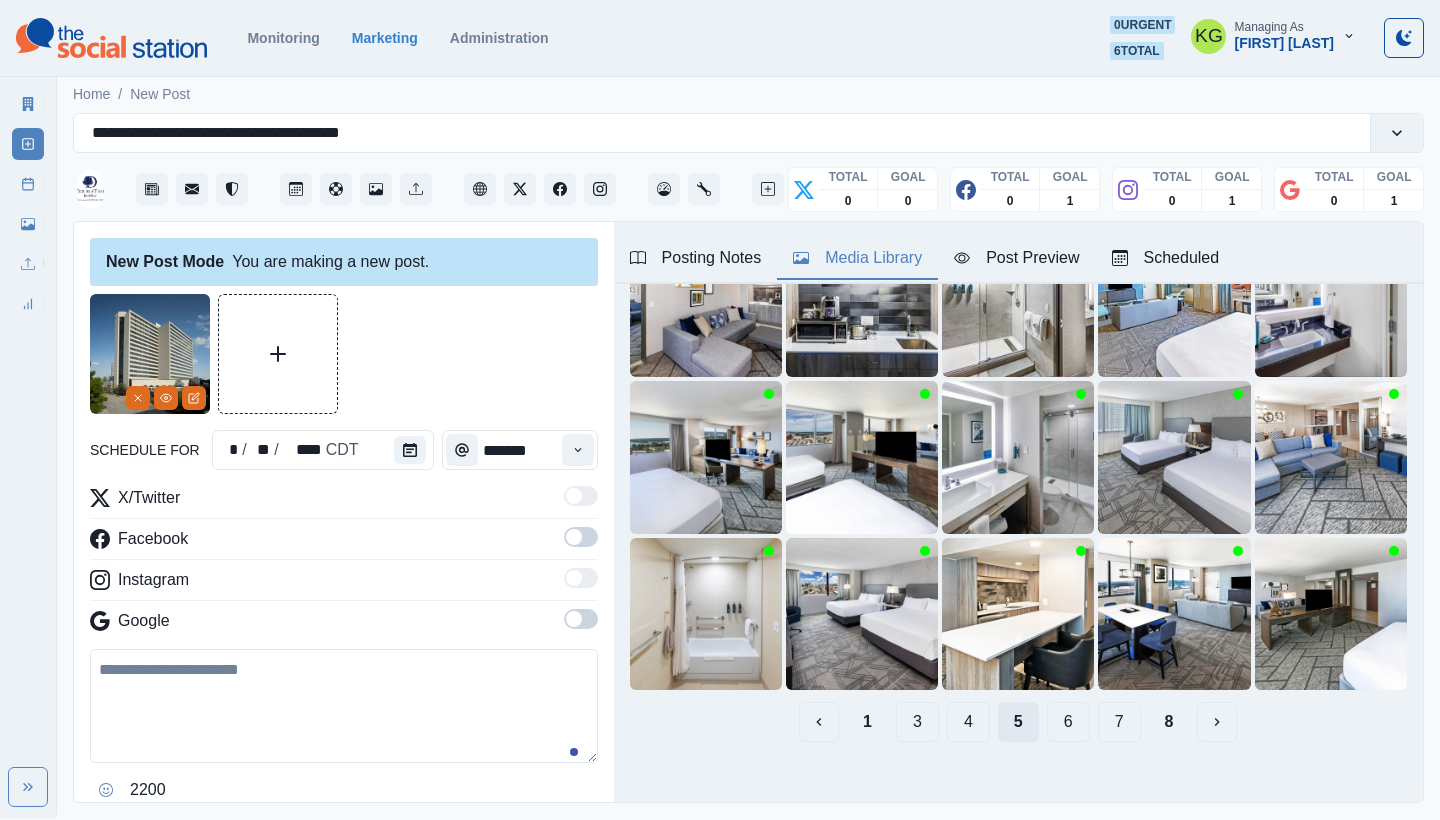 click on "5" at bounding box center [1018, 722] 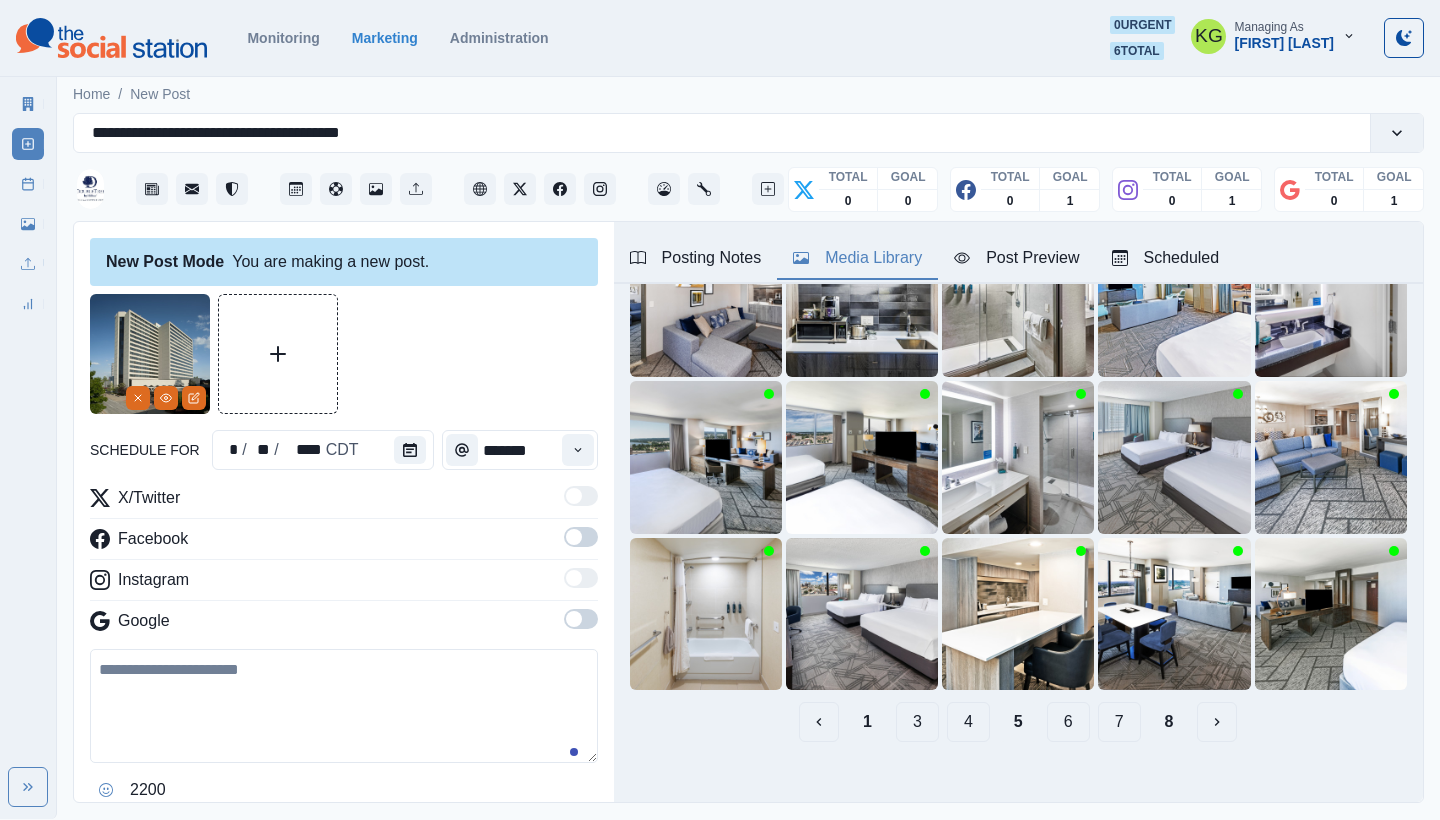 click on "4" at bounding box center [968, 722] 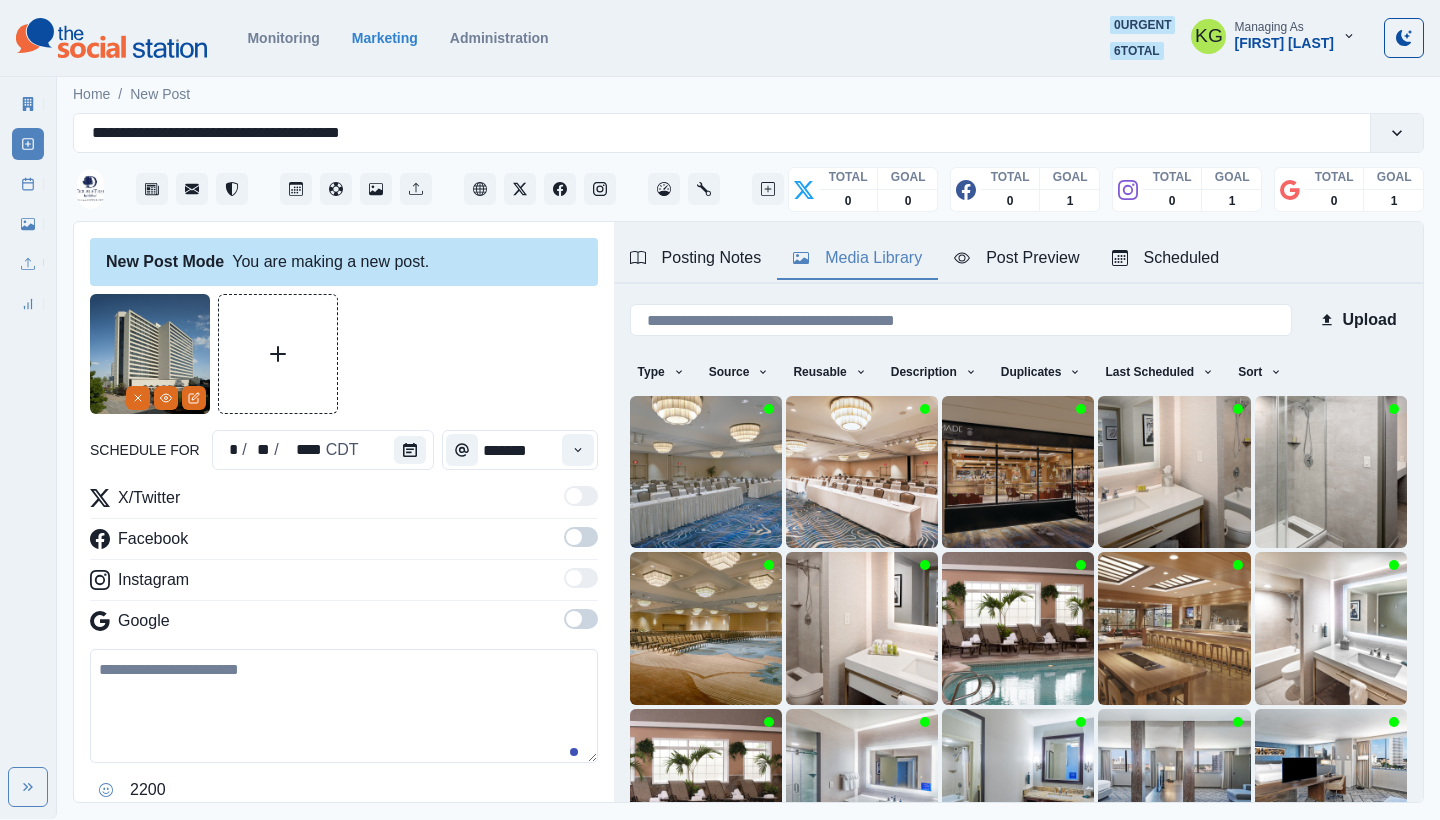 scroll, scrollTop: 171, scrollLeft: 0, axis: vertical 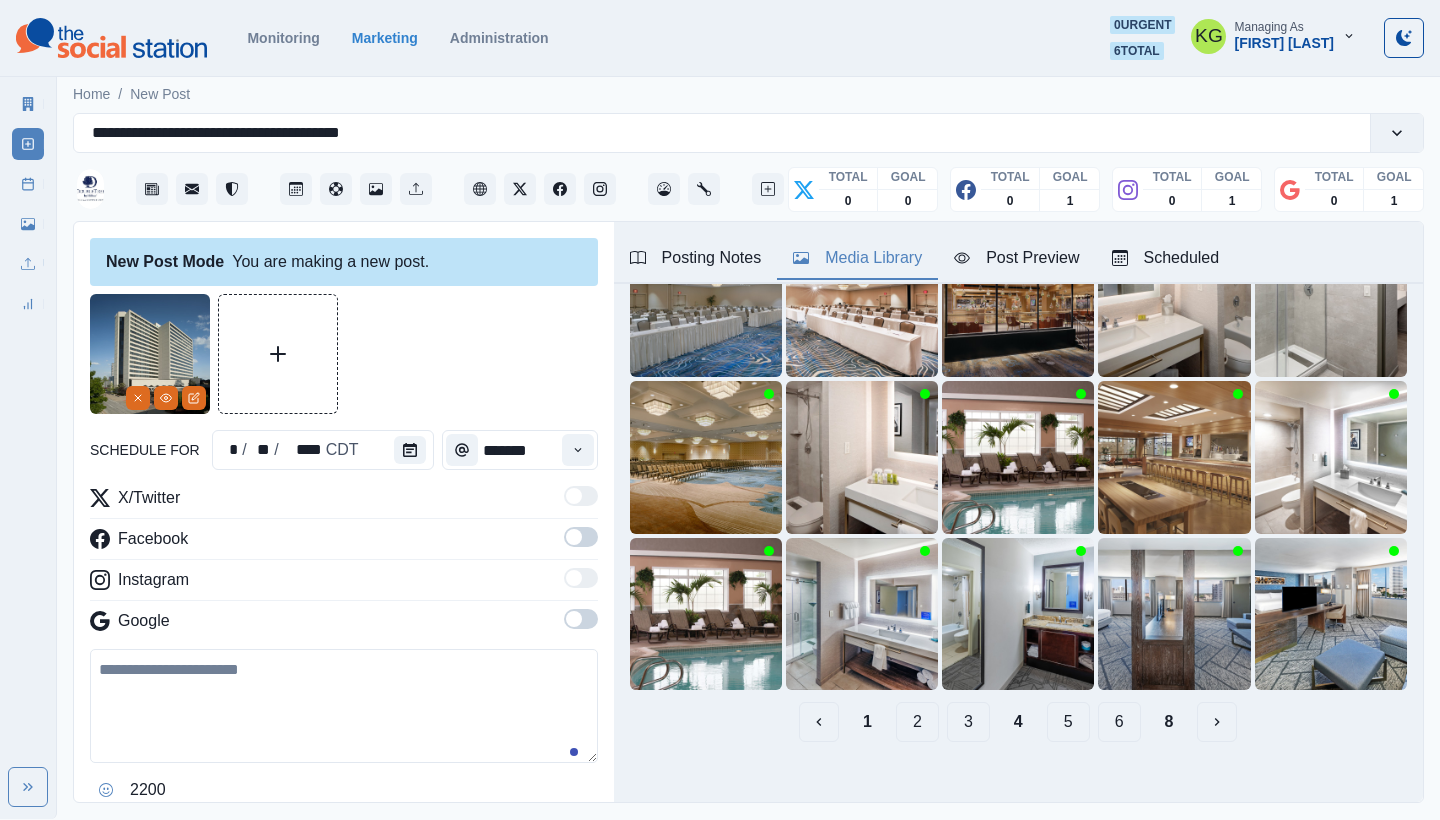 click on "3" at bounding box center (968, 722) 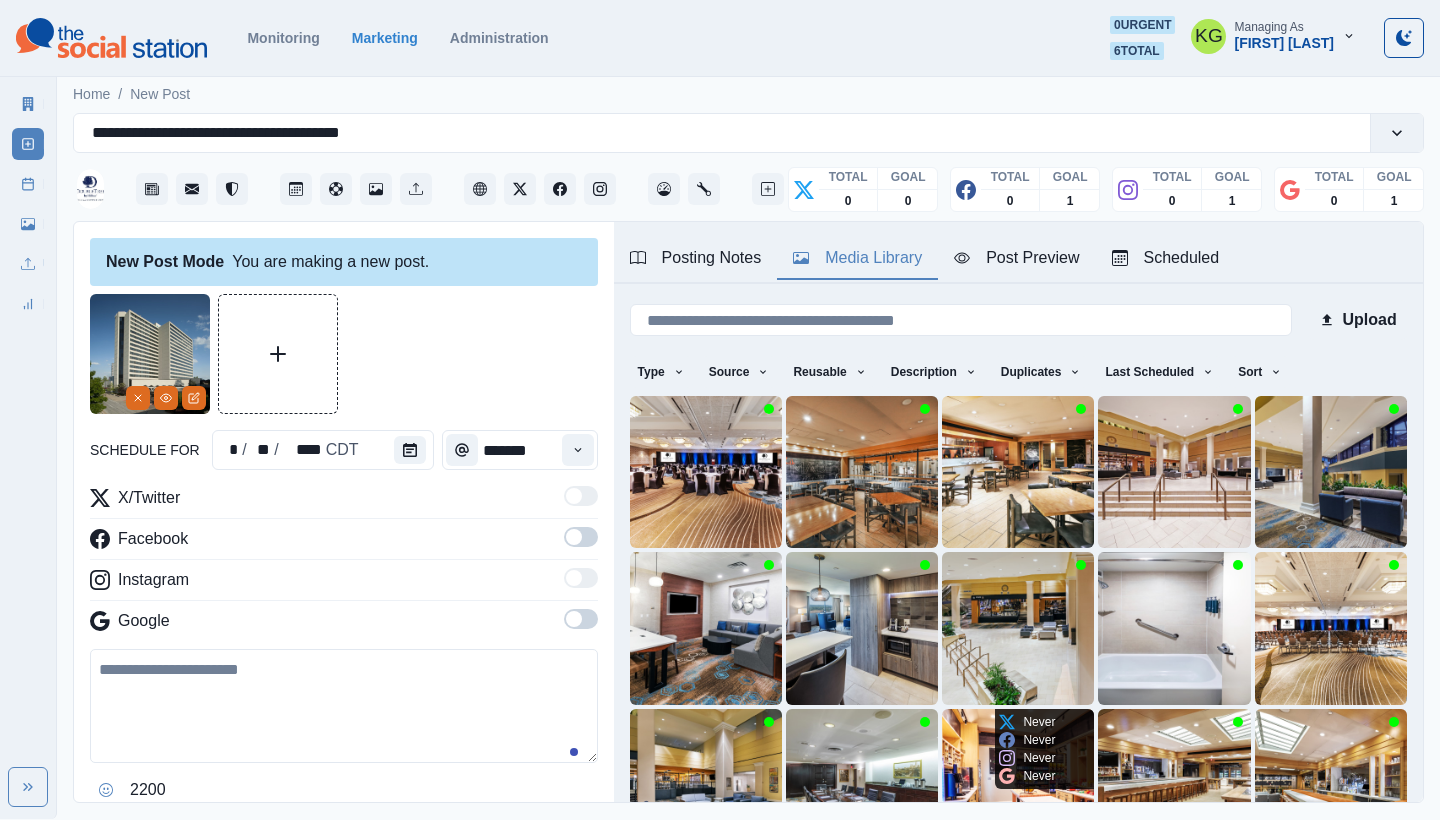 scroll, scrollTop: 171, scrollLeft: 0, axis: vertical 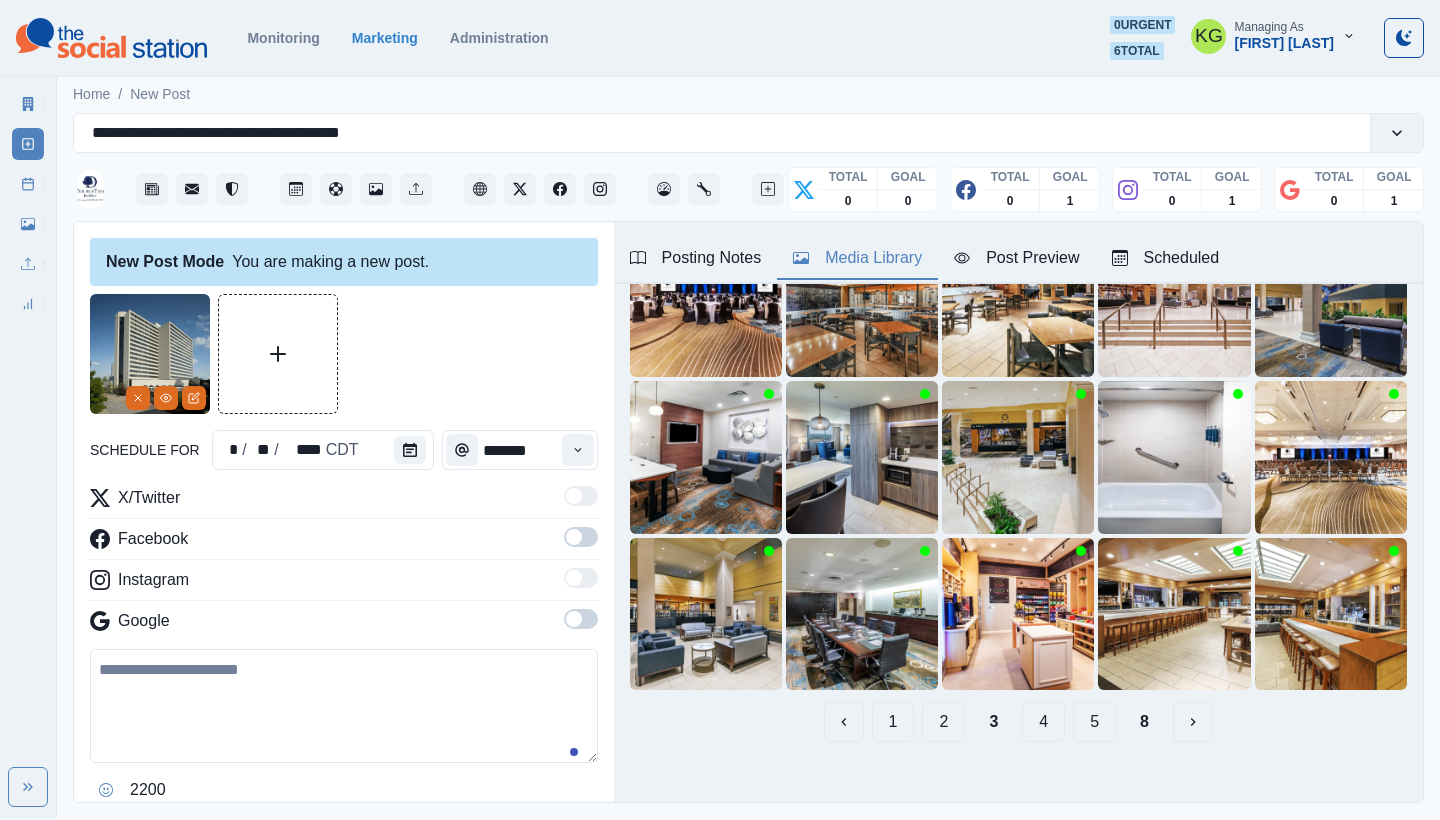 click on "2" at bounding box center (943, 722) 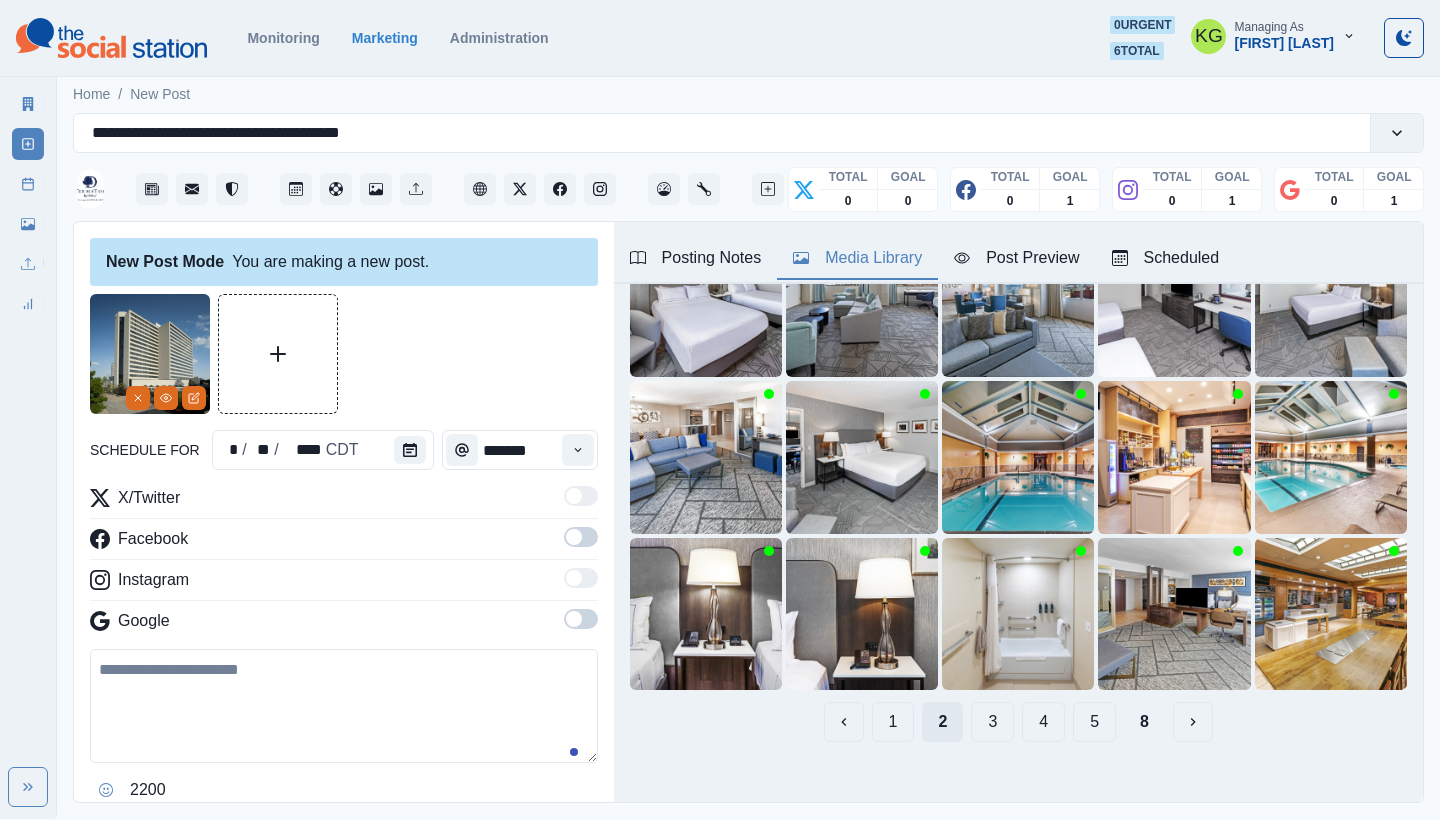 scroll, scrollTop: 171, scrollLeft: 0, axis: vertical 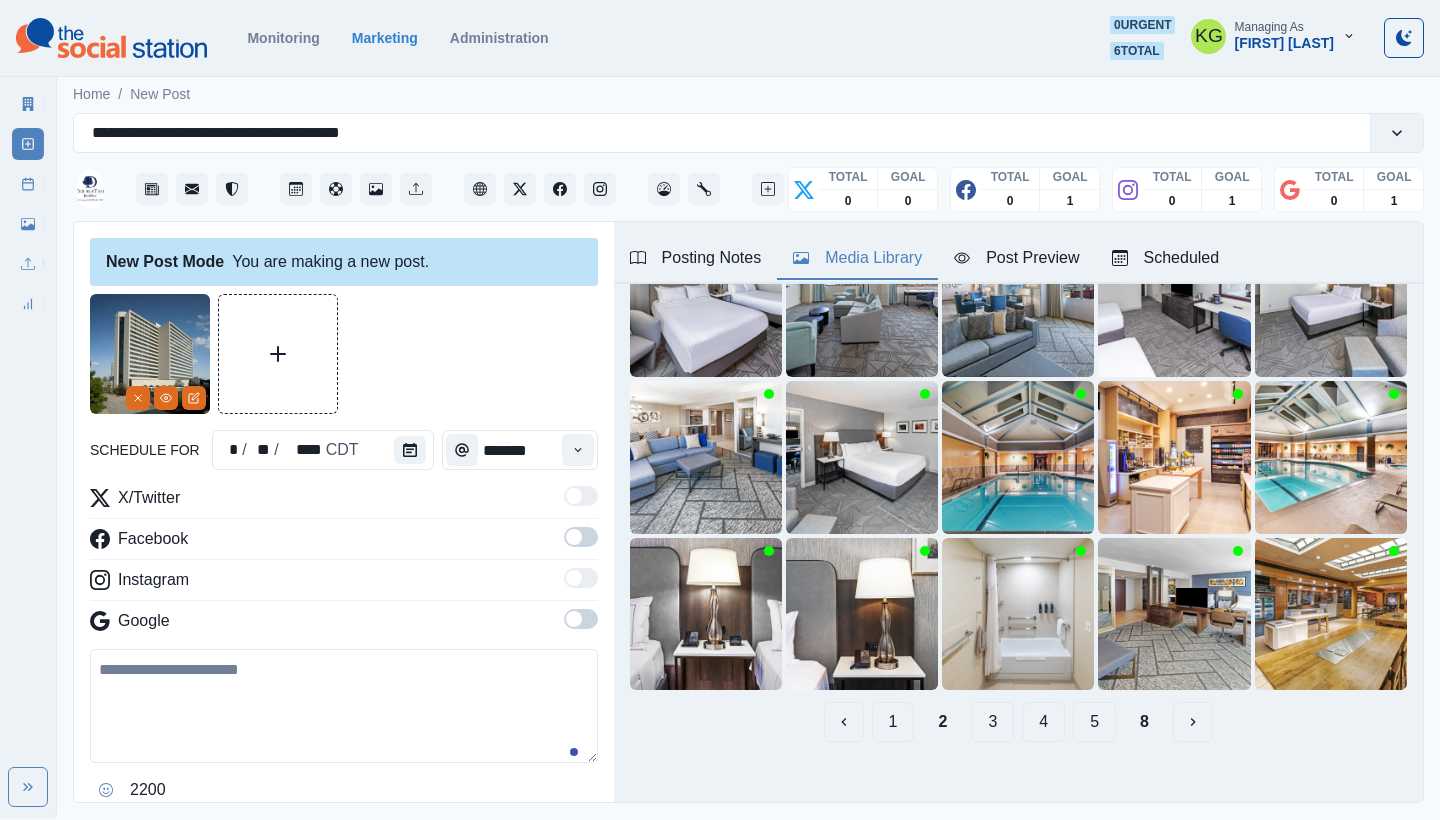 click on "1" at bounding box center [893, 722] 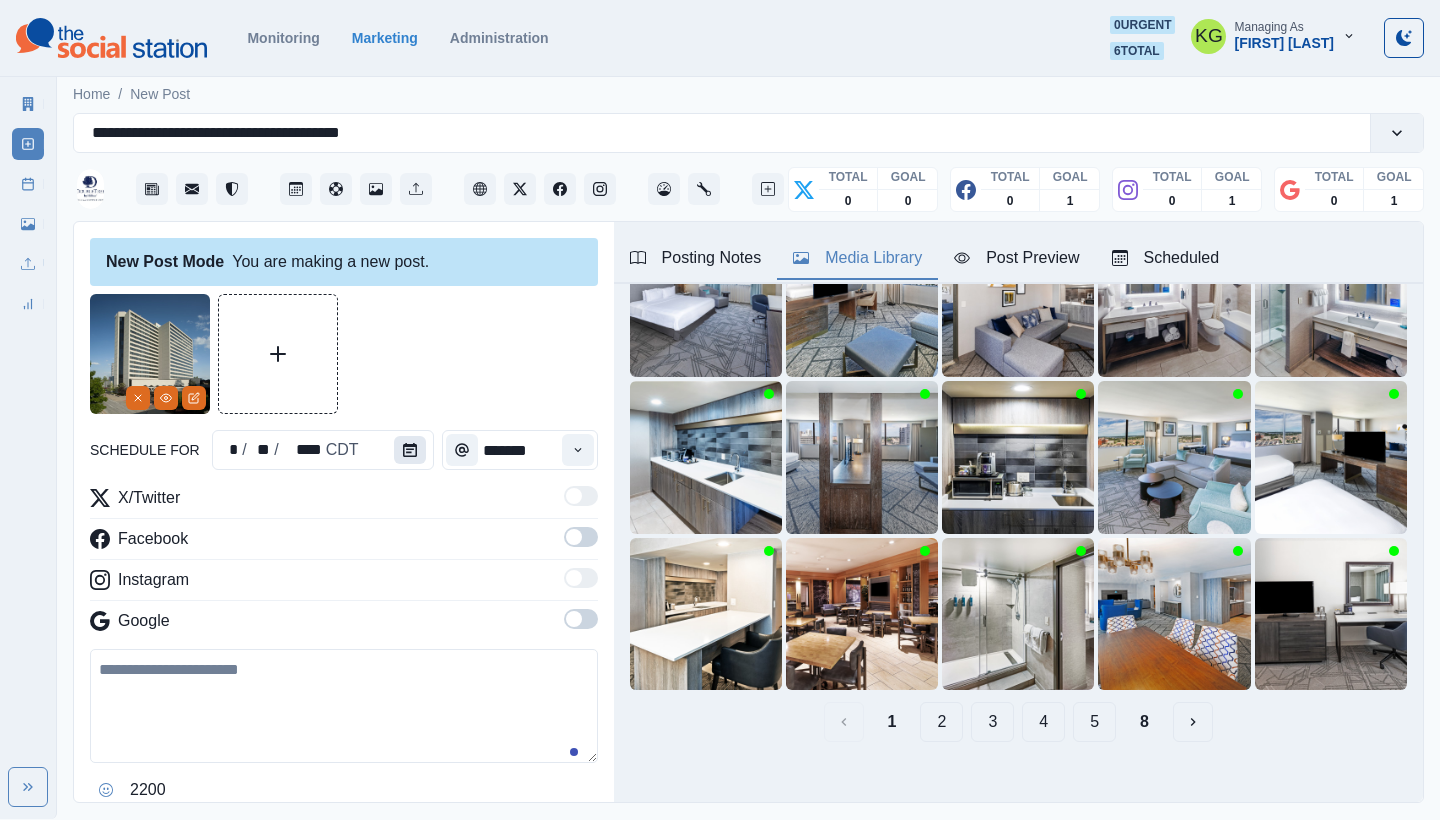 click 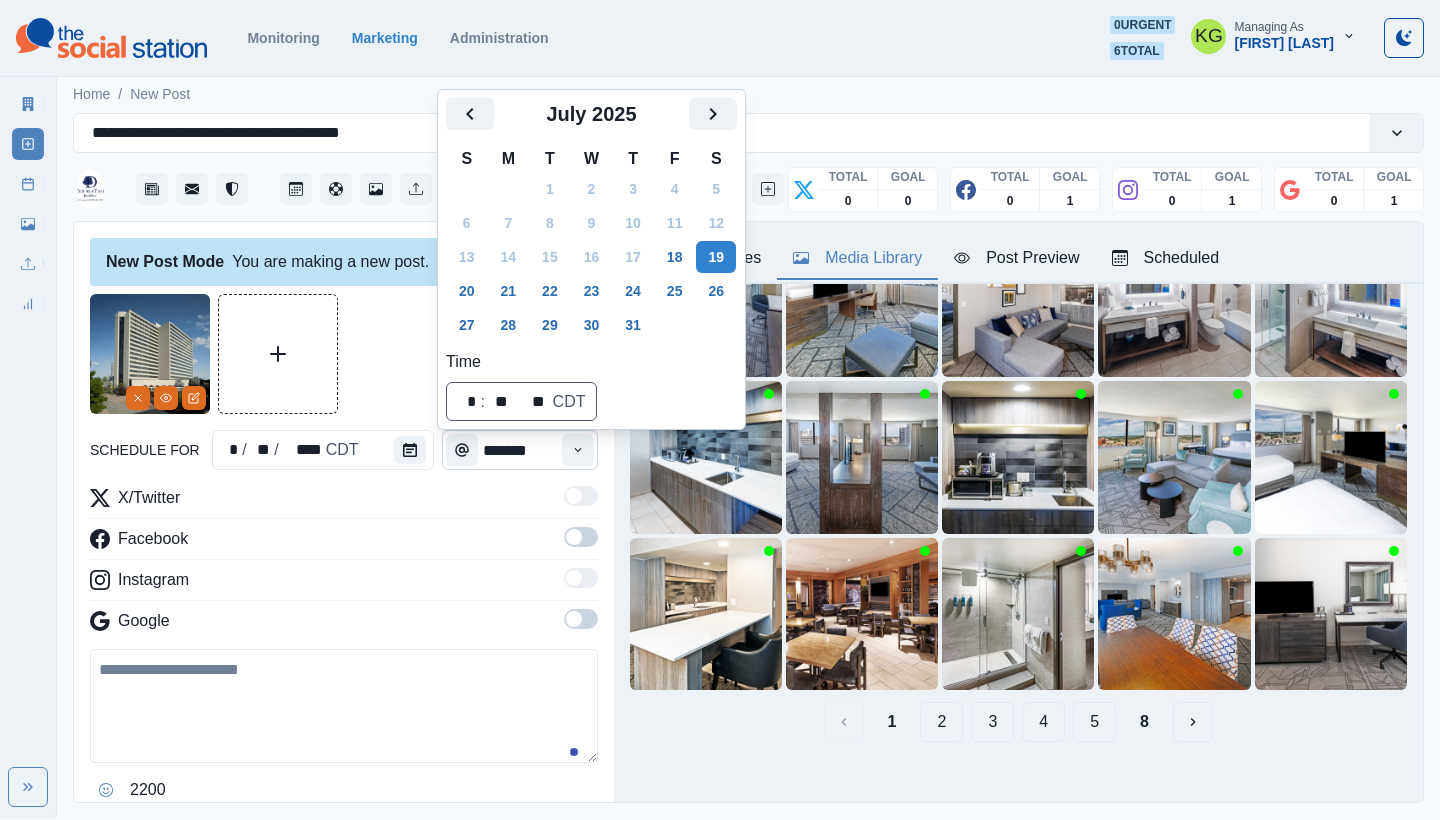 scroll, scrollTop: 165, scrollLeft: 0, axis: vertical 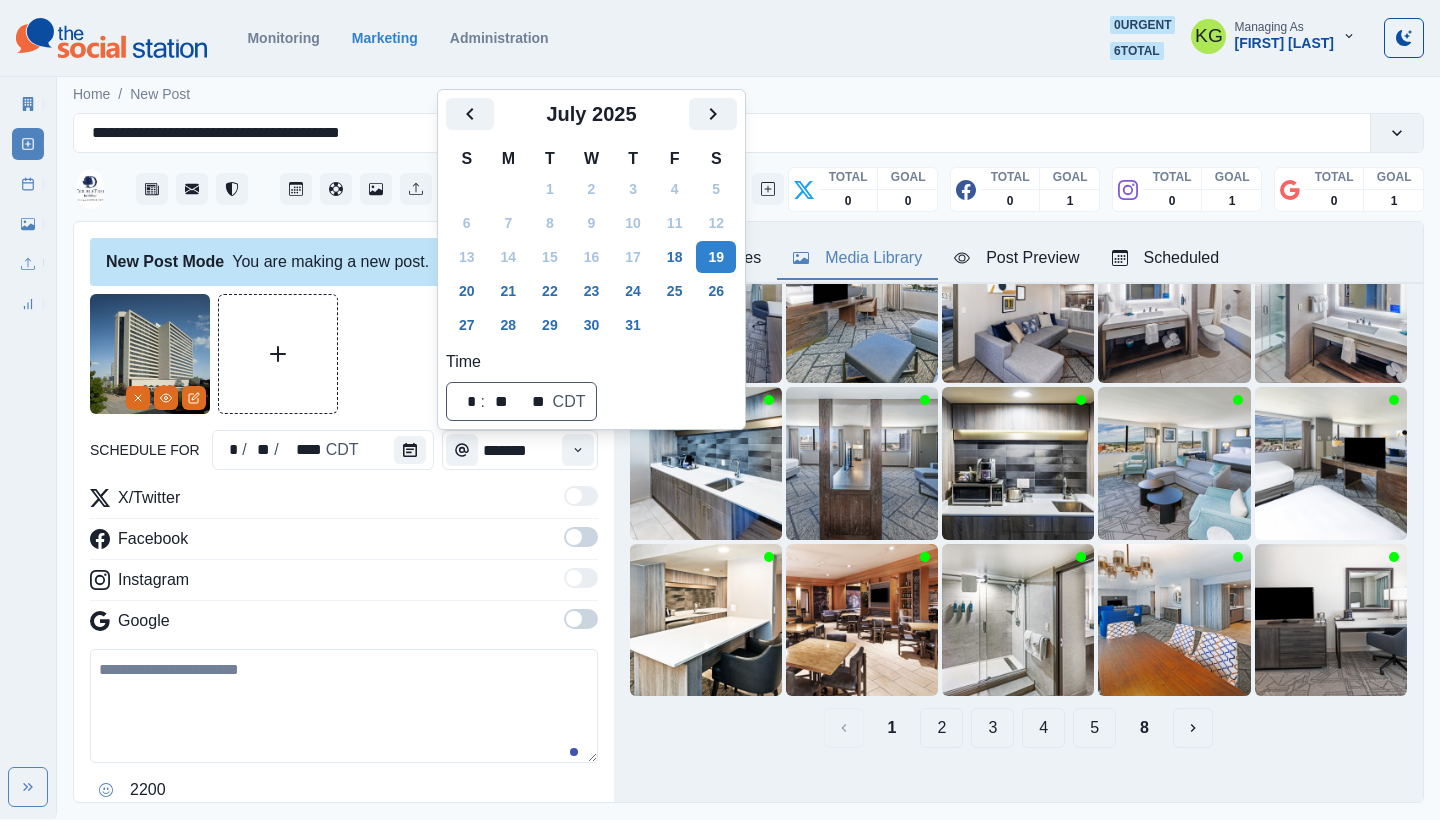 click at bounding box center [344, 354] 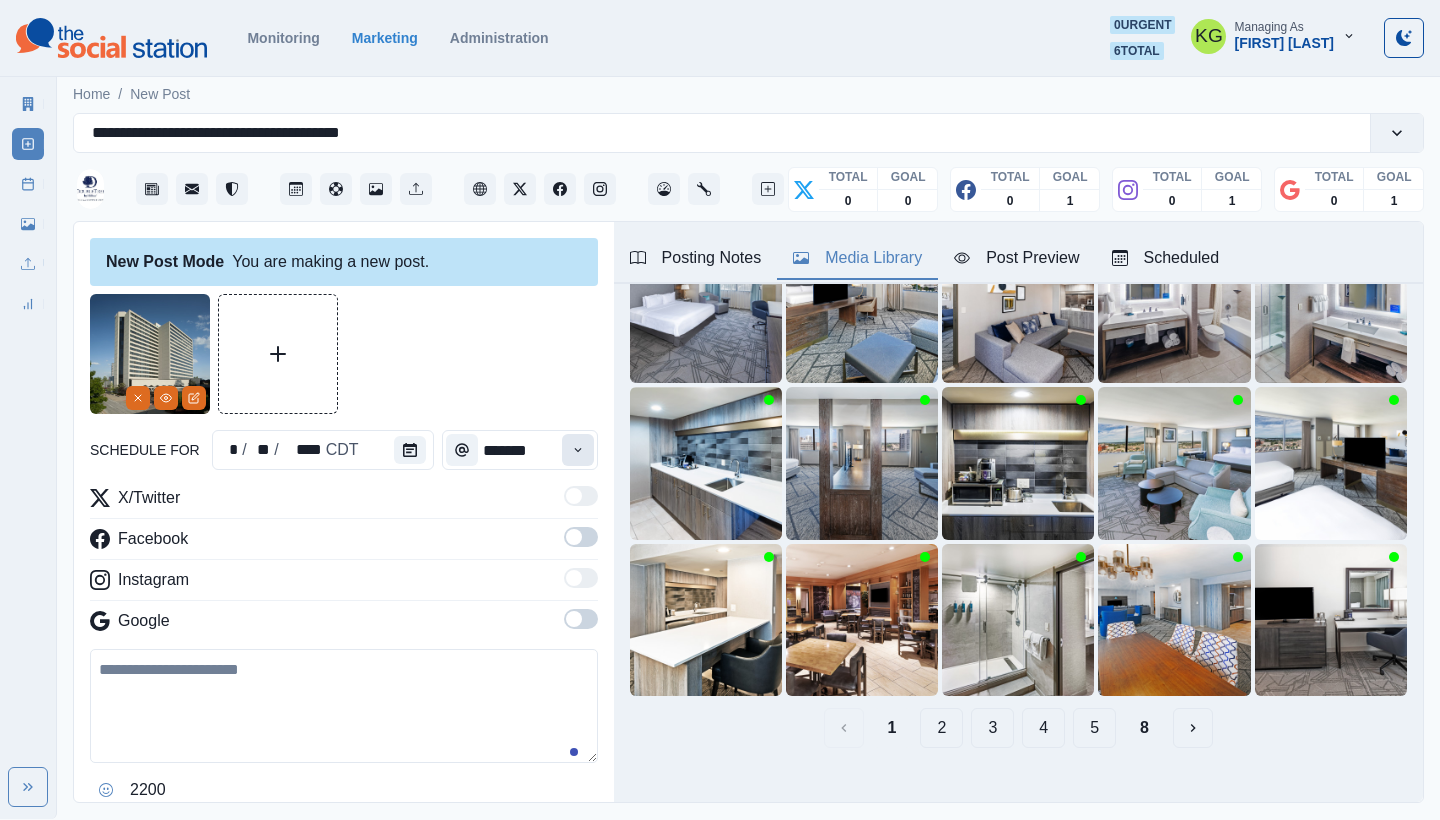 click at bounding box center [578, 450] 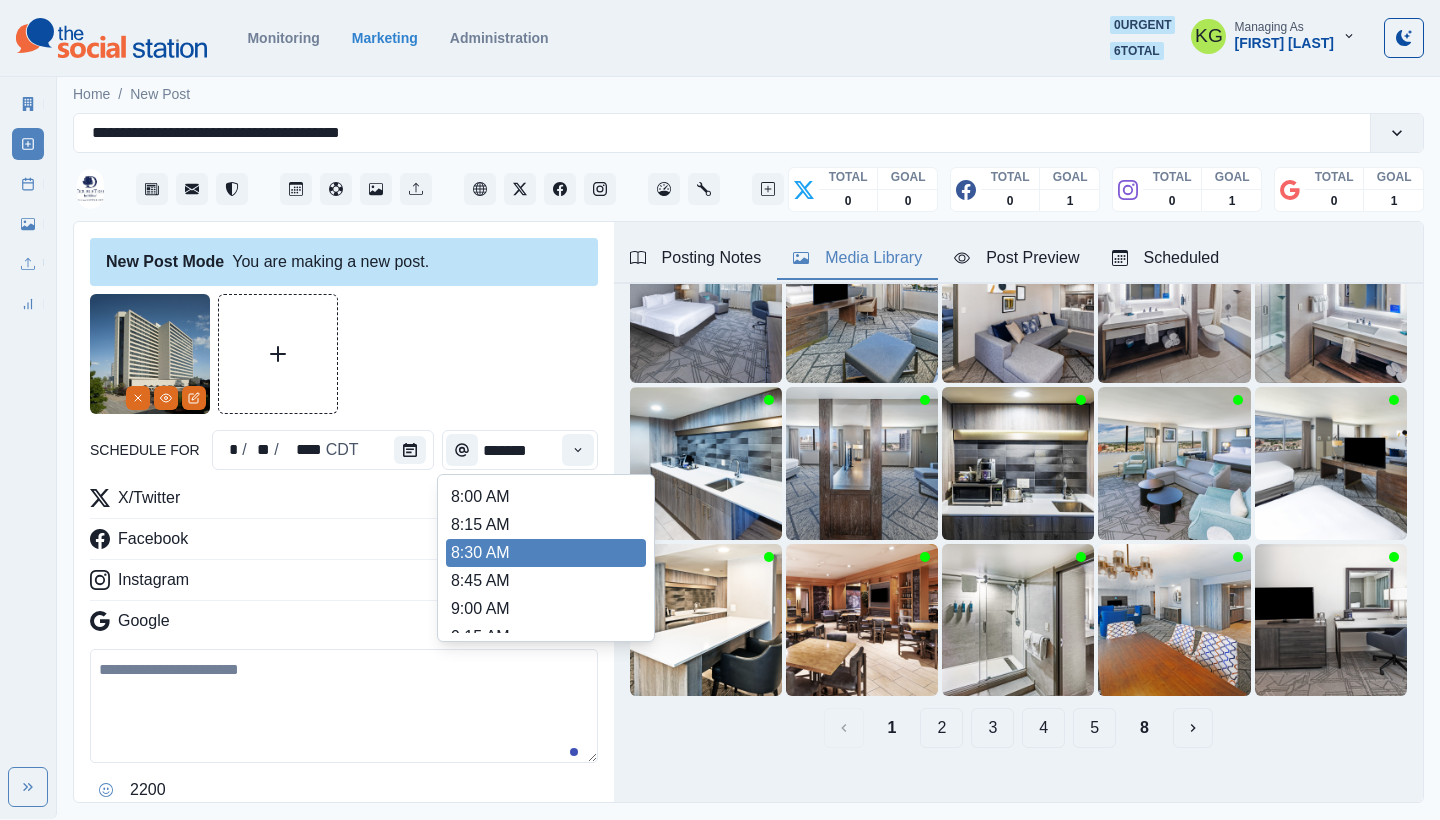 scroll, scrollTop: 447, scrollLeft: 0, axis: vertical 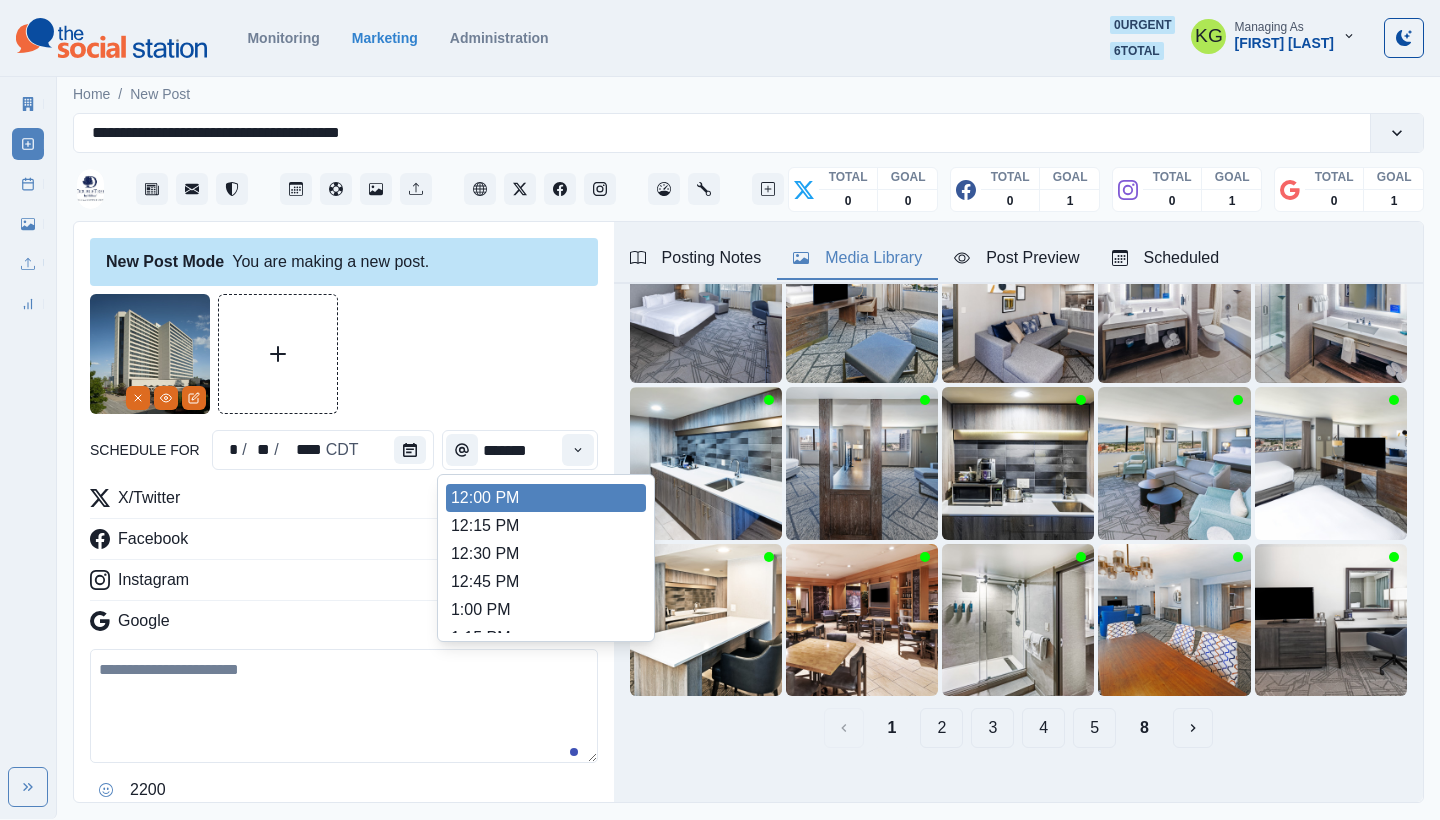 click on "12:00 PM" at bounding box center [546, 498] 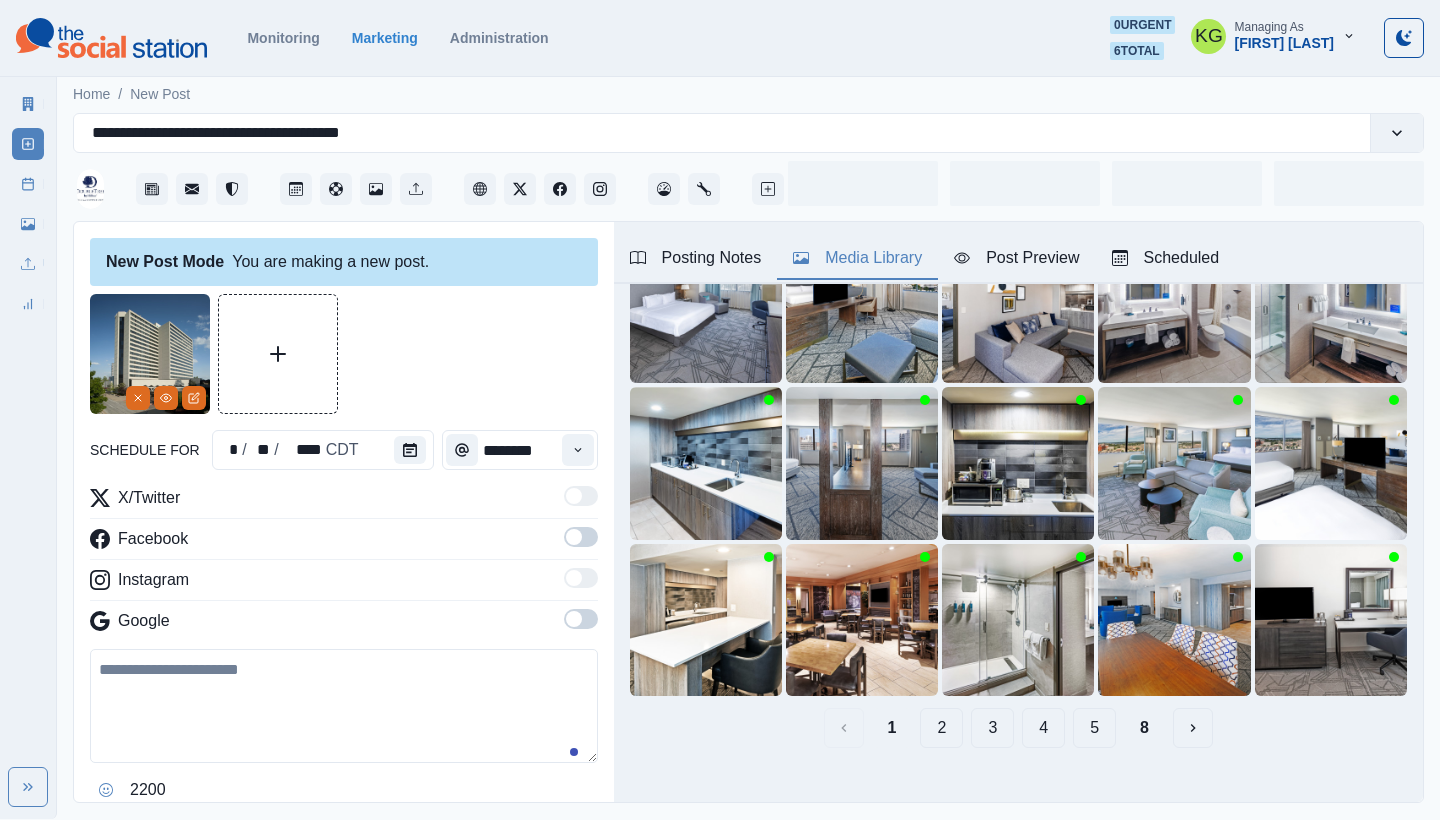 click at bounding box center [574, 619] 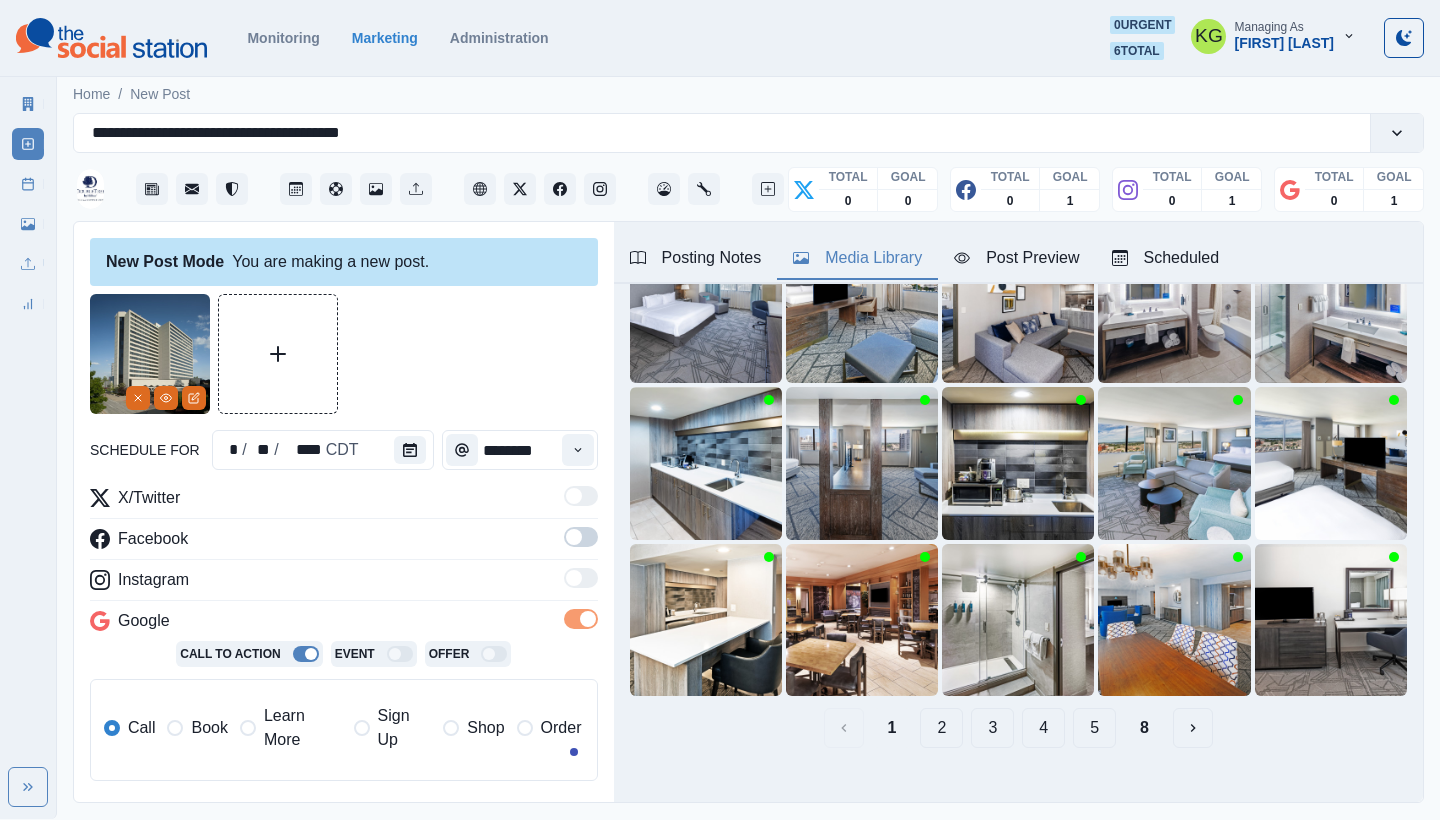 click at bounding box center [574, 537] 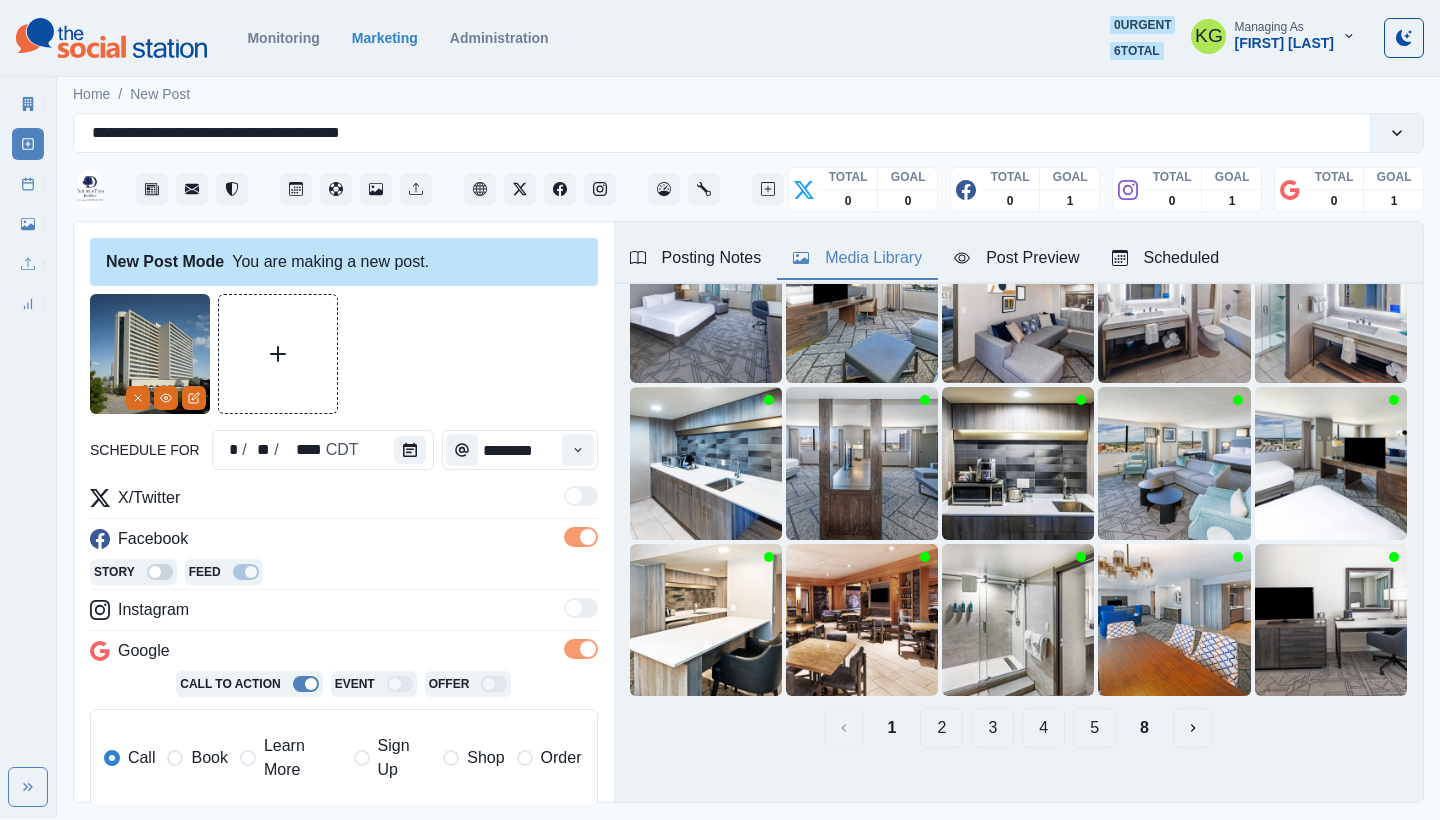 scroll, scrollTop: 372, scrollLeft: 0, axis: vertical 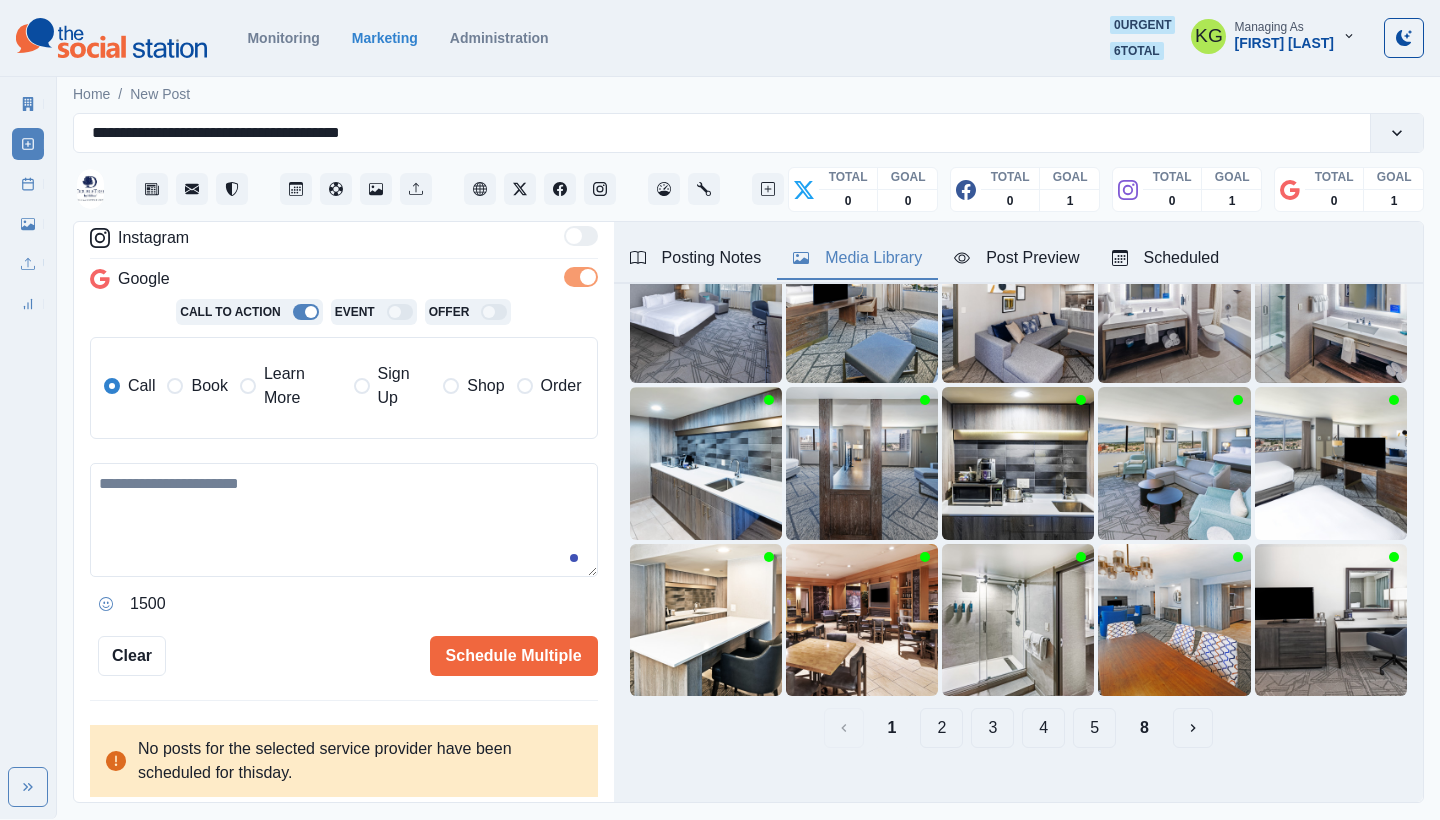 click on "Book" at bounding box center (197, 386) 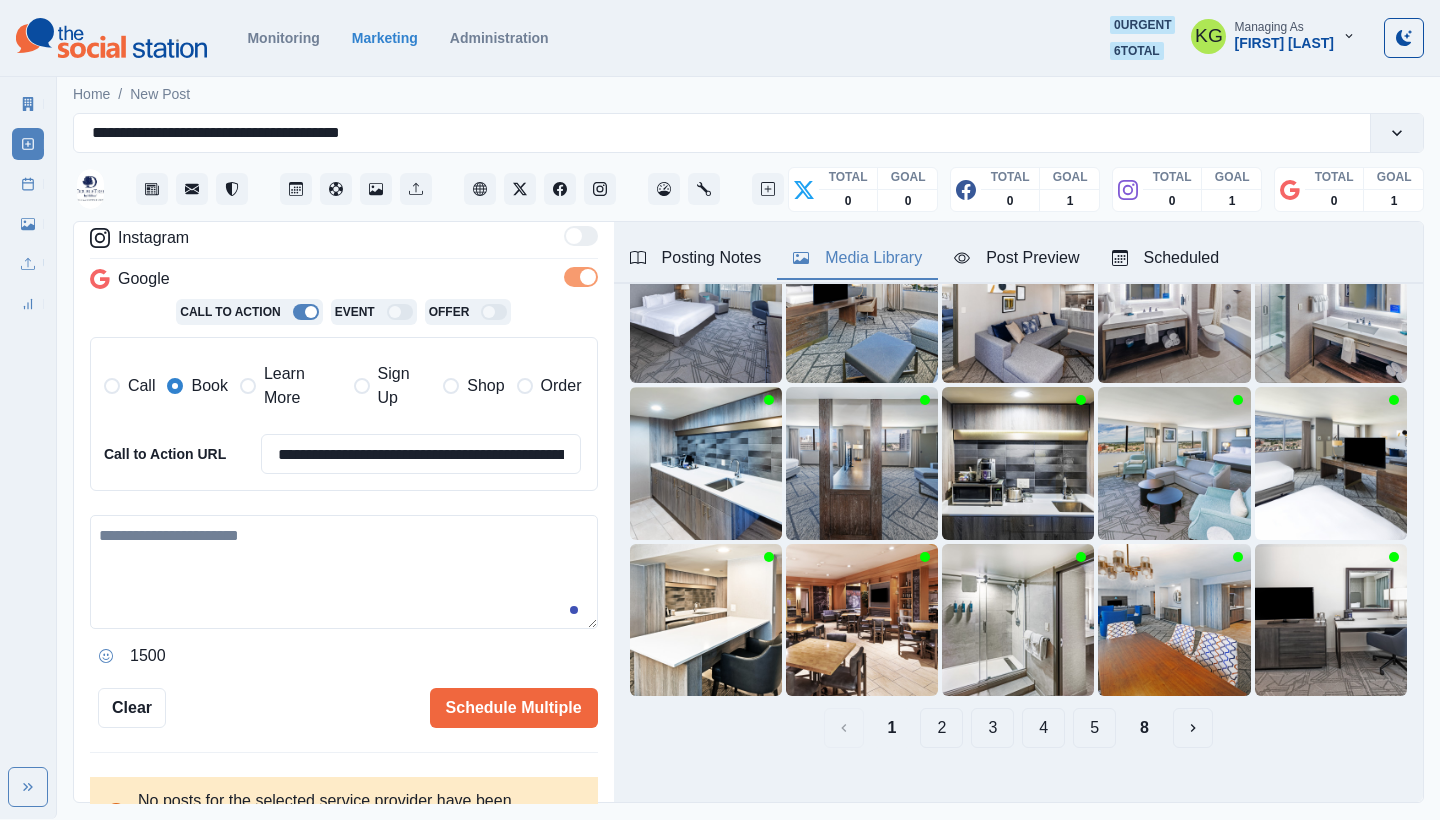 click at bounding box center [344, 572] 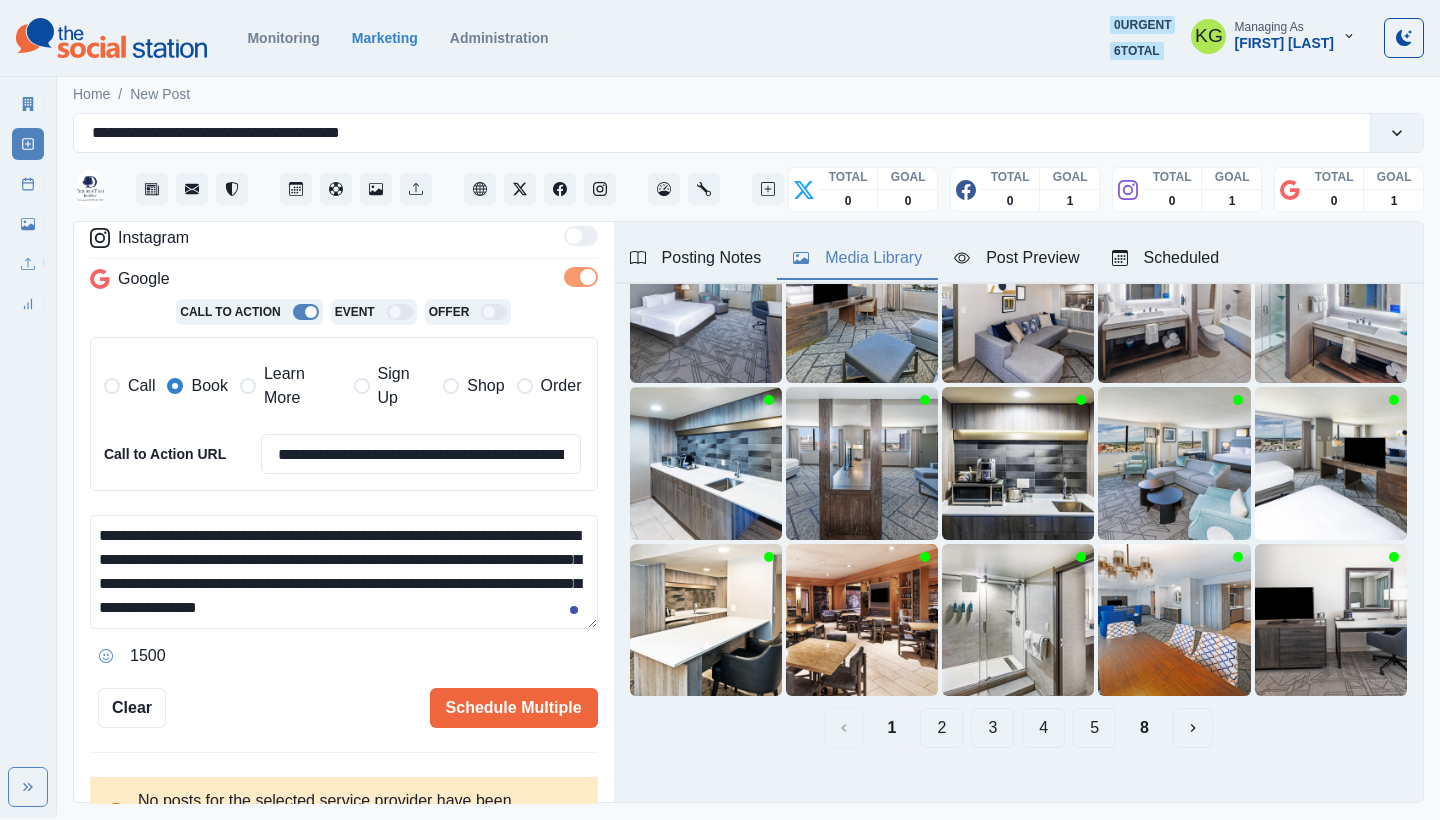 scroll, scrollTop: 72, scrollLeft: 0, axis: vertical 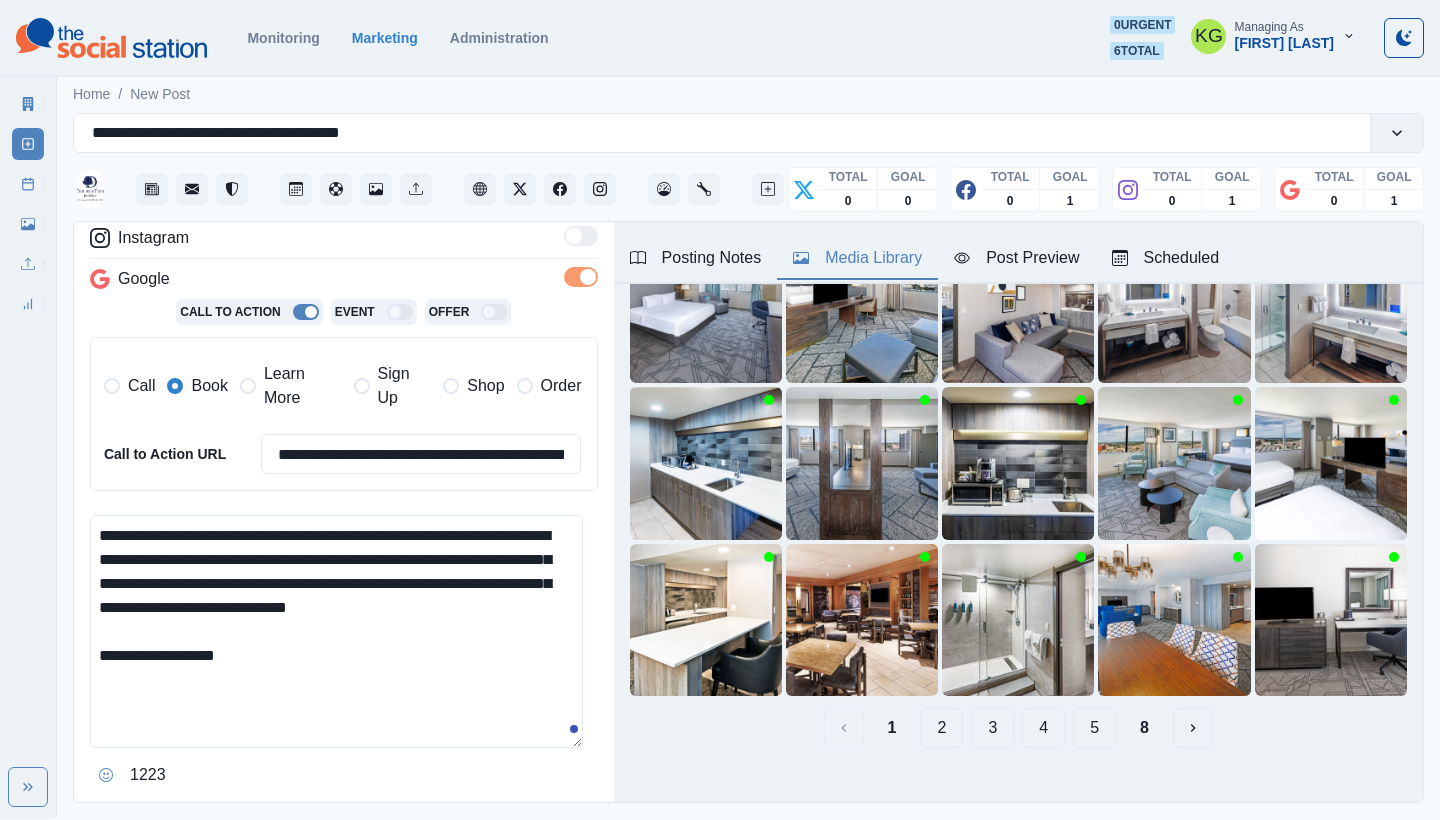 click on "**********" at bounding box center [336, 631] 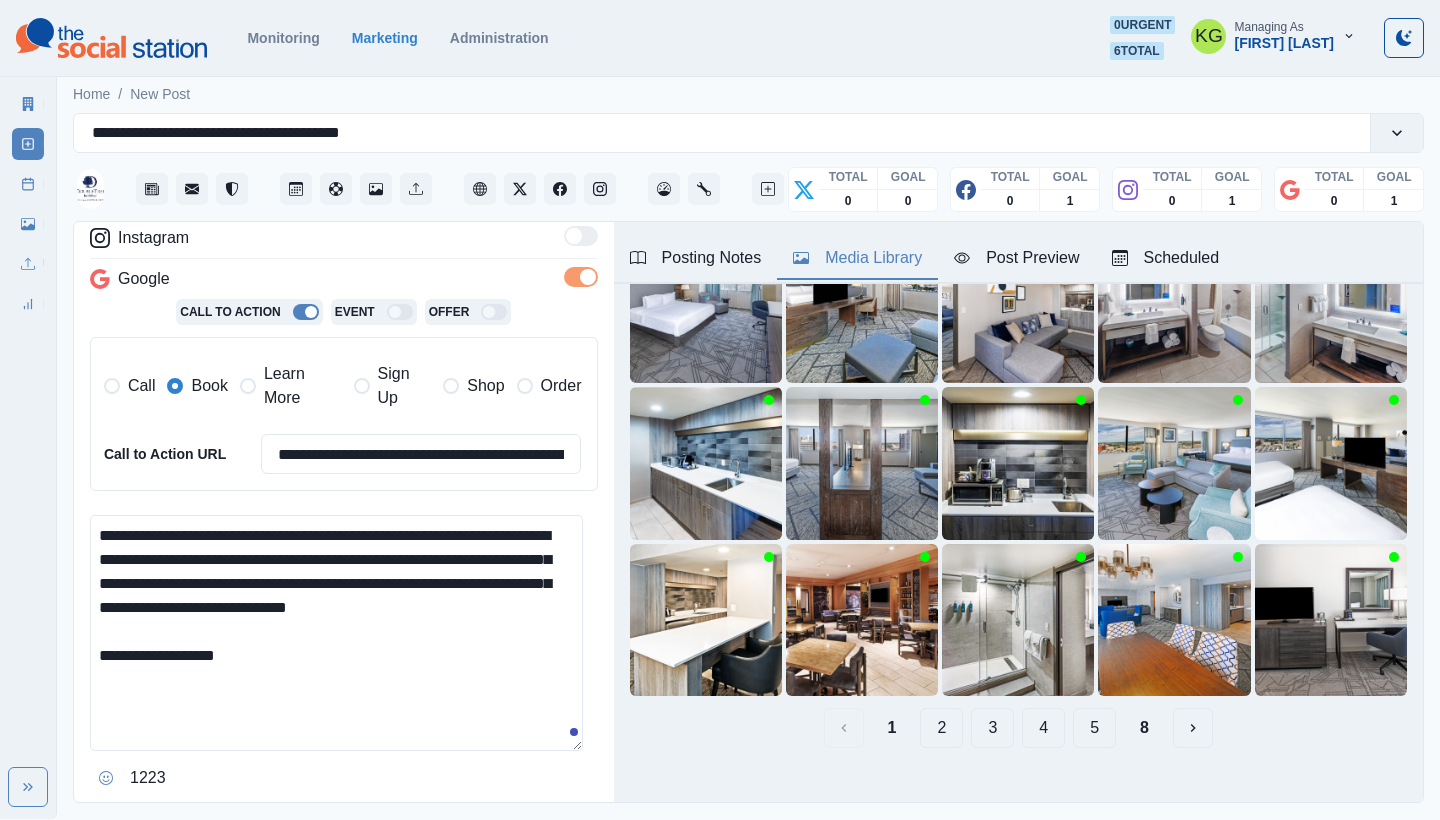 drag, startPoint x: 417, startPoint y: 526, endPoint x: 401, endPoint y: 522, distance: 16.492422 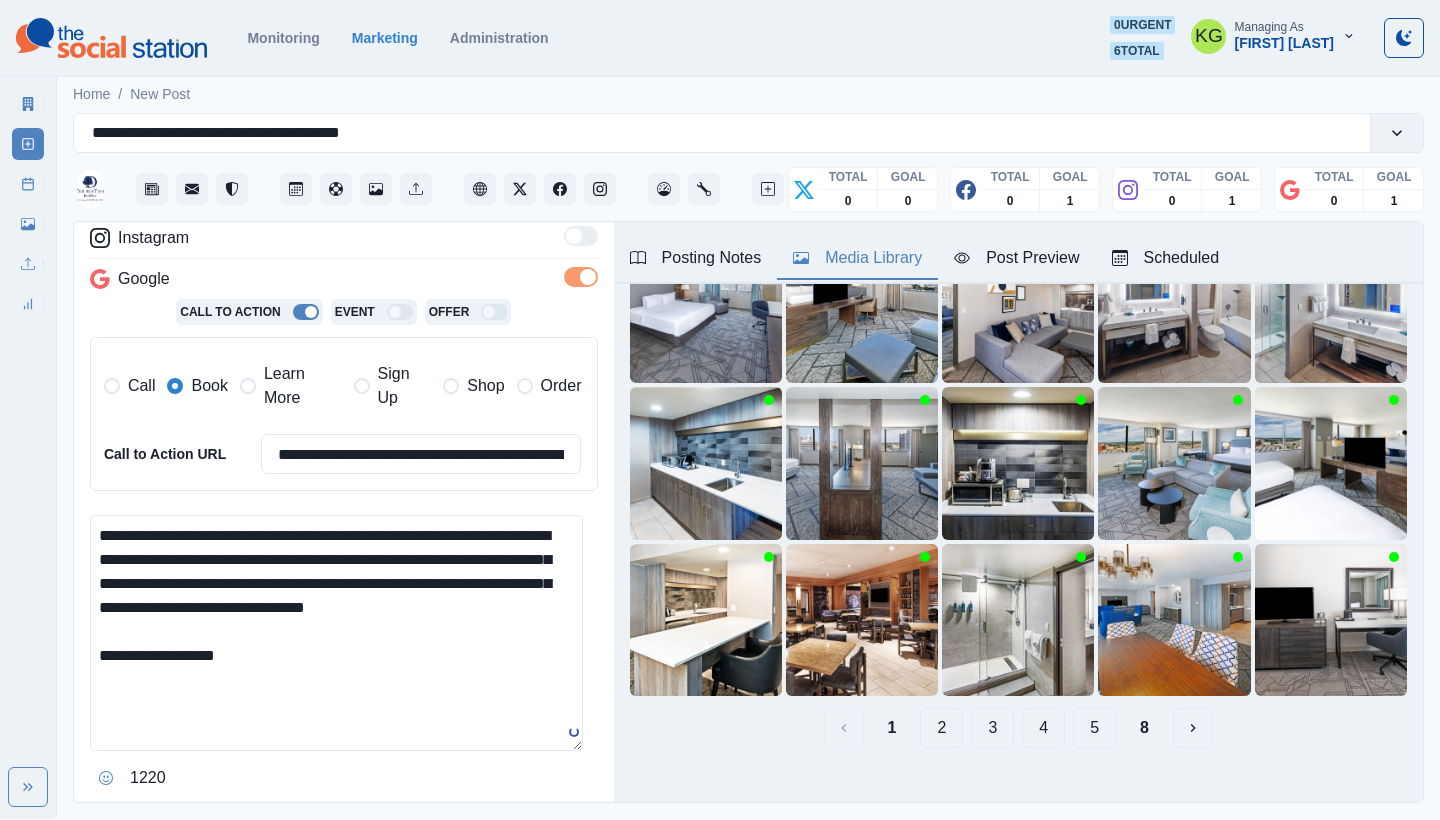 click on "**********" at bounding box center [336, 633] 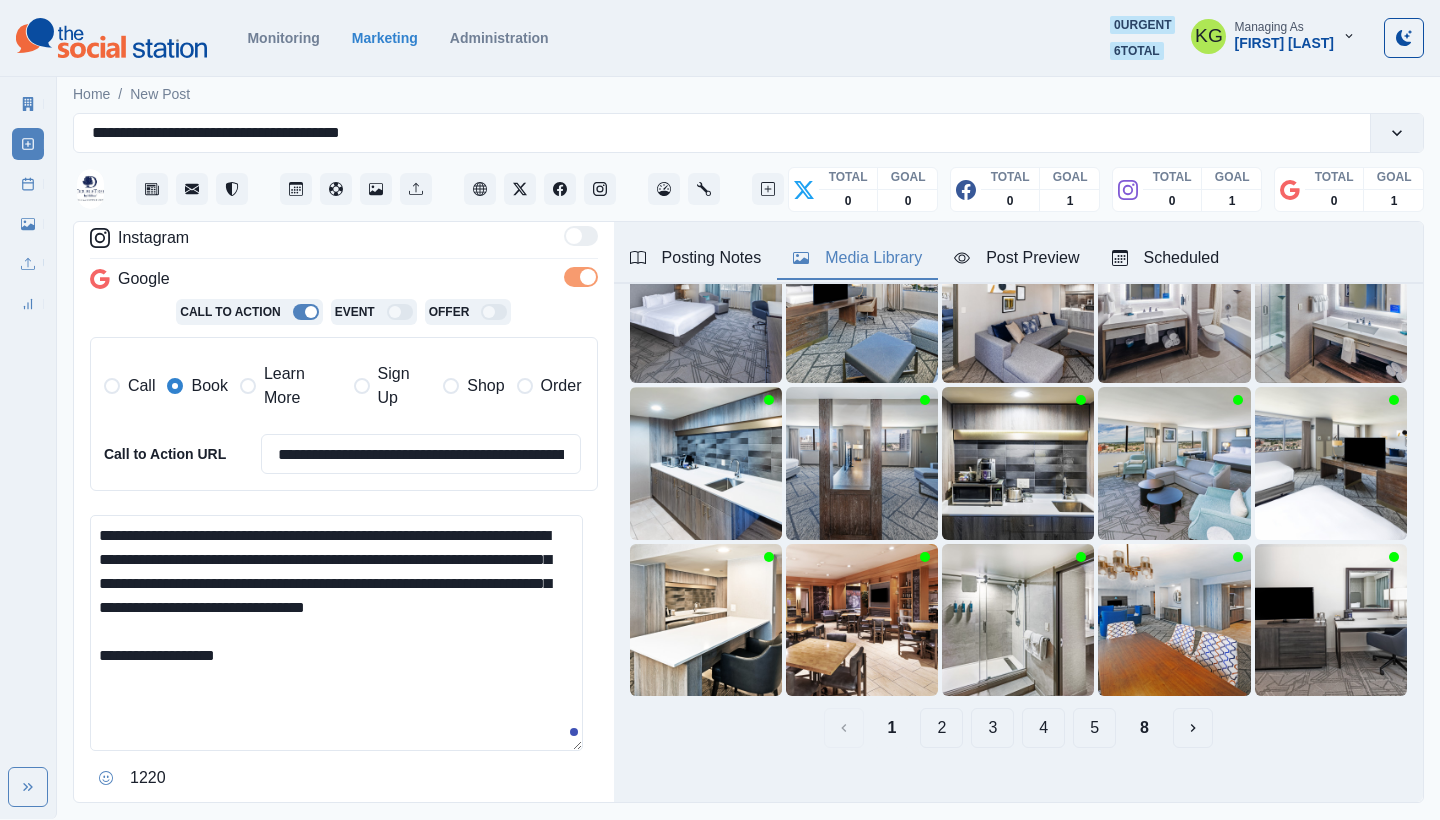 click on "**********" at bounding box center (336, 633) 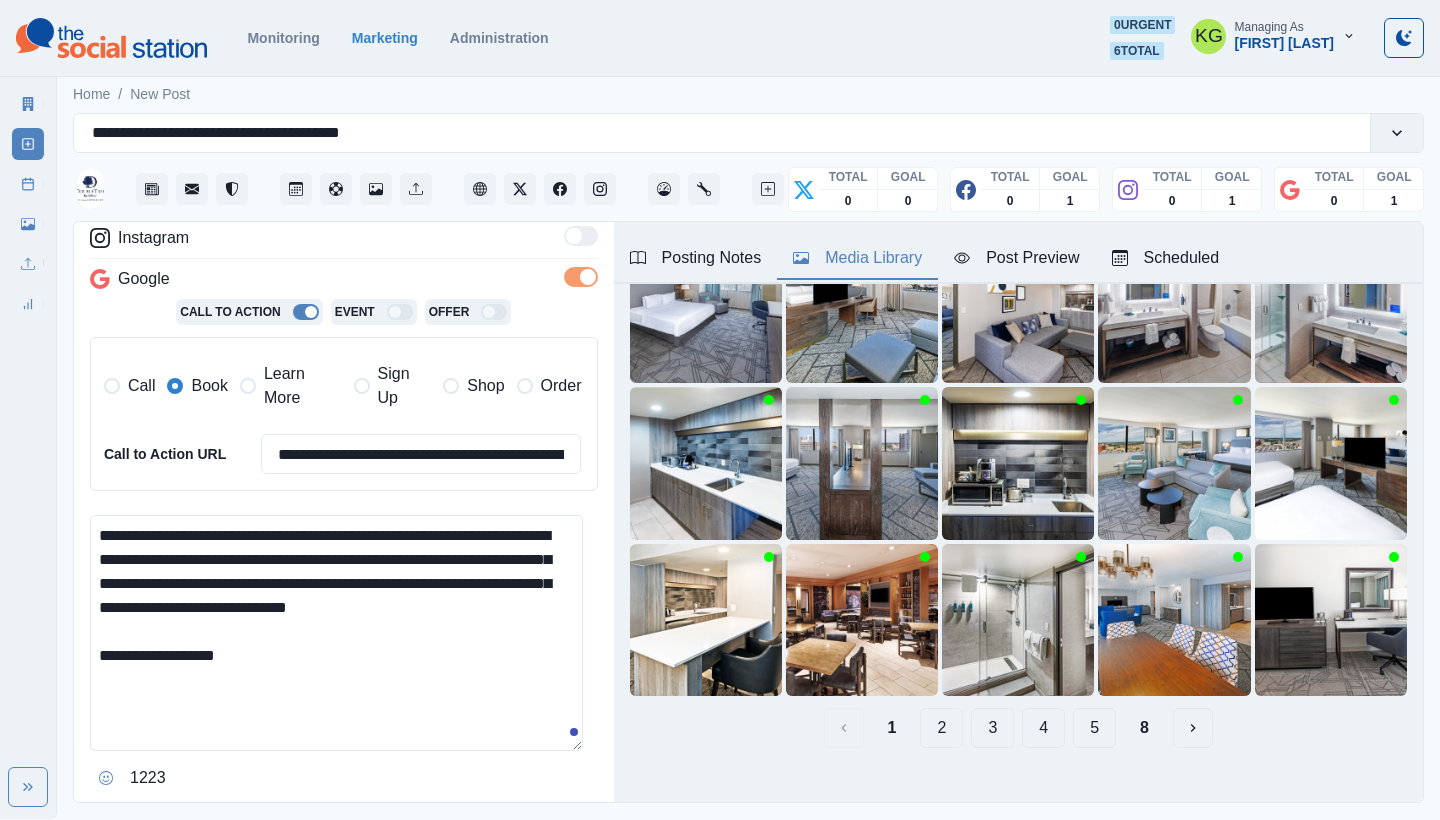 click on "**********" at bounding box center [336, 633] 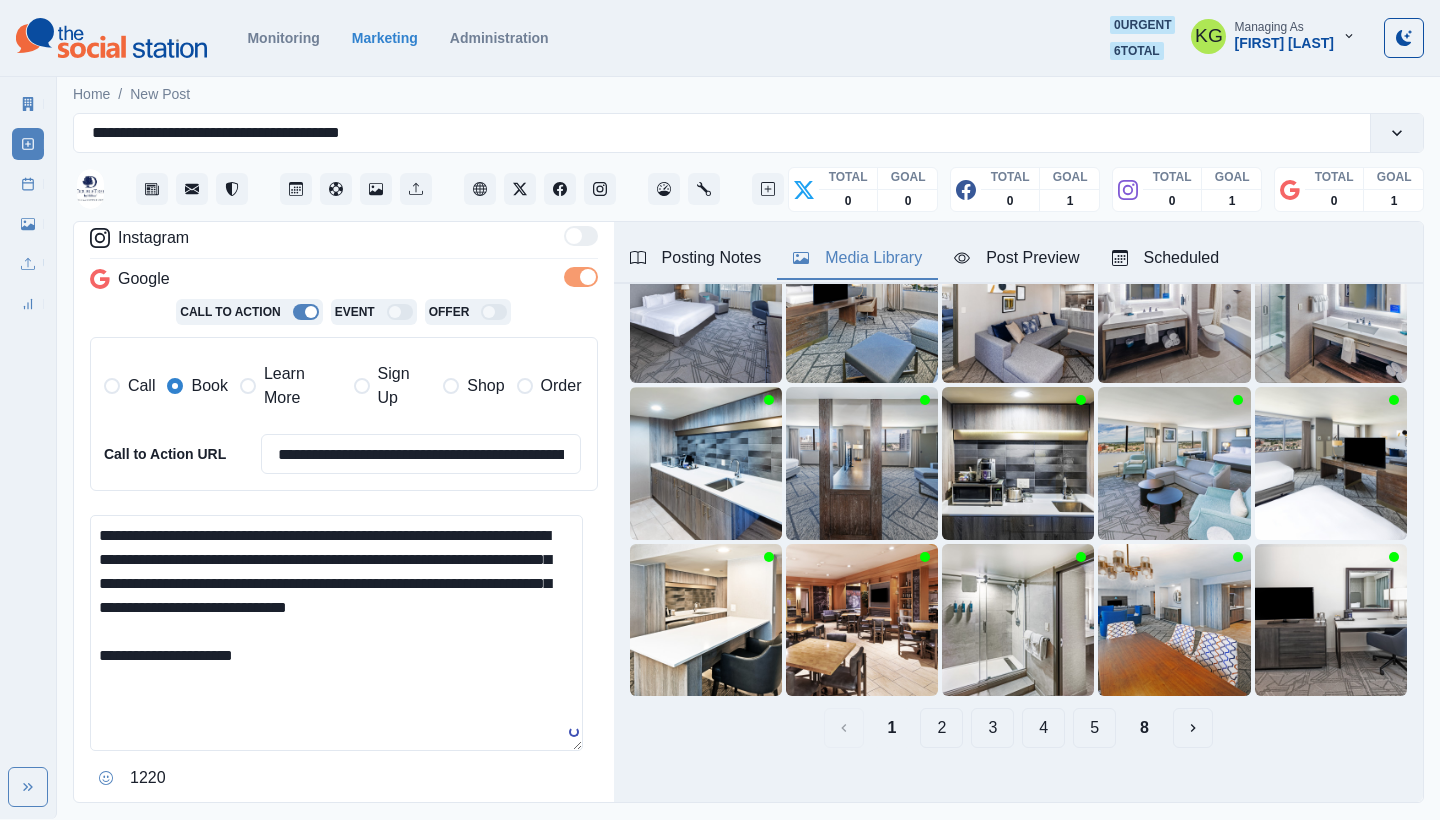 paste on "**********" 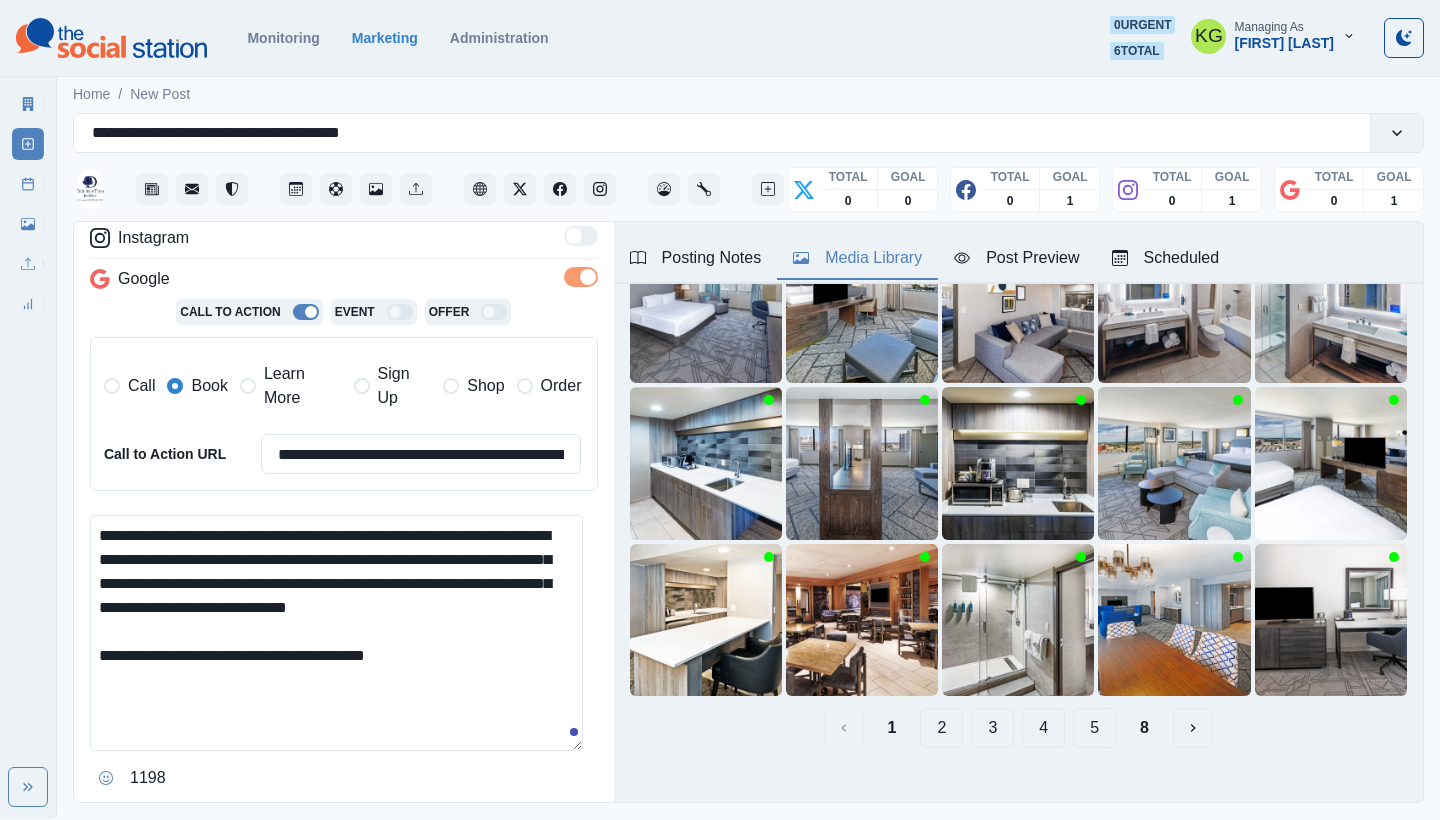 drag, startPoint x: 306, startPoint y: 671, endPoint x: 264, endPoint y: 667, distance: 42.190044 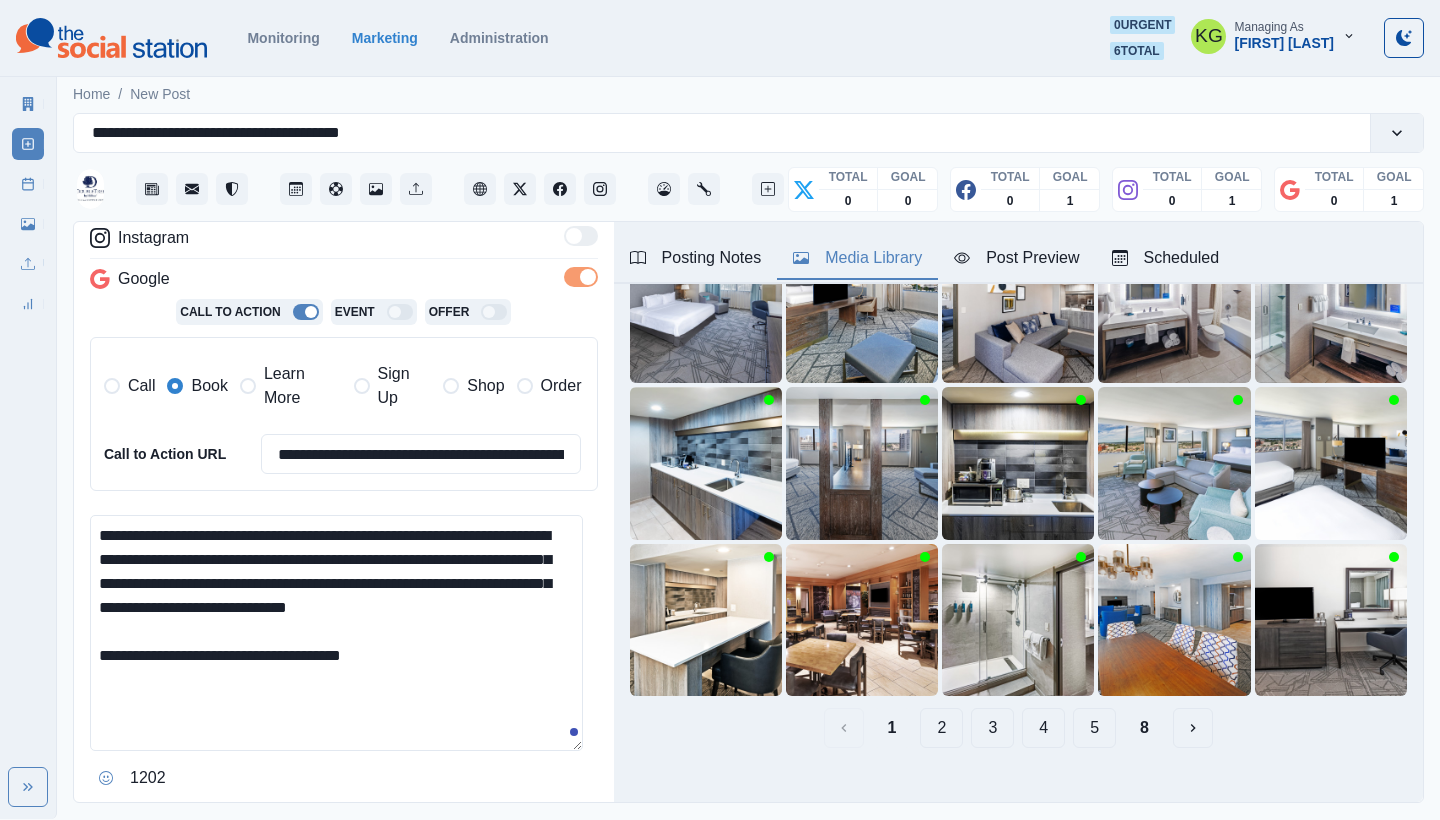 click on "**********" at bounding box center (336, 633) 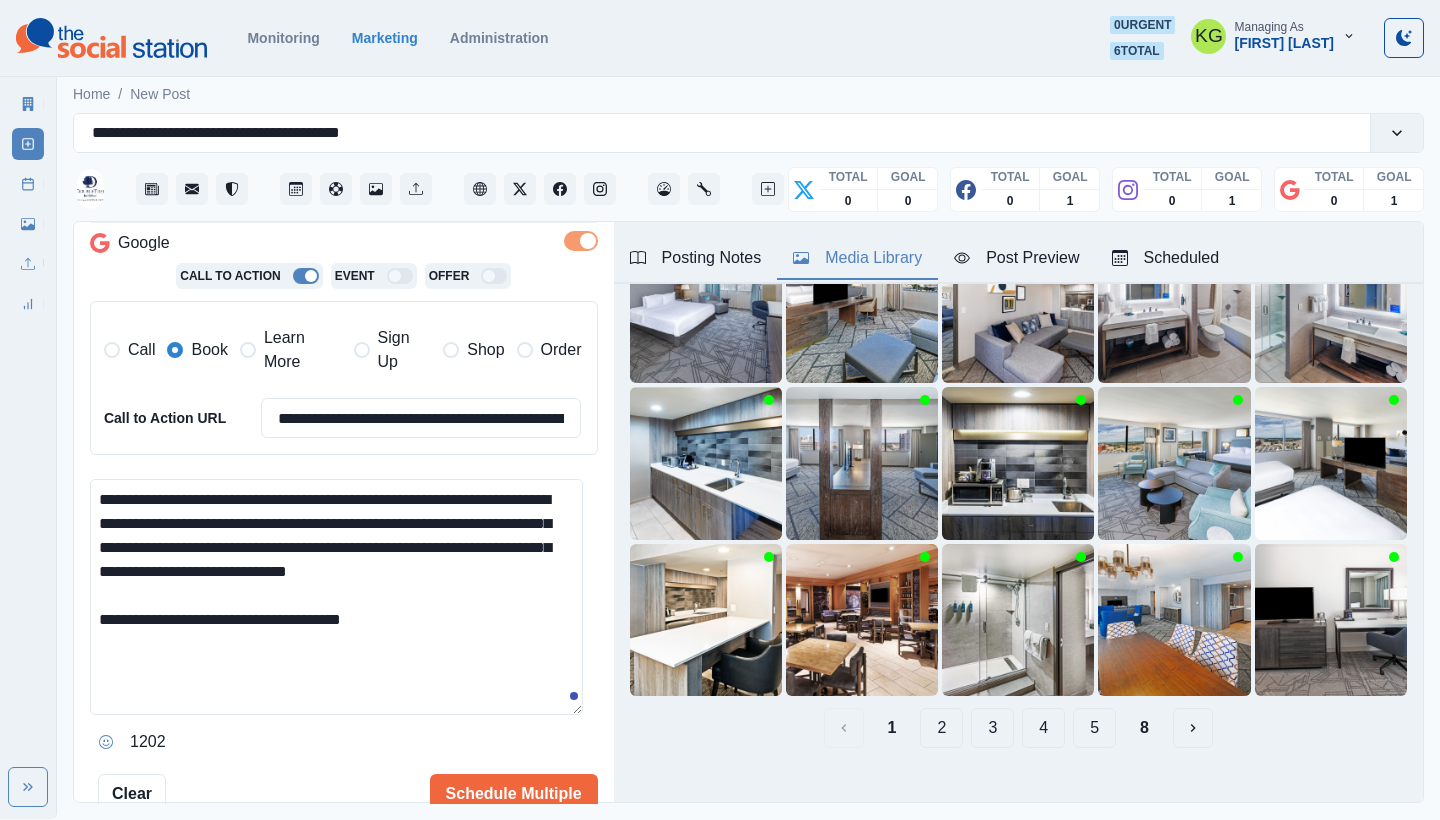 scroll, scrollTop: 546, scrollLeft: 0, axis: vertical 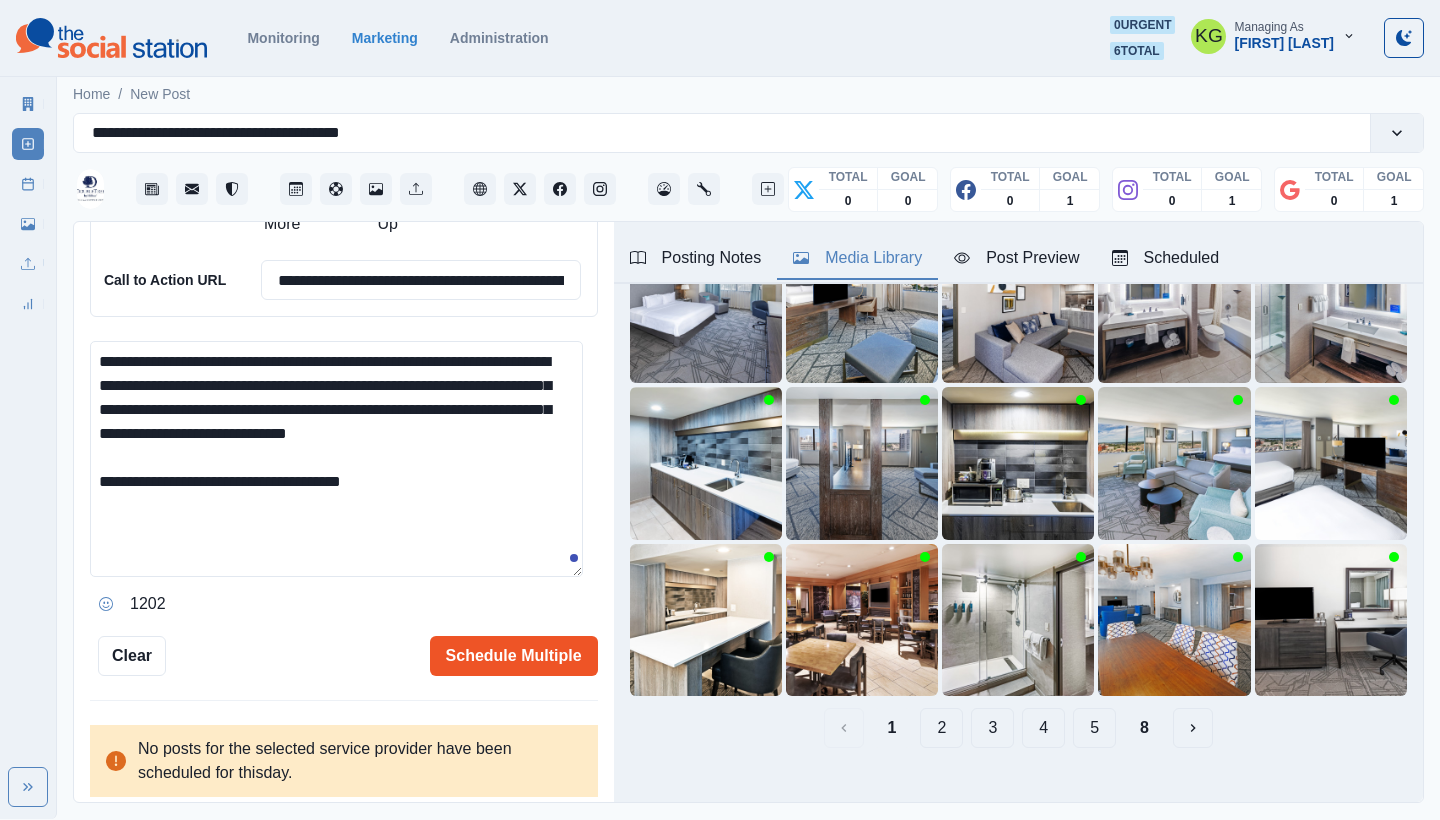 type on "**********" 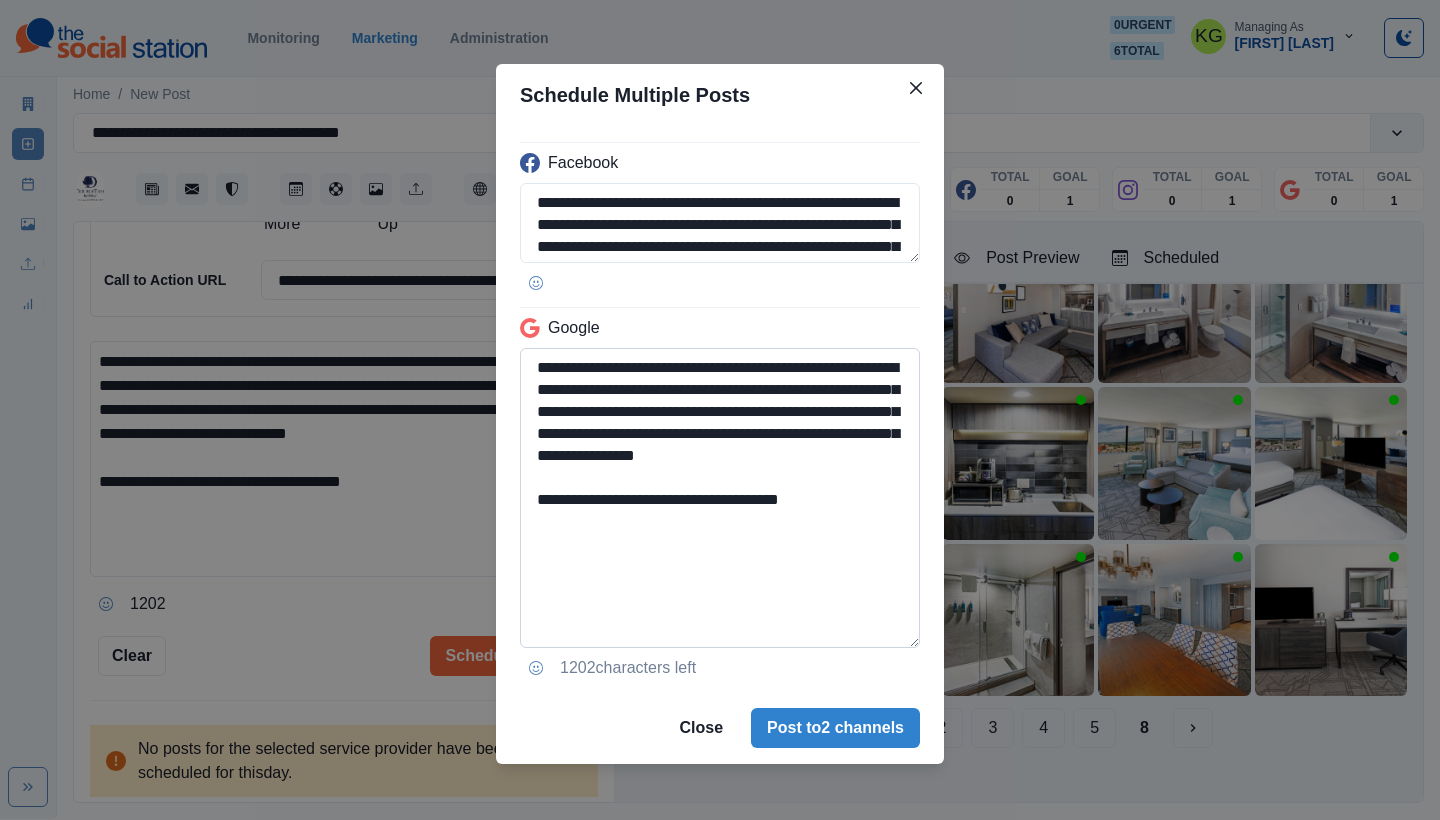 click on "**********" at bounding box center [720, 498] 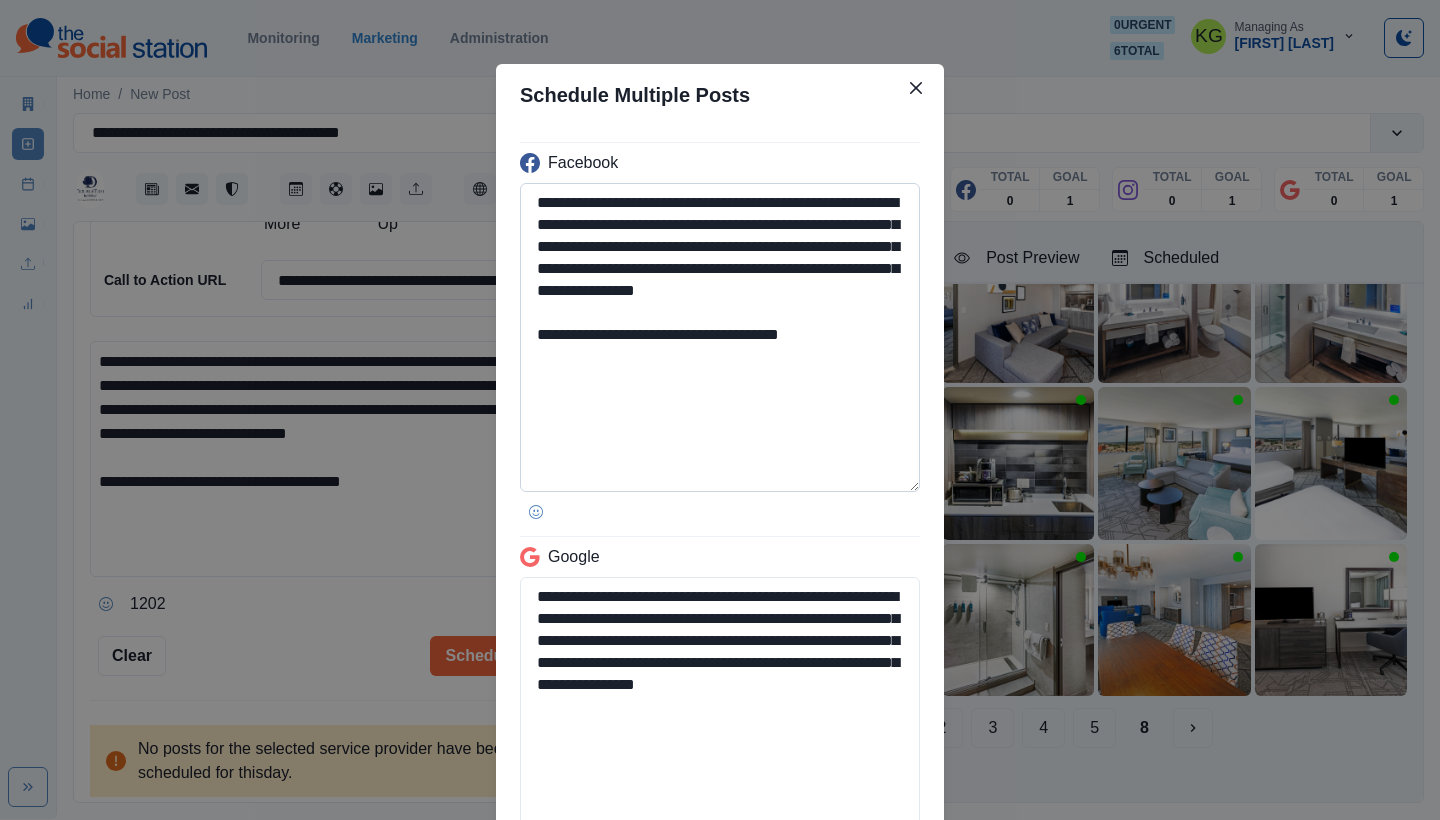 click on "**********" at bounding box center [720, 337] 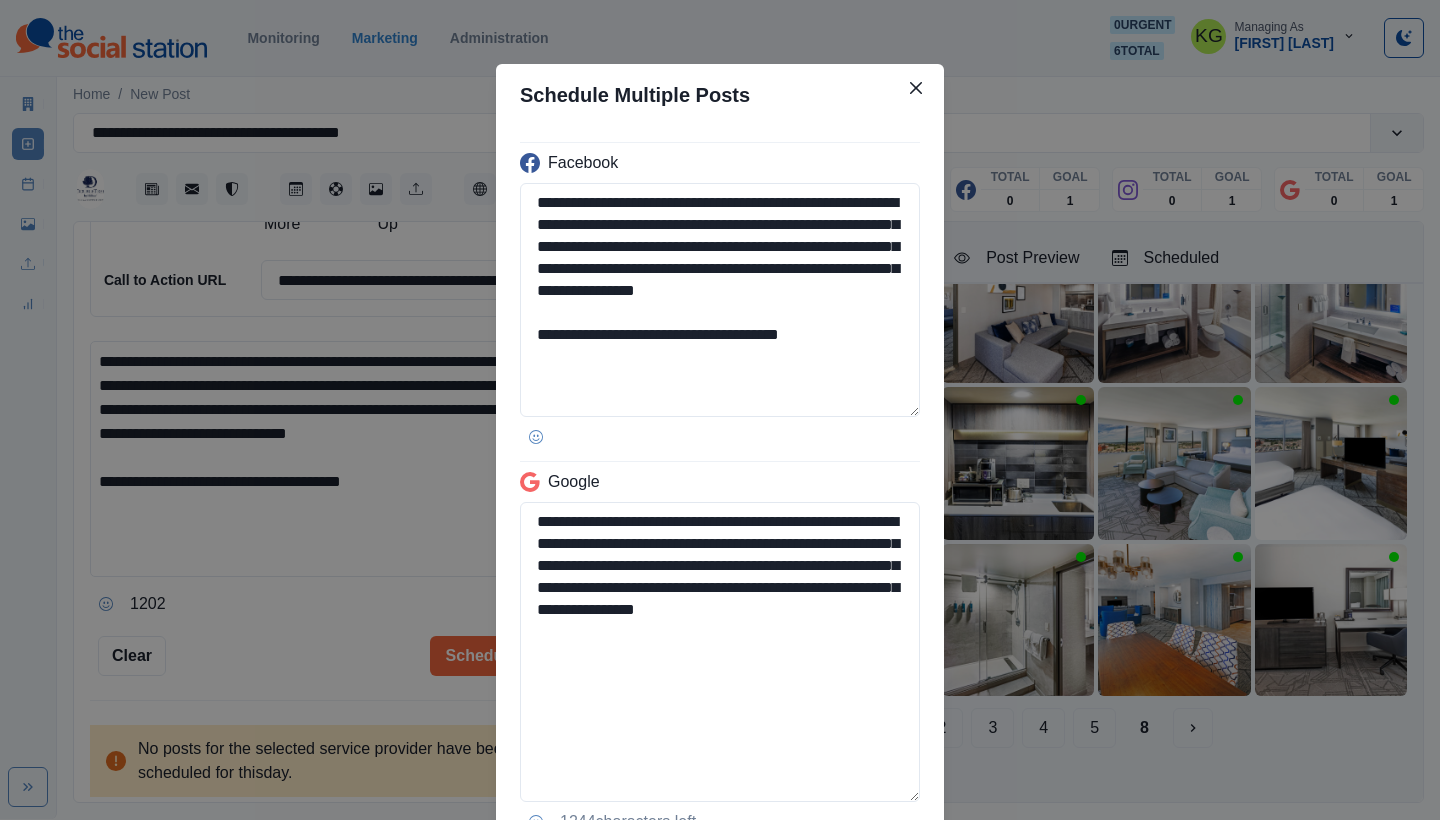 scroll, scrollTop: 162, scrollLeft: 0, axis: vertical 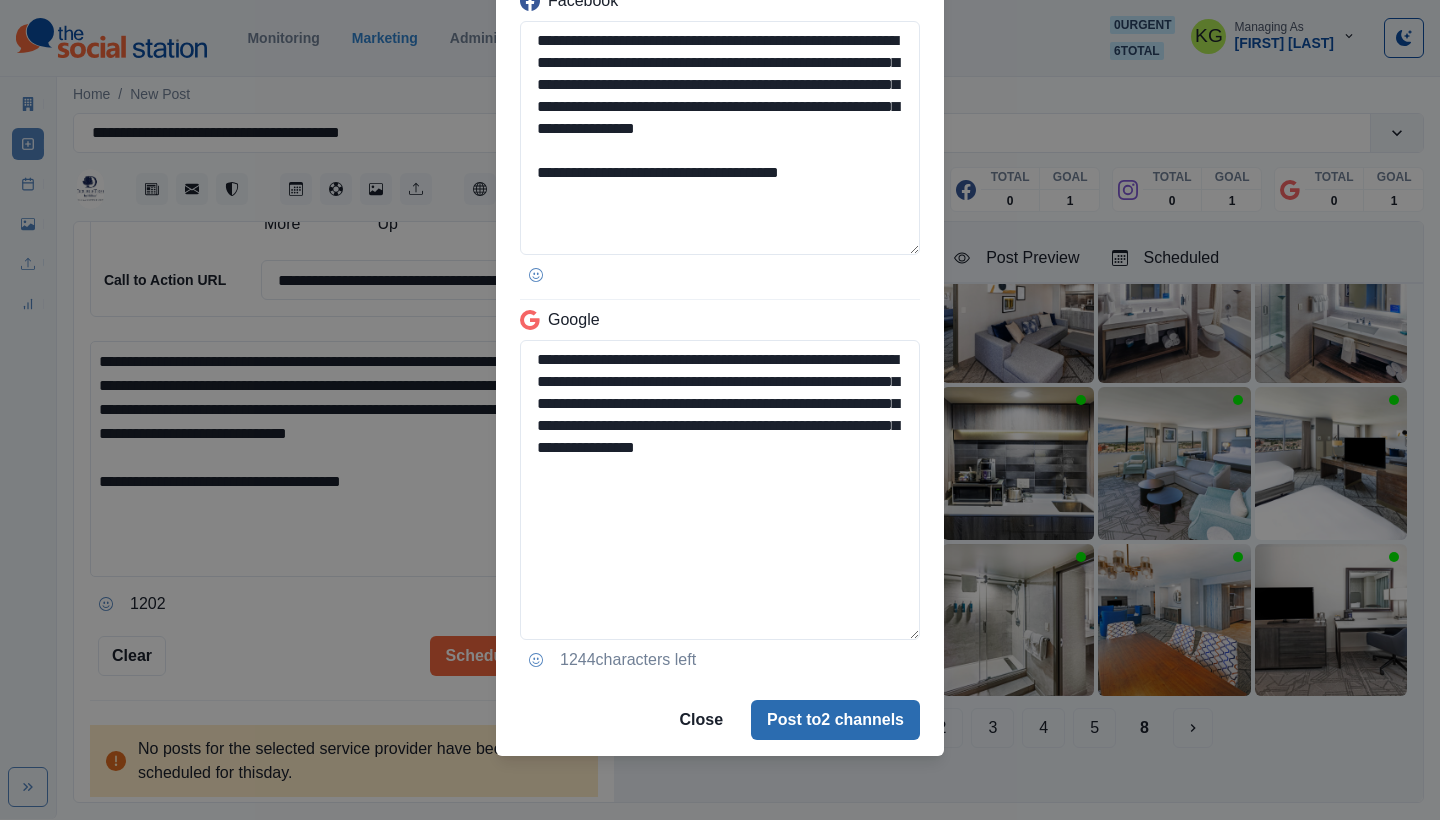 type on "**********" 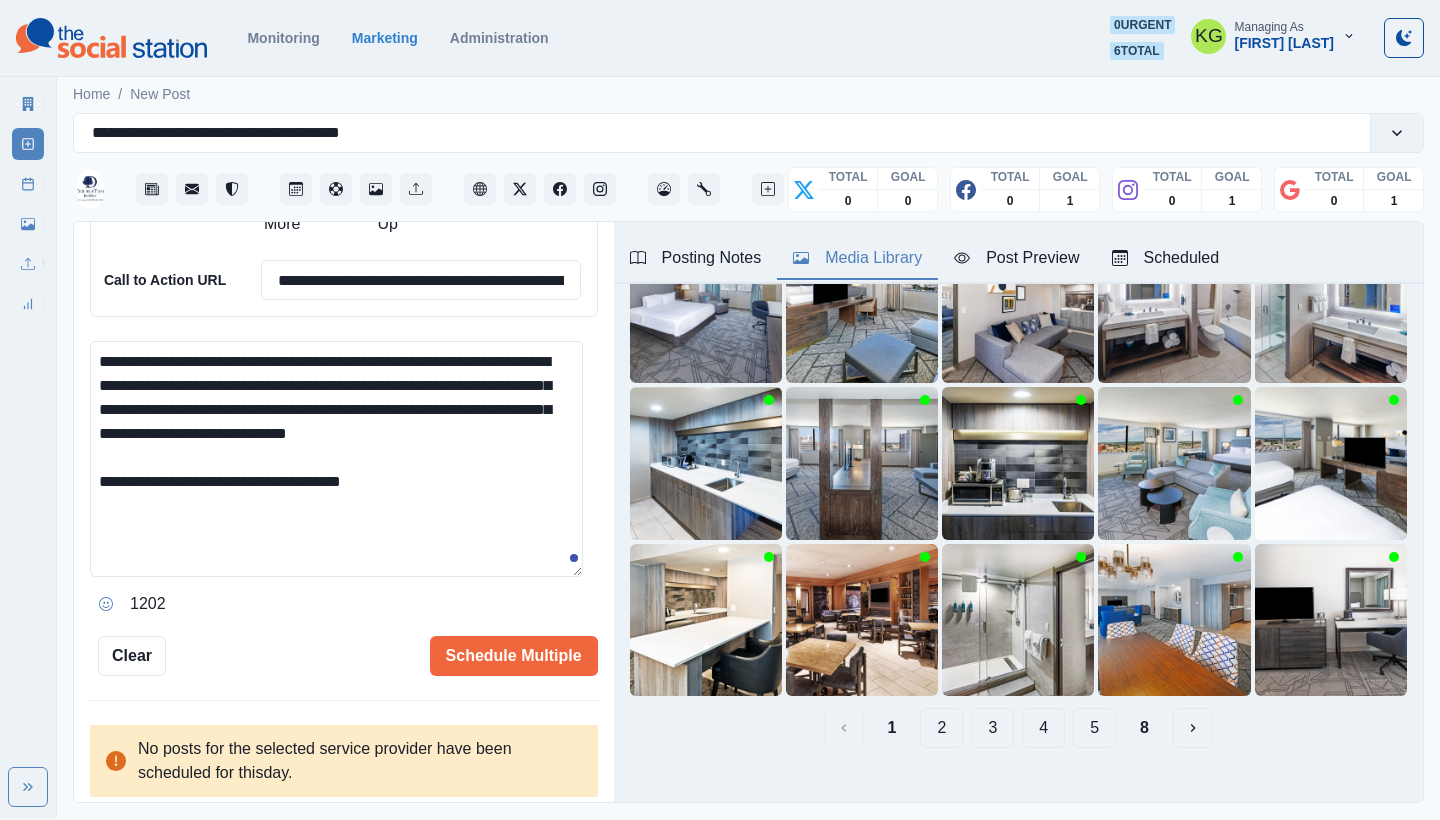 type 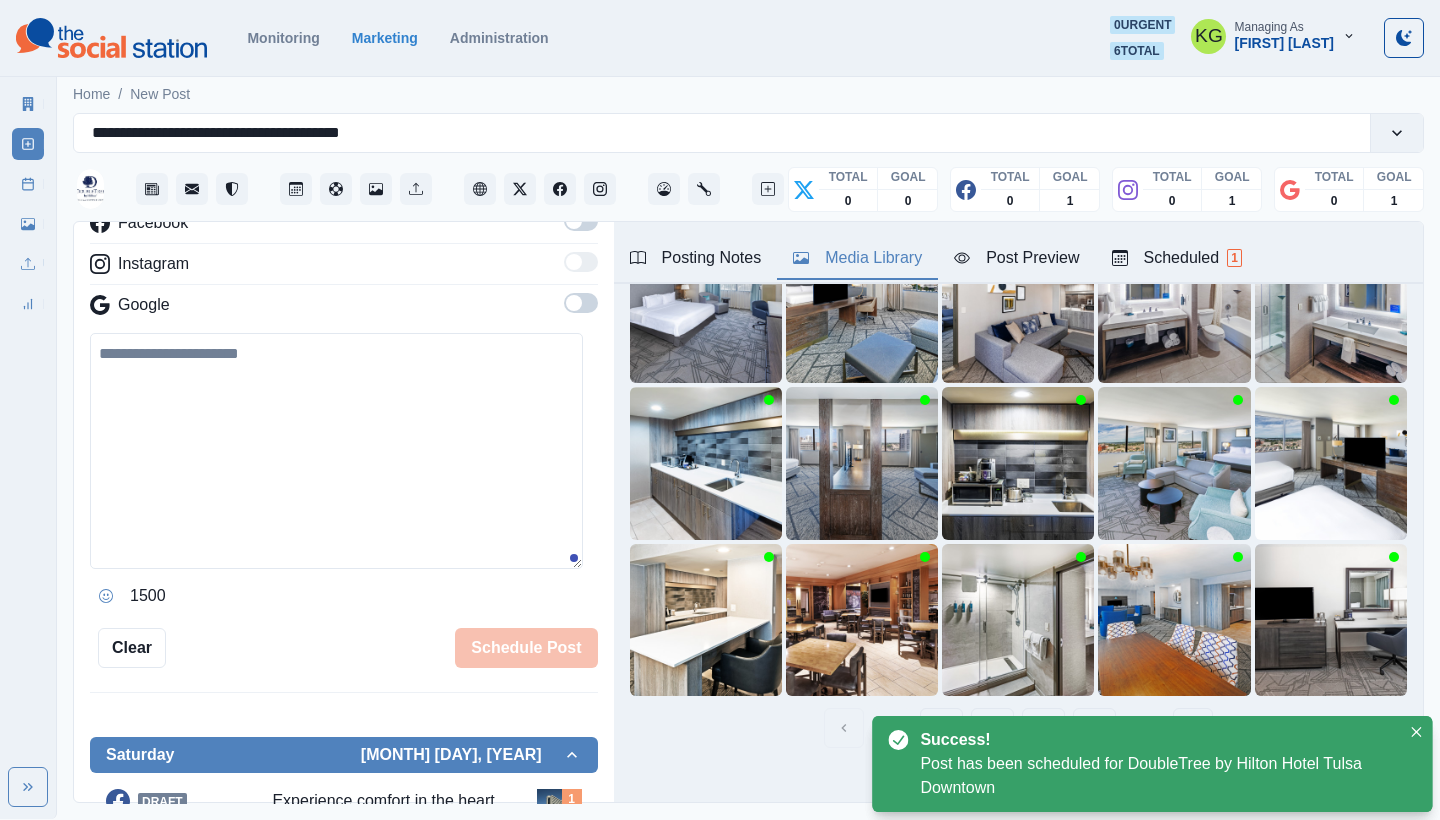 scroll, scrollTop: 311, scrollLeft: 0, axis: vertical 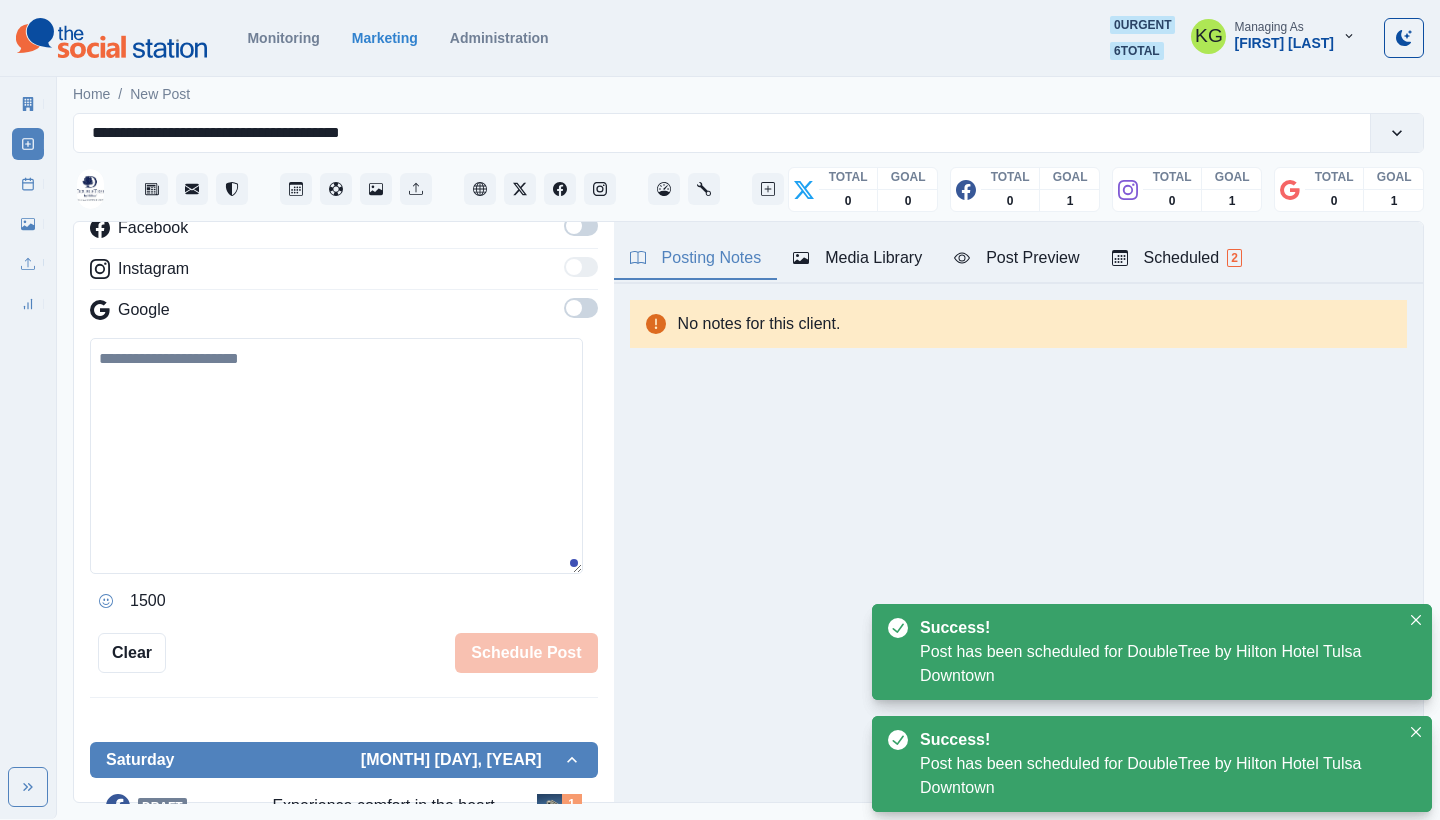 click on "Posting Notes" at bounding box center (696, 258) 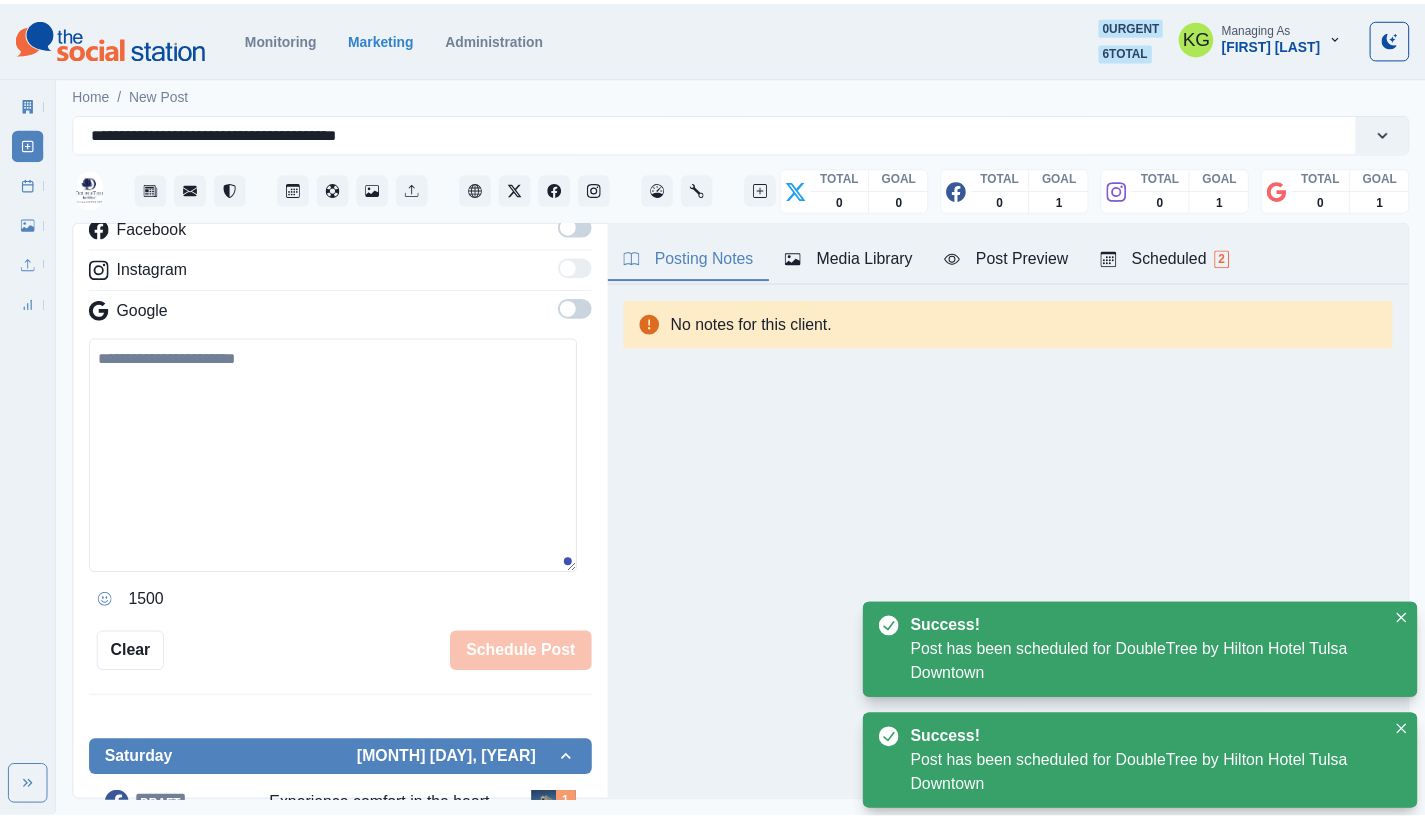 scroll, scrollTop: 0, scrollLeft: 0, axis: both 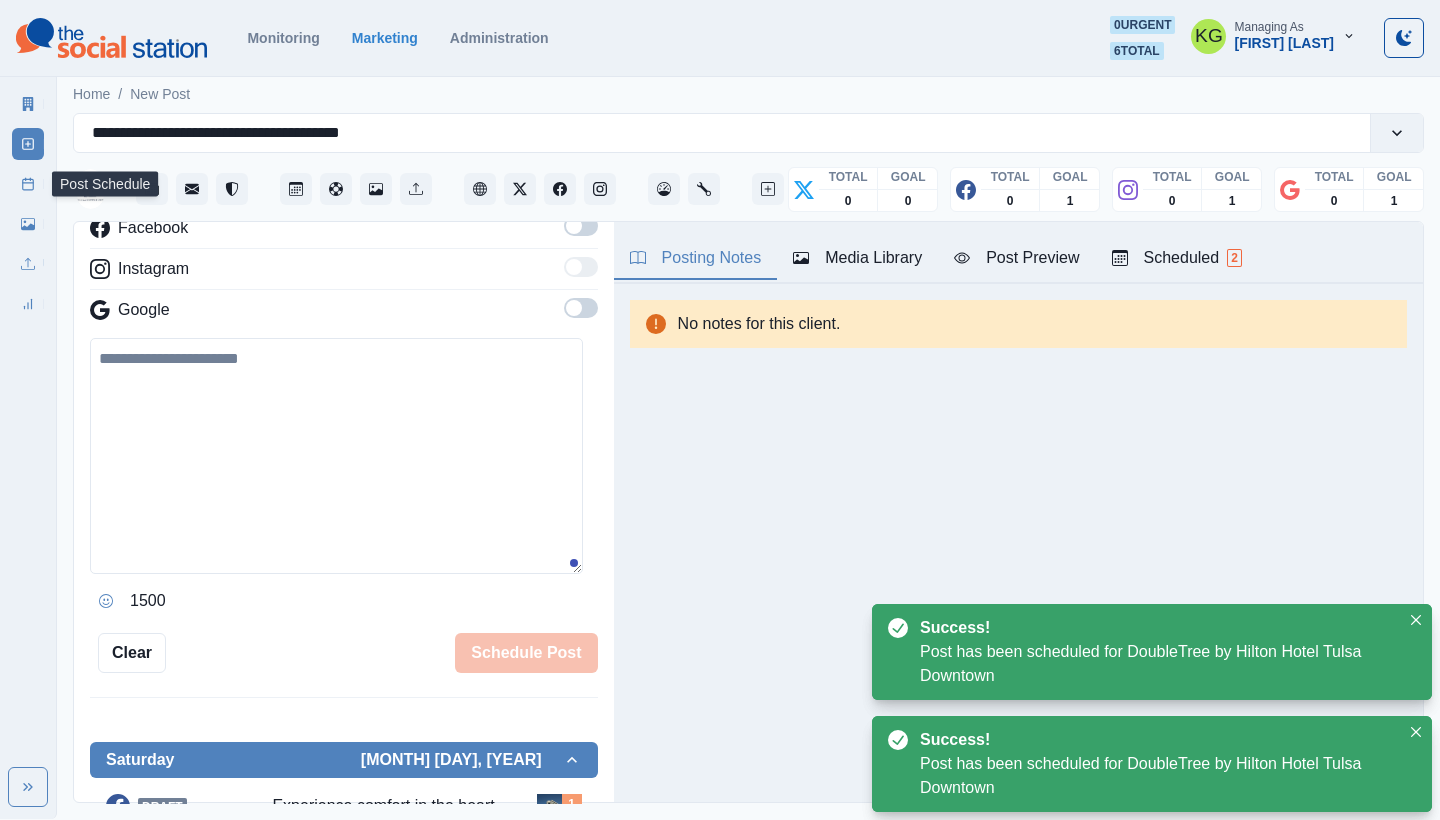click on "Post Schedule" at bounding box center (28, 184) 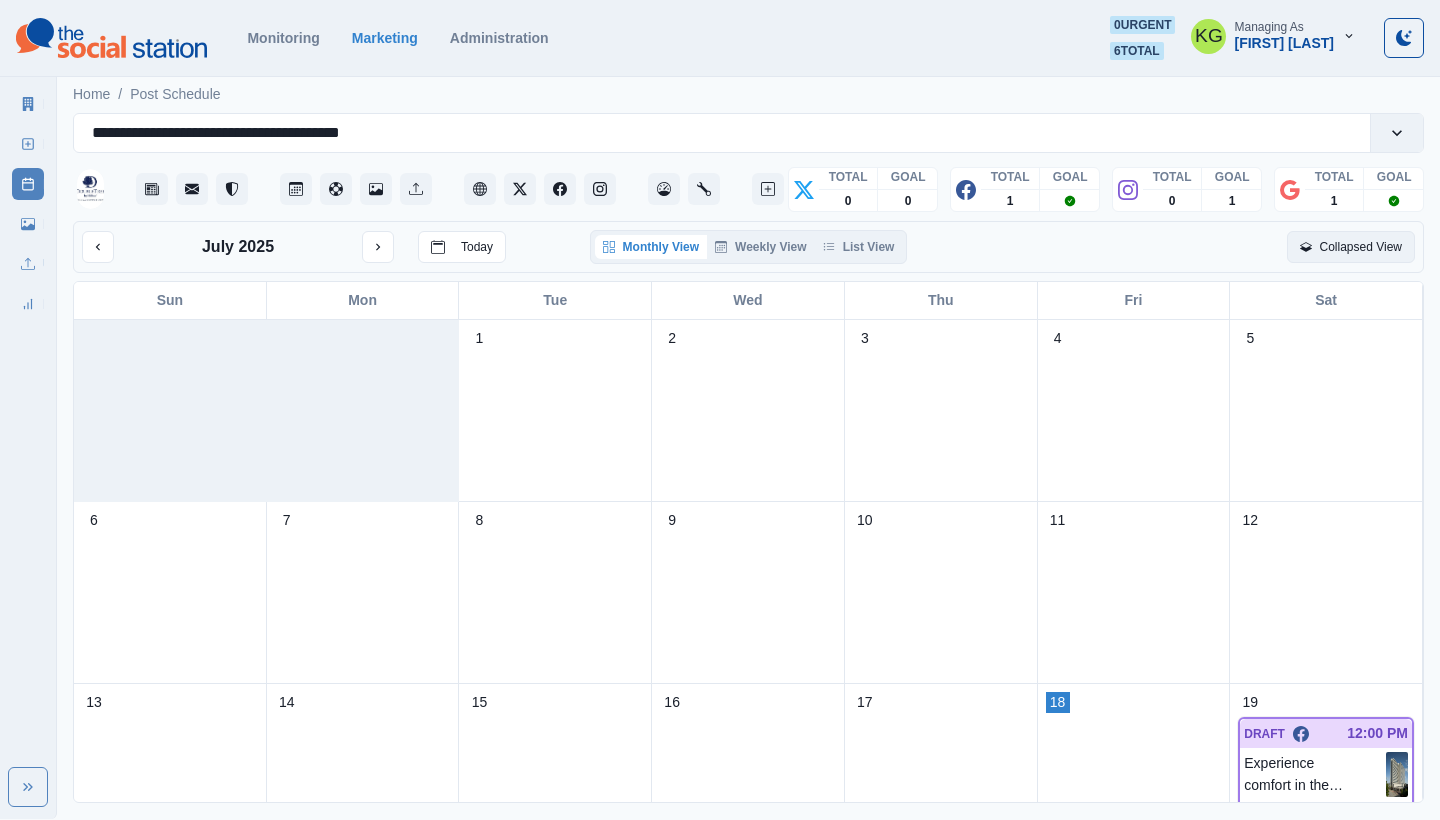 click 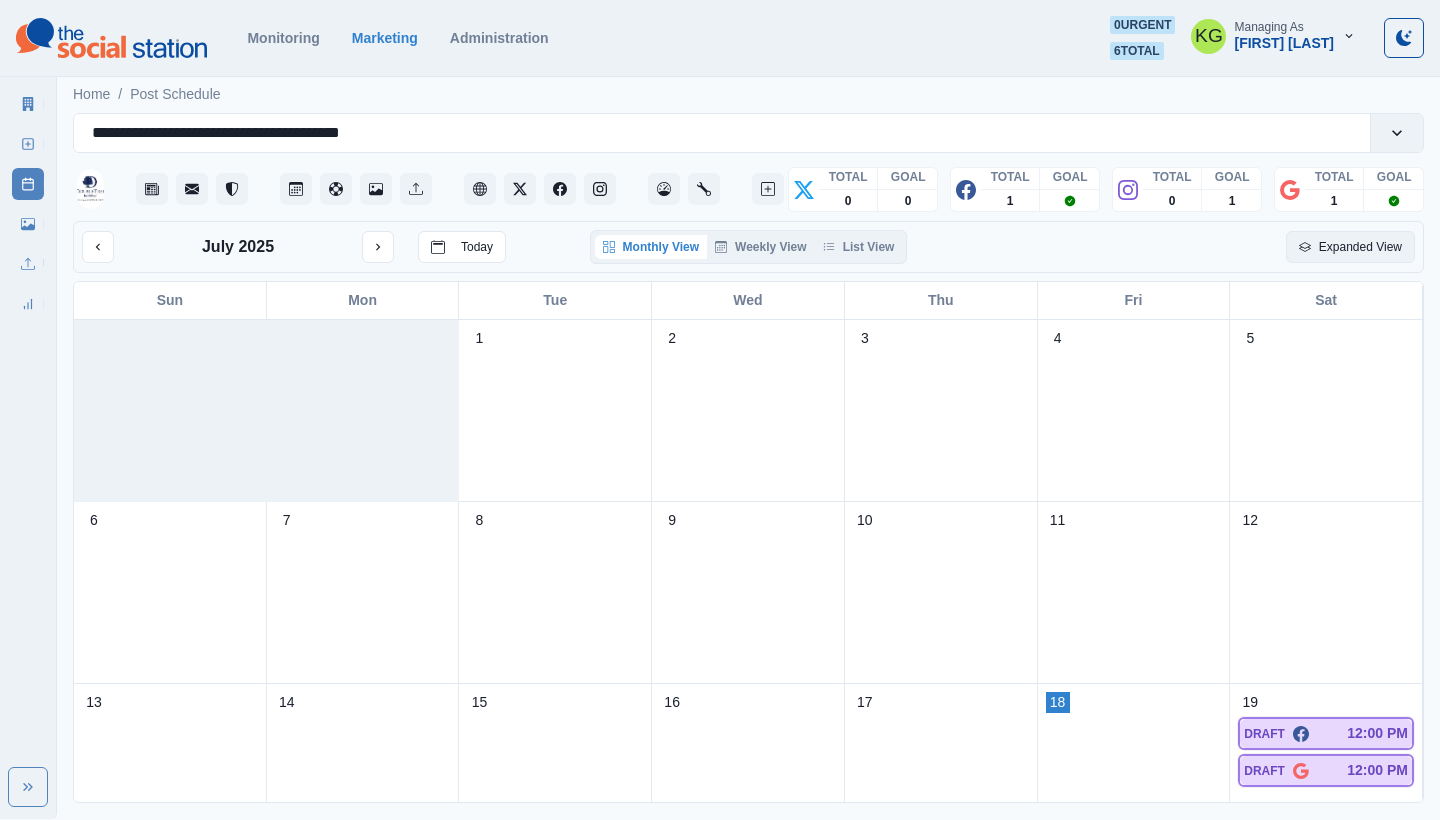 click 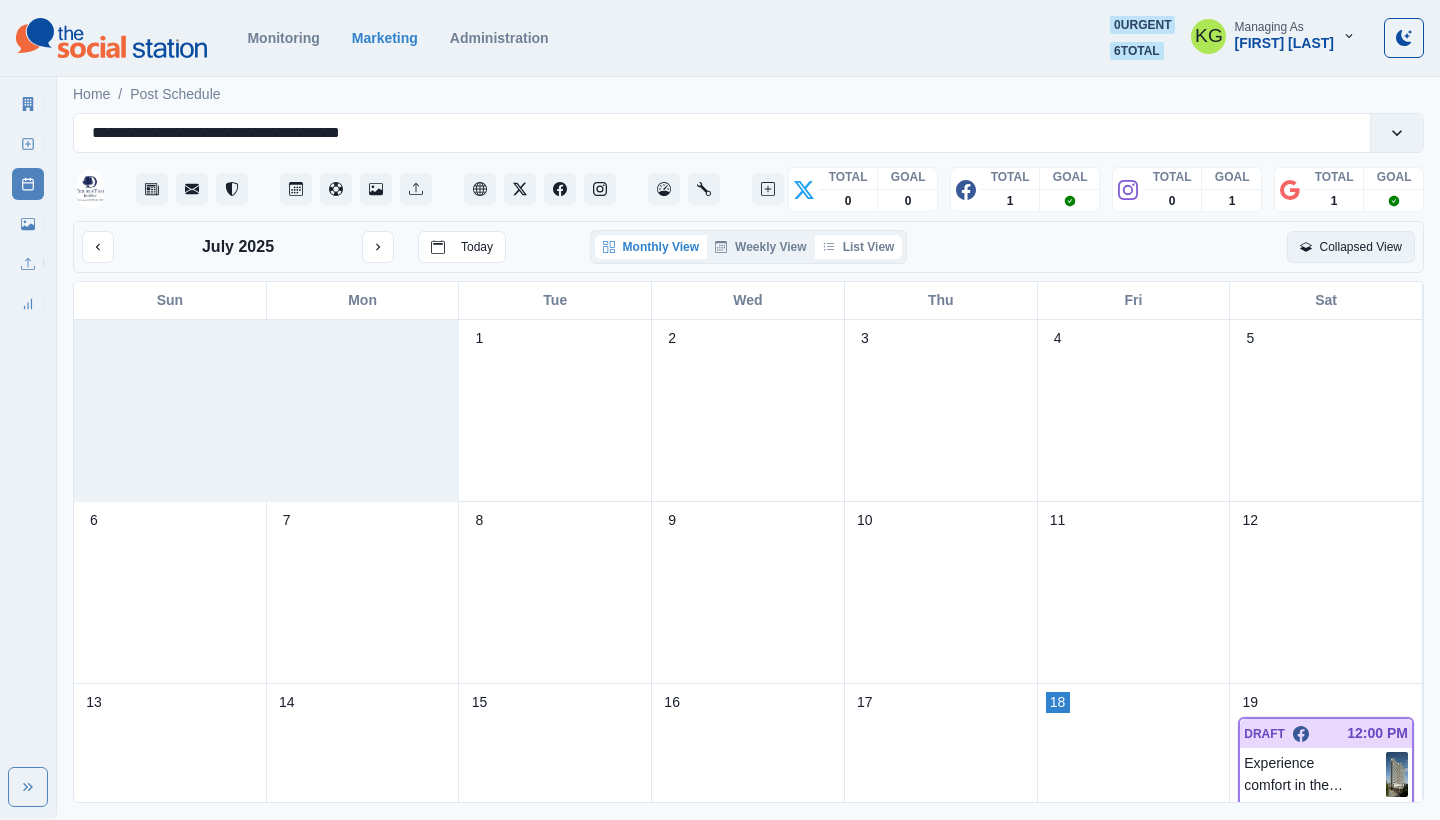 click on "List View" at bounding box center (859, 247) 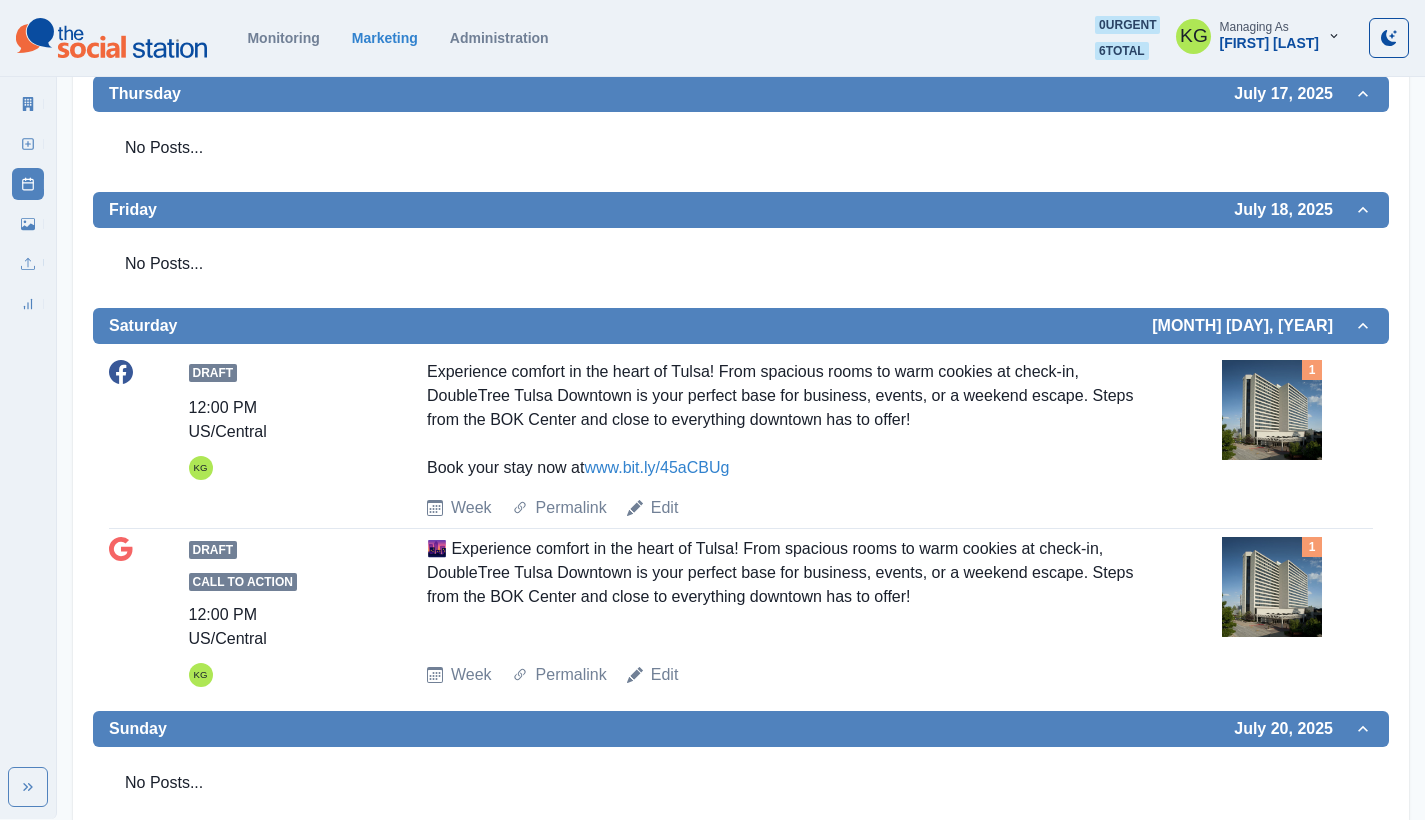 scroll, scrollTop: 94, scrollLeft: 0, axis: vertical 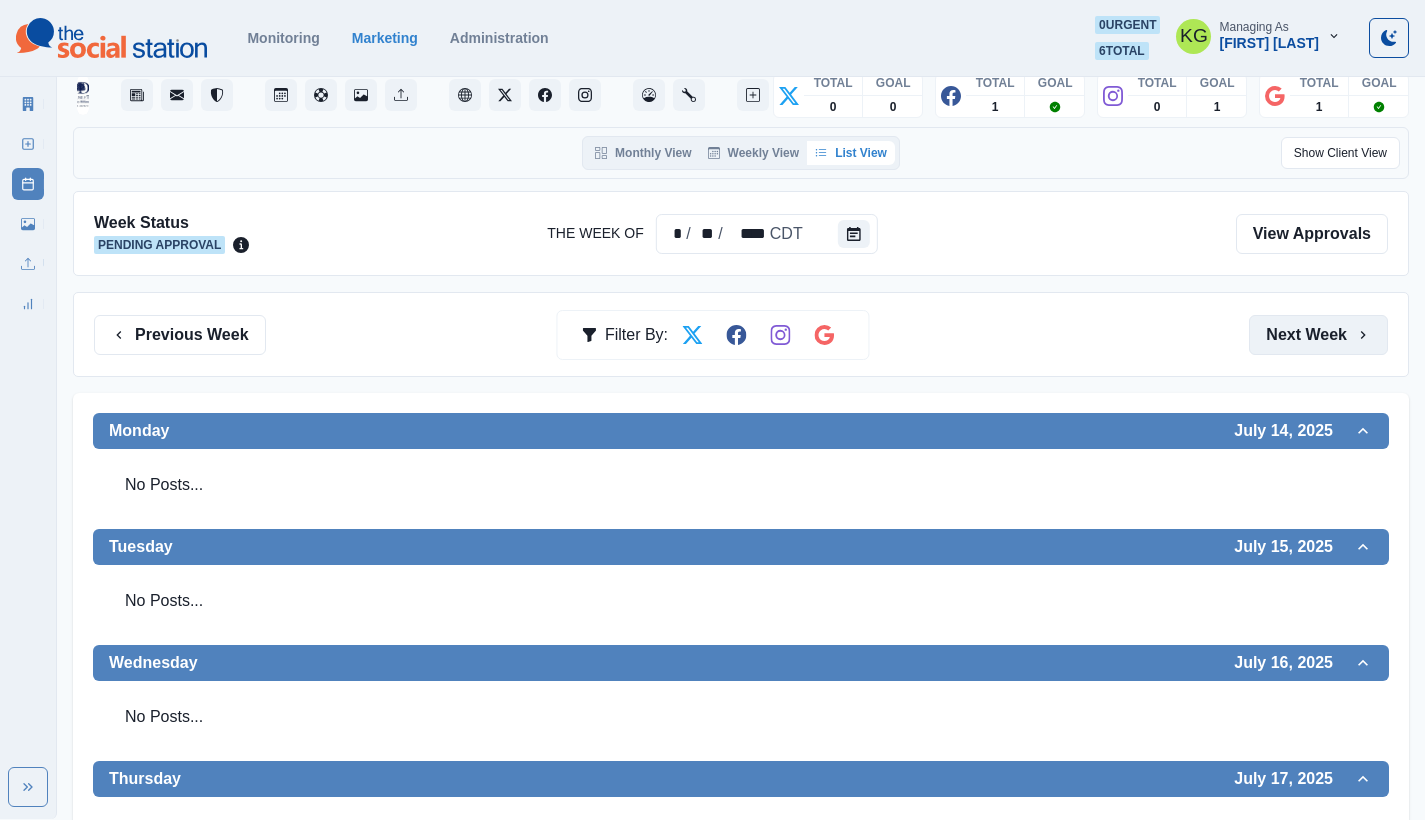 click on "Next Week" at bounding box center (1318, 335) 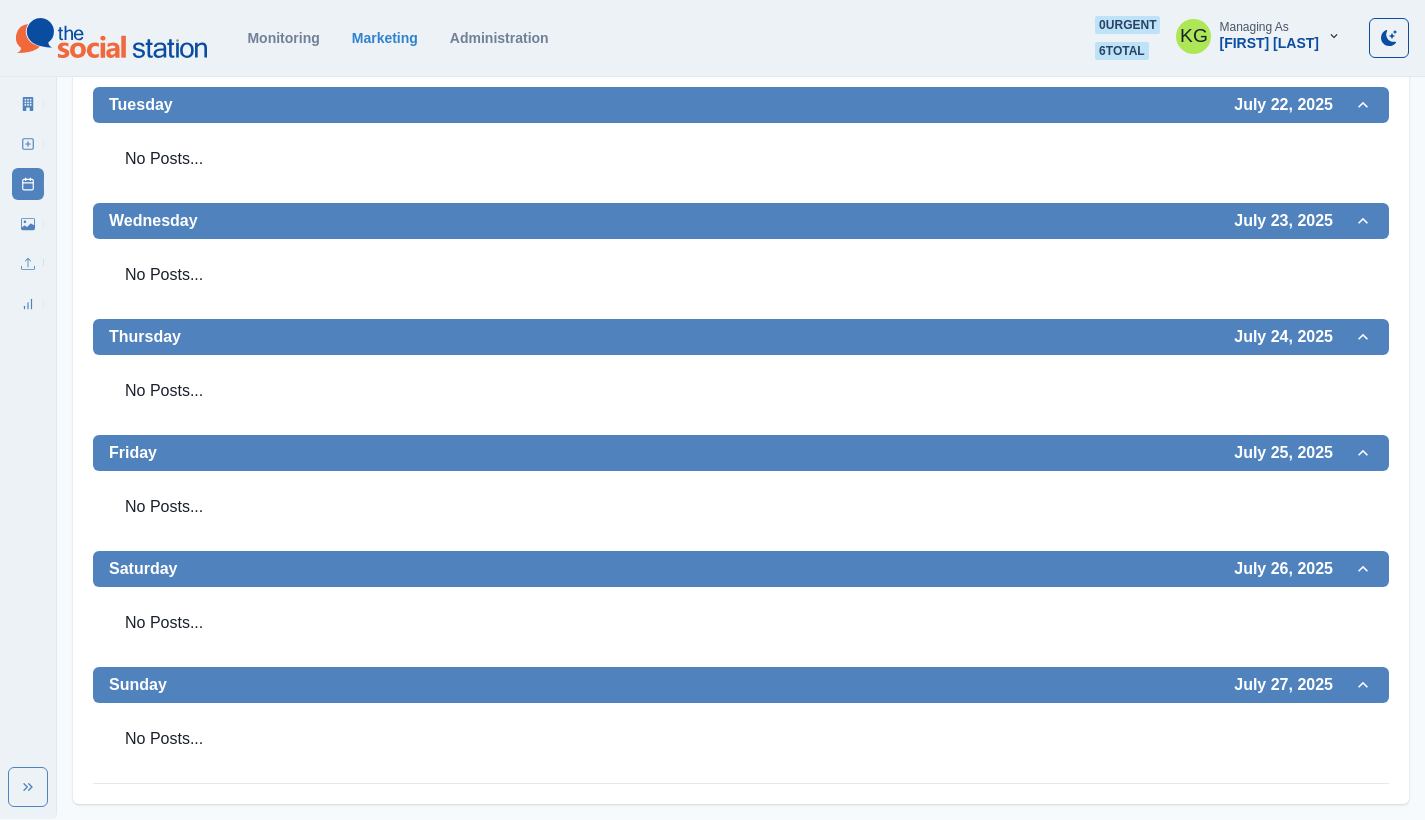scroll, scrollTop: 0, scrollLeft: 0, axis: both 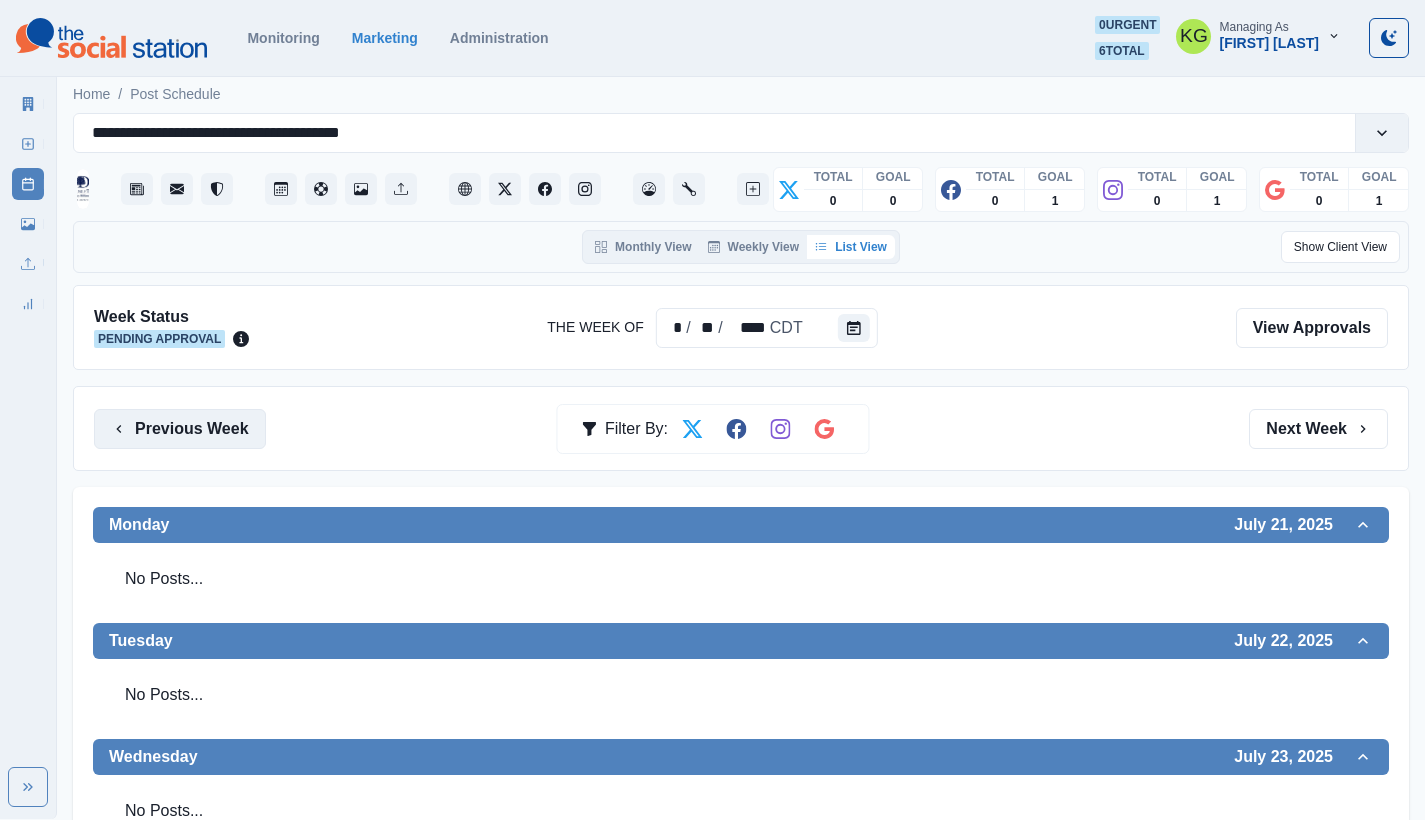 click on "Previous Week" at bounding box center [180, 429] 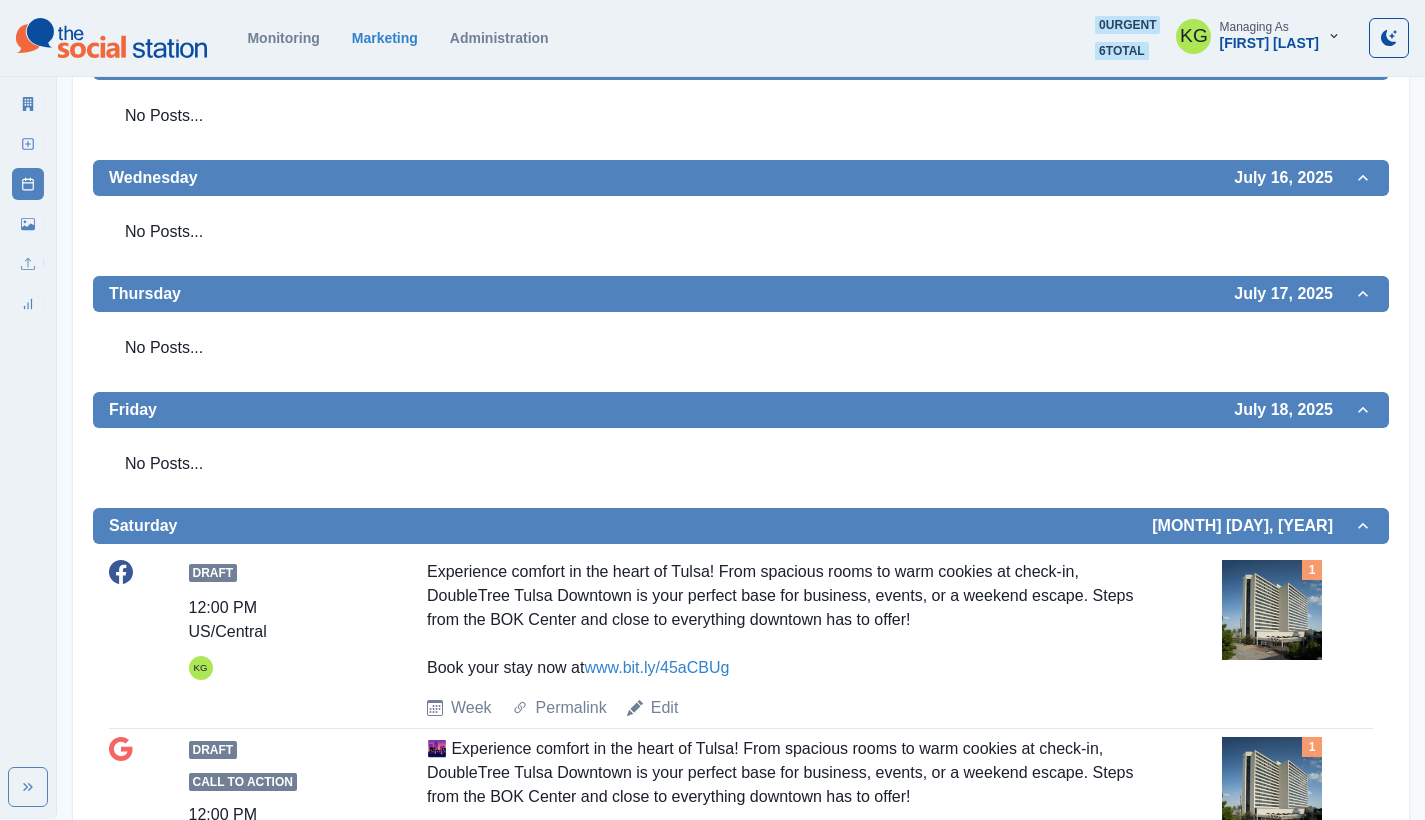scroll, scrollTop: 146, scrollLeft: 0, axis: vertical 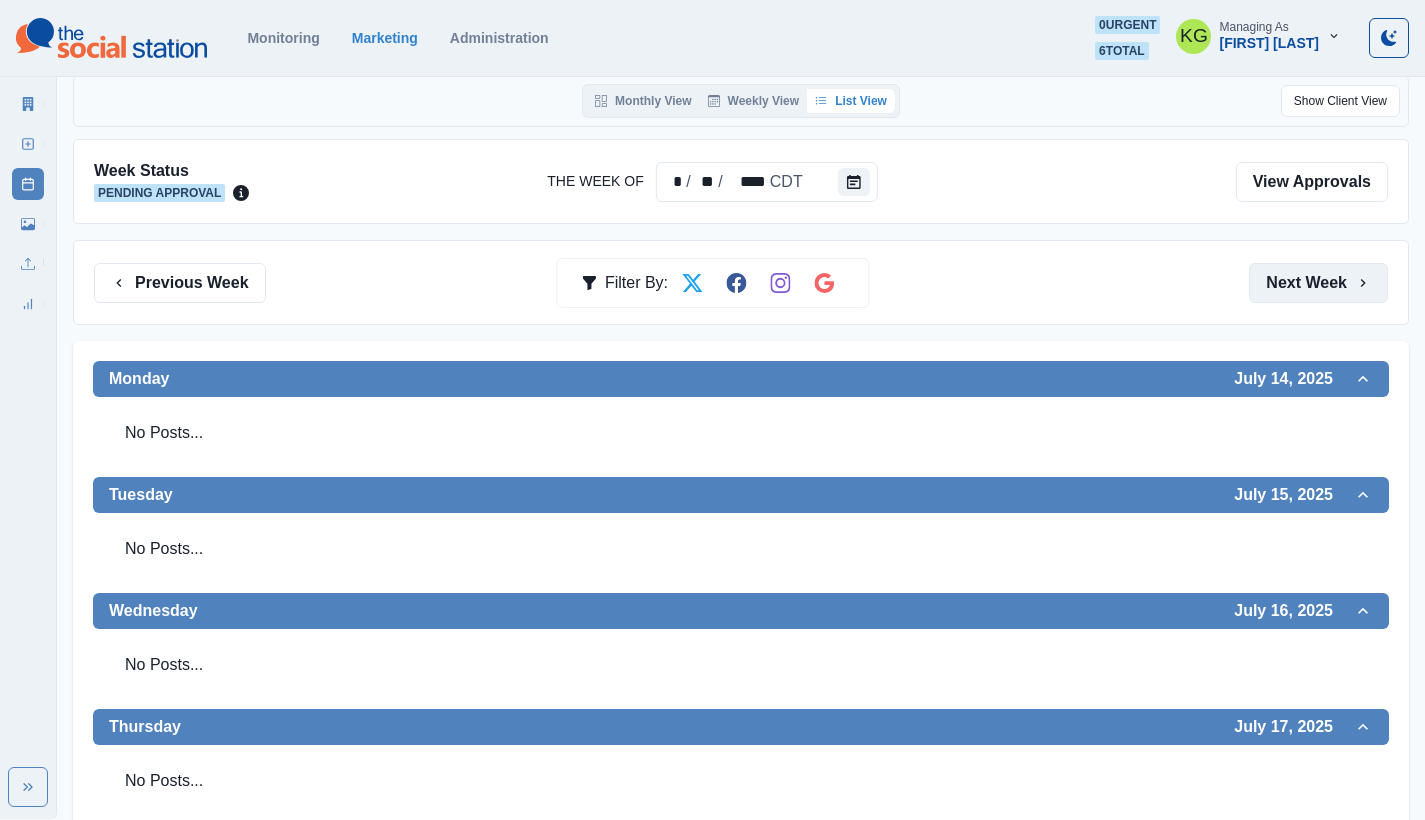 click on "Next Week" at bounding box center (1318, 283) 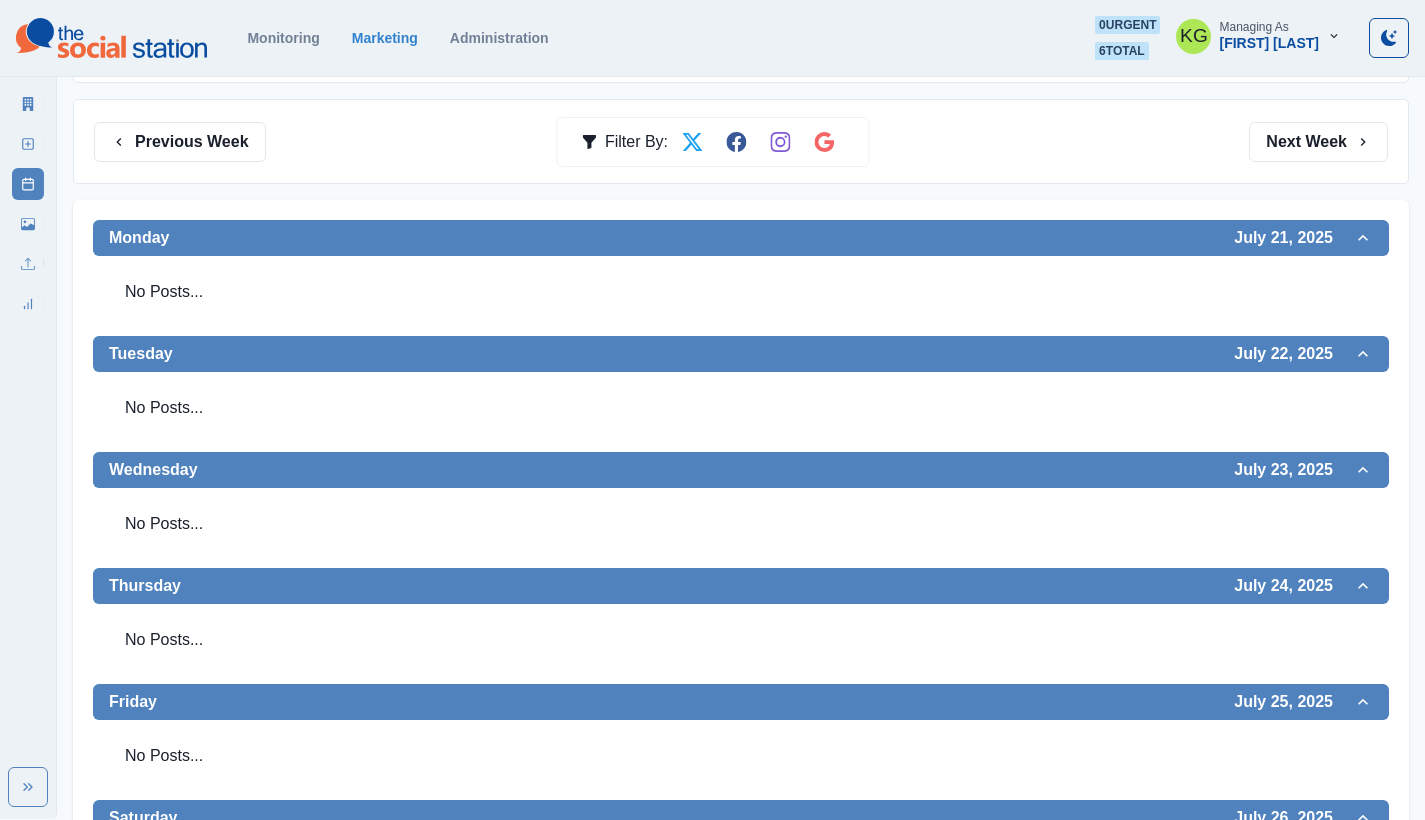 scroll, scrollTop: 0, scrollLeft: 0, axis: both 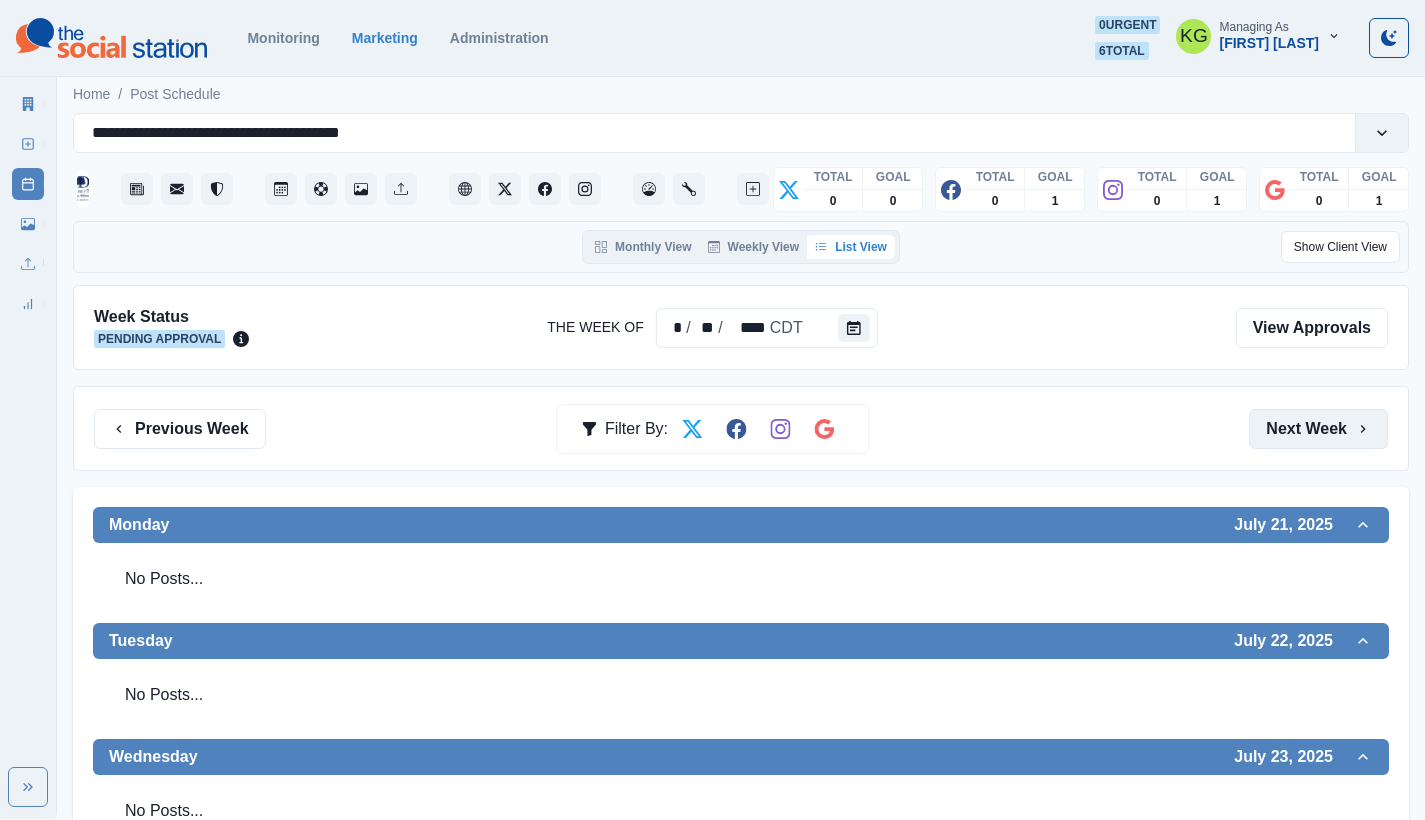 click on "Next Week" at bounding box center (1318, 429) 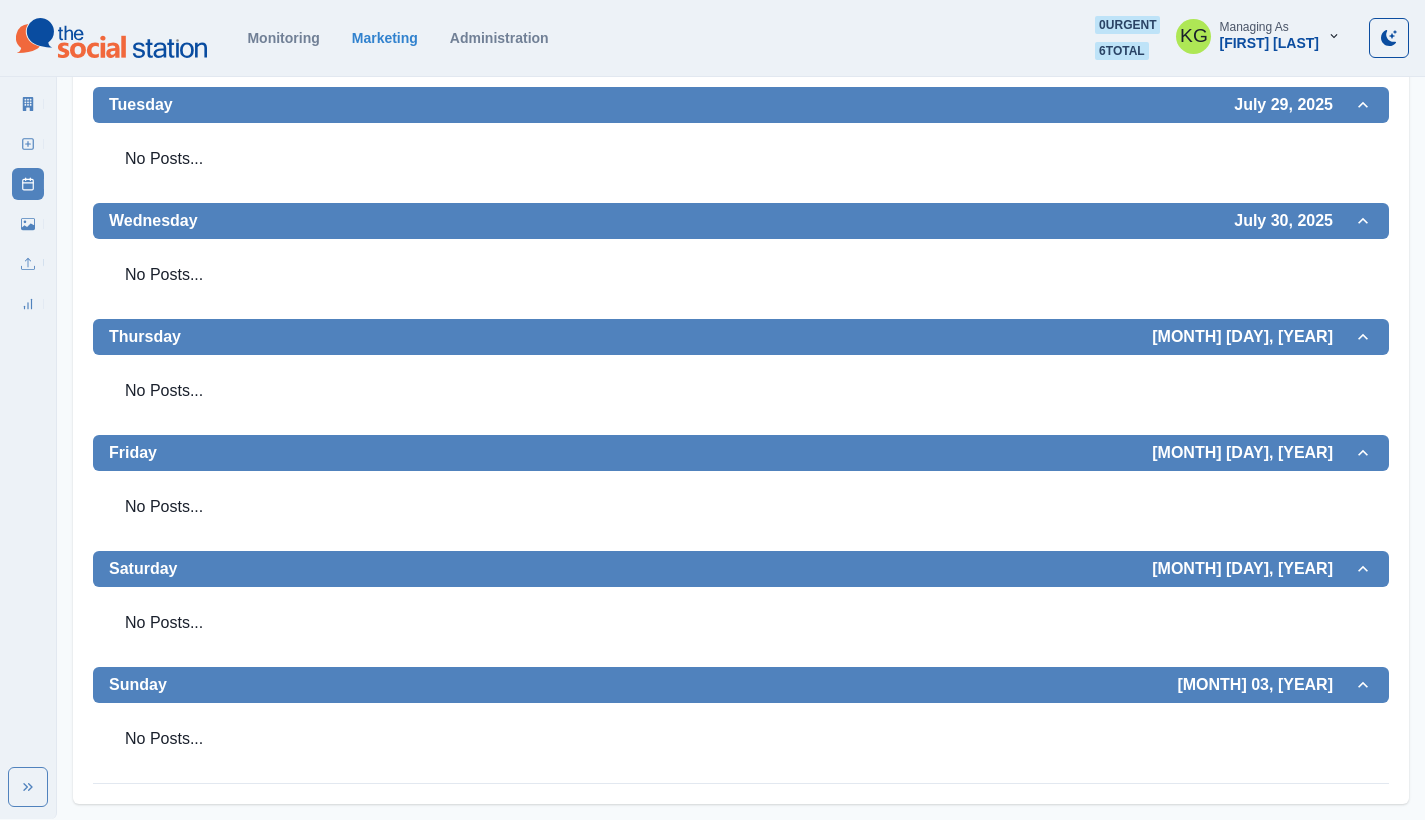 scroll, scrollTop: 0, scrollLeft: 0, axis: both 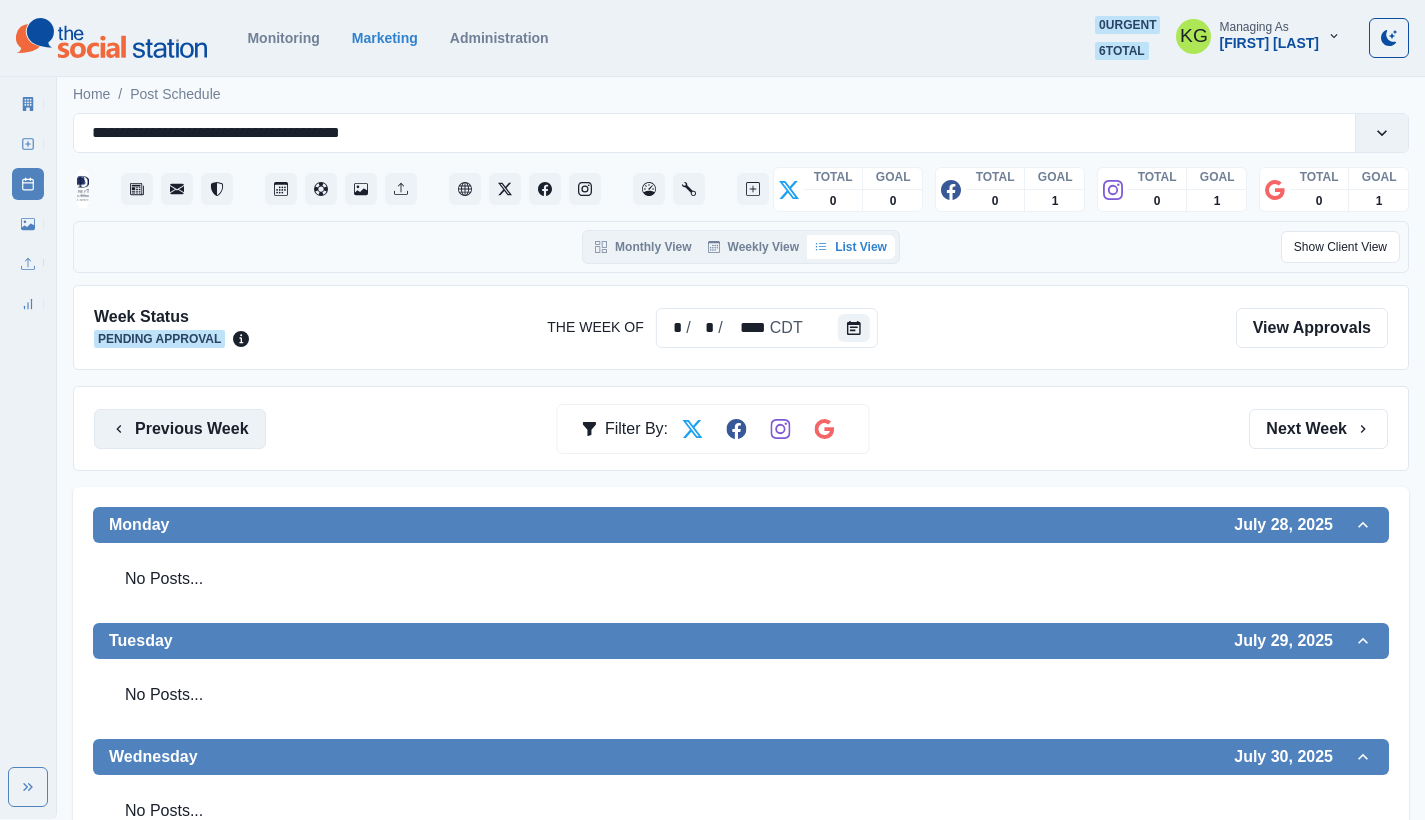 click on "Previous Week" at bounding box center (180, 429) 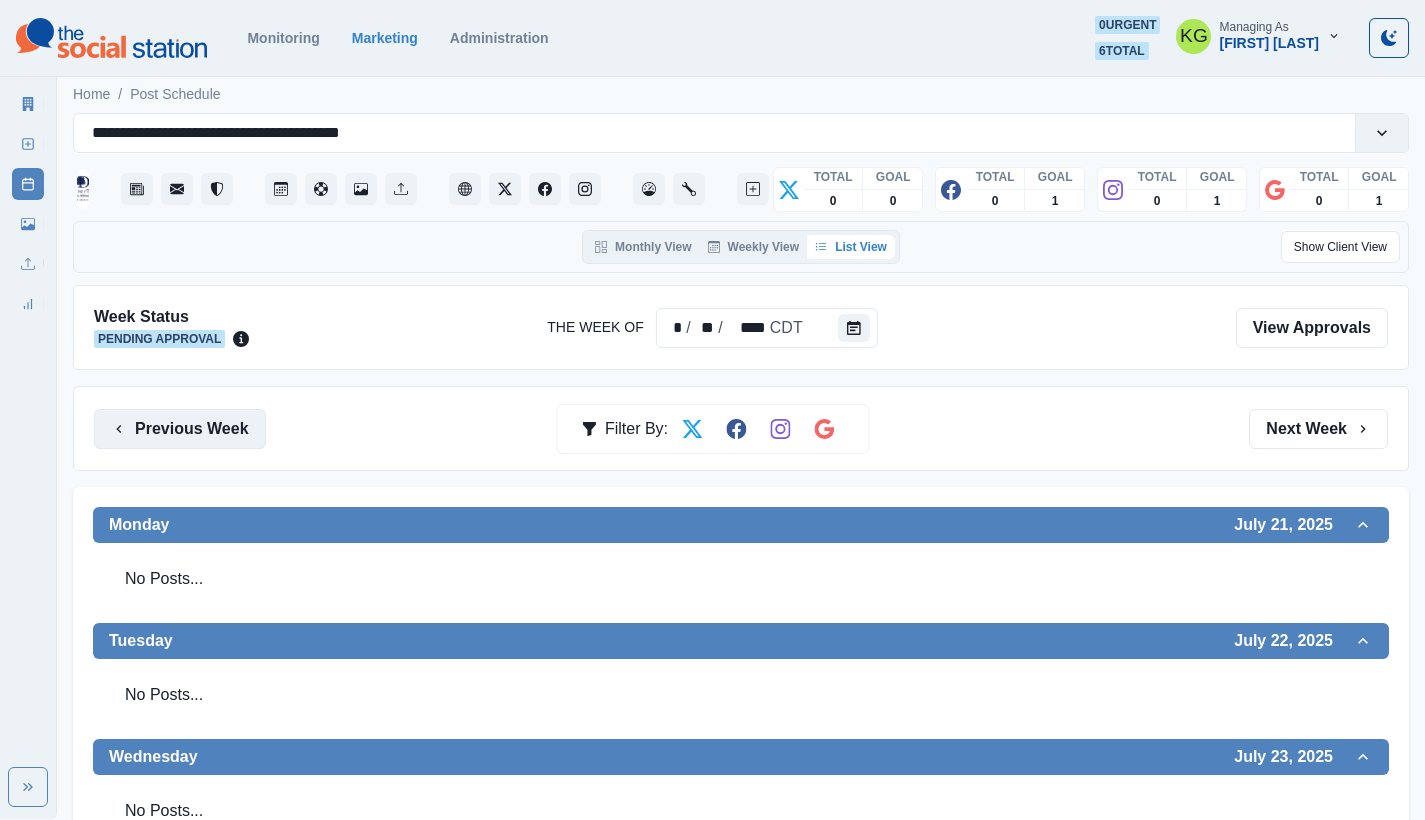 click on "Previous Week" at bounding box center [180, 429] 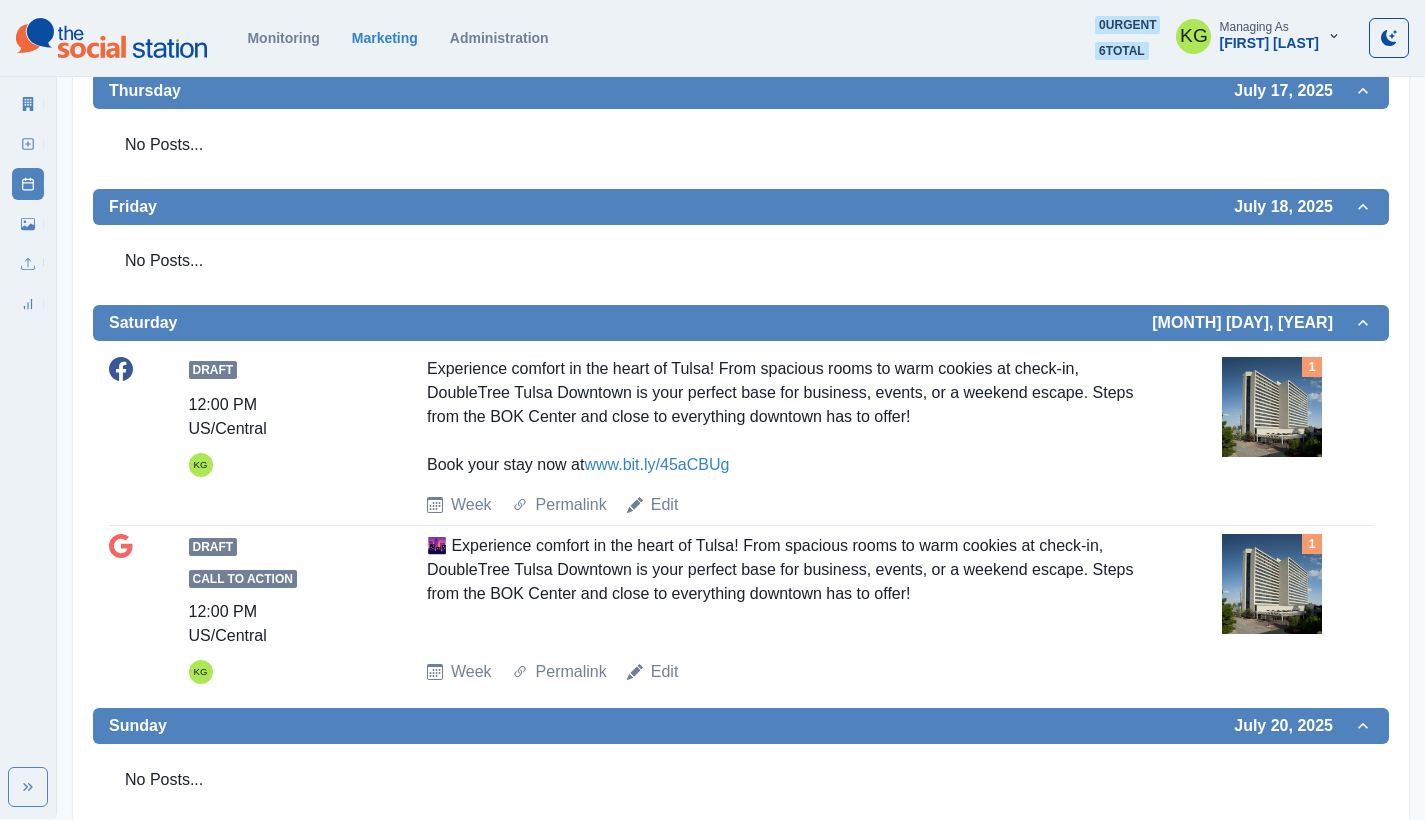 scroll, scrollTop: 65, scrollLeft: 0, axis: vertical 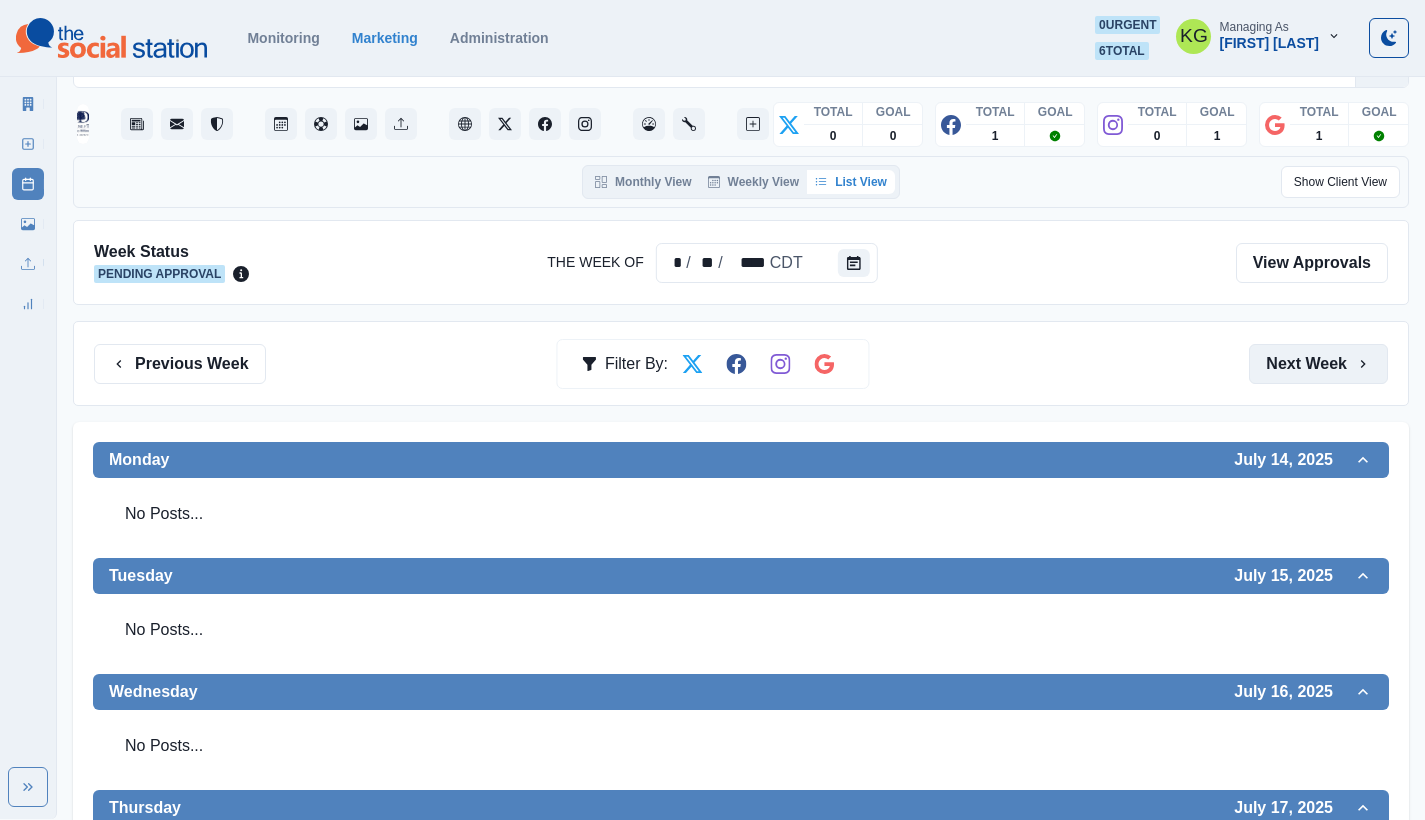 click on "Next Week" at bounding box center [1318, 364] 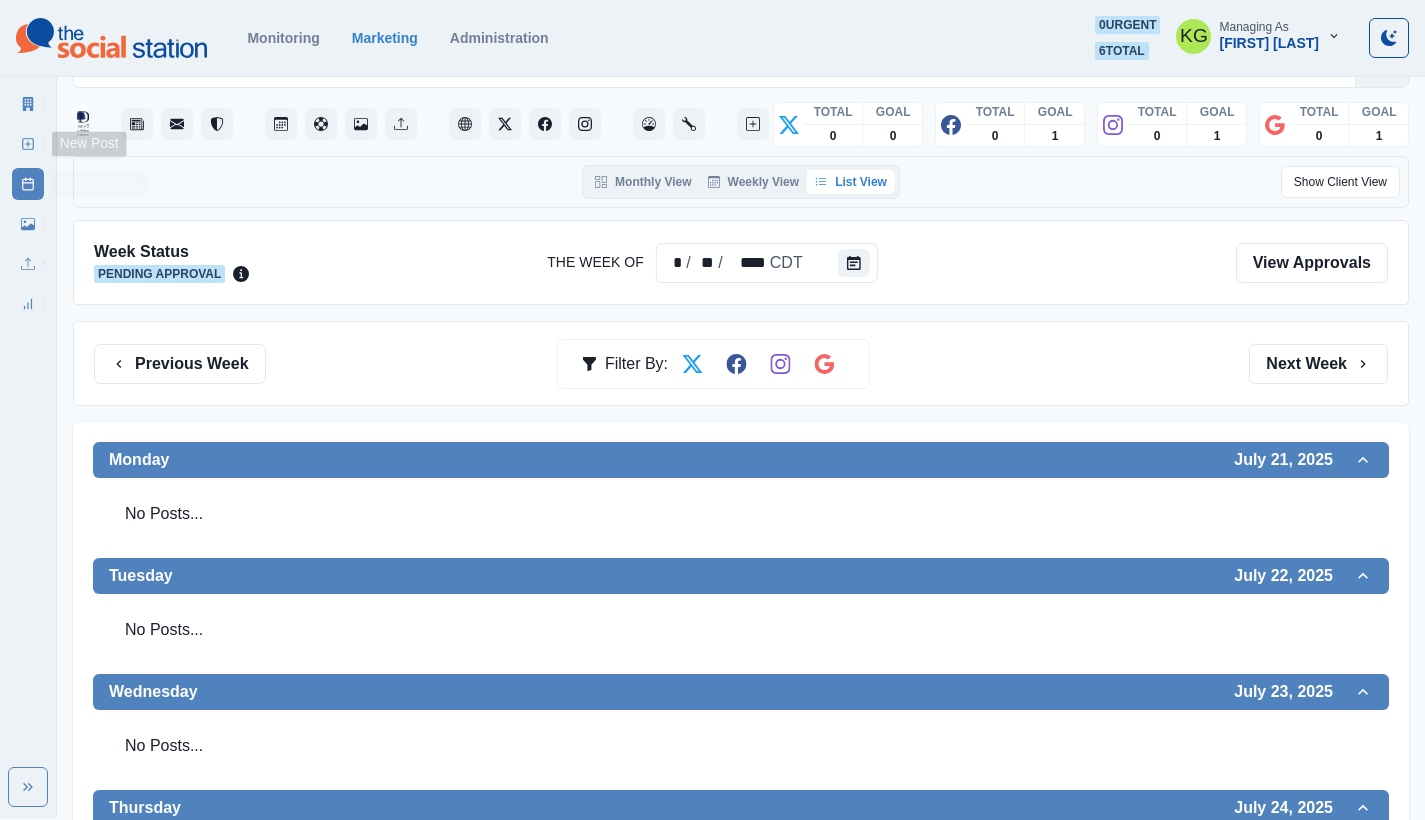 click 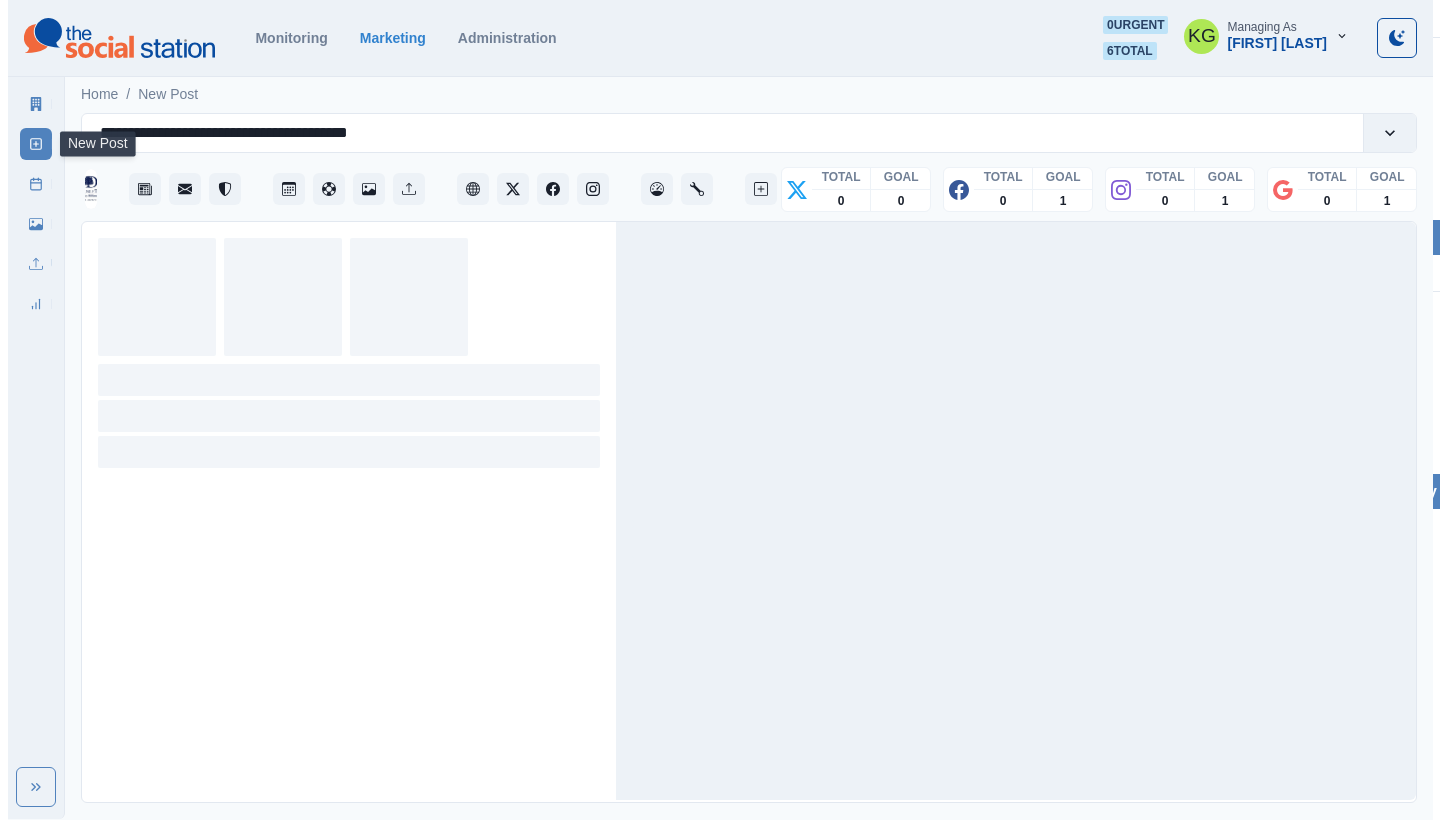 scroll, scrollTop: 0, scrollLeft: 0, axis: both 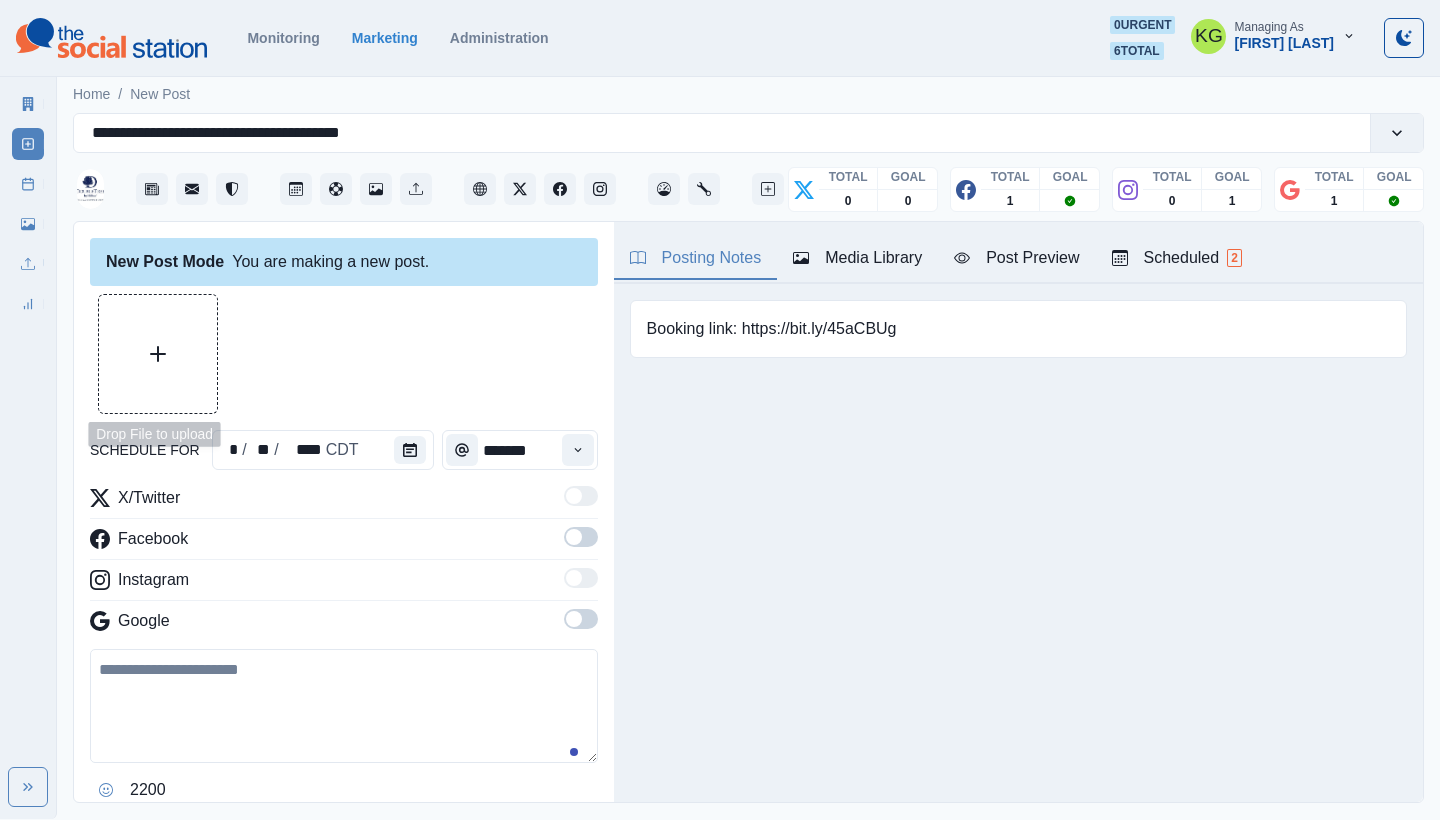 click at bounding box center (158, 354) 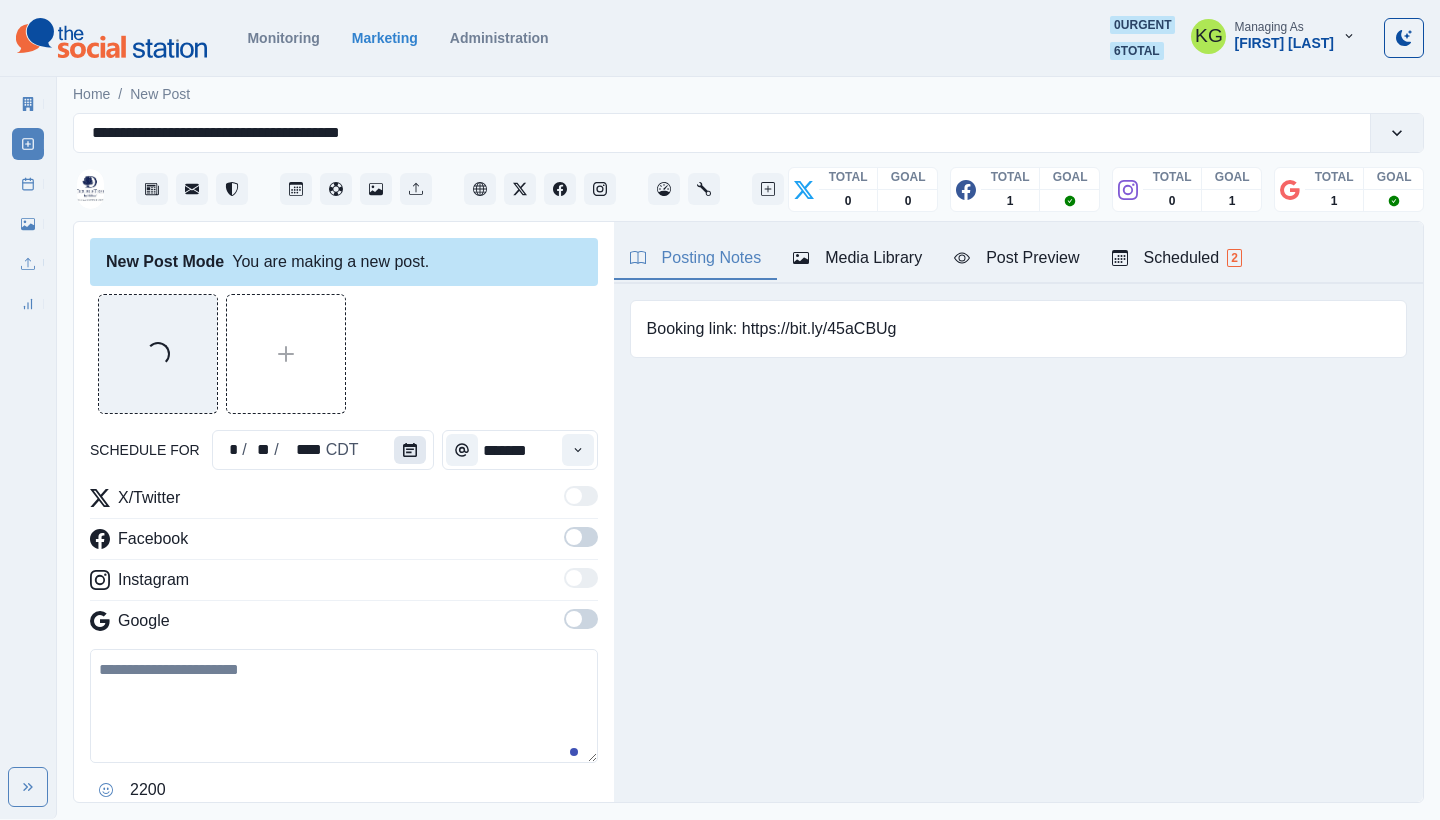 click 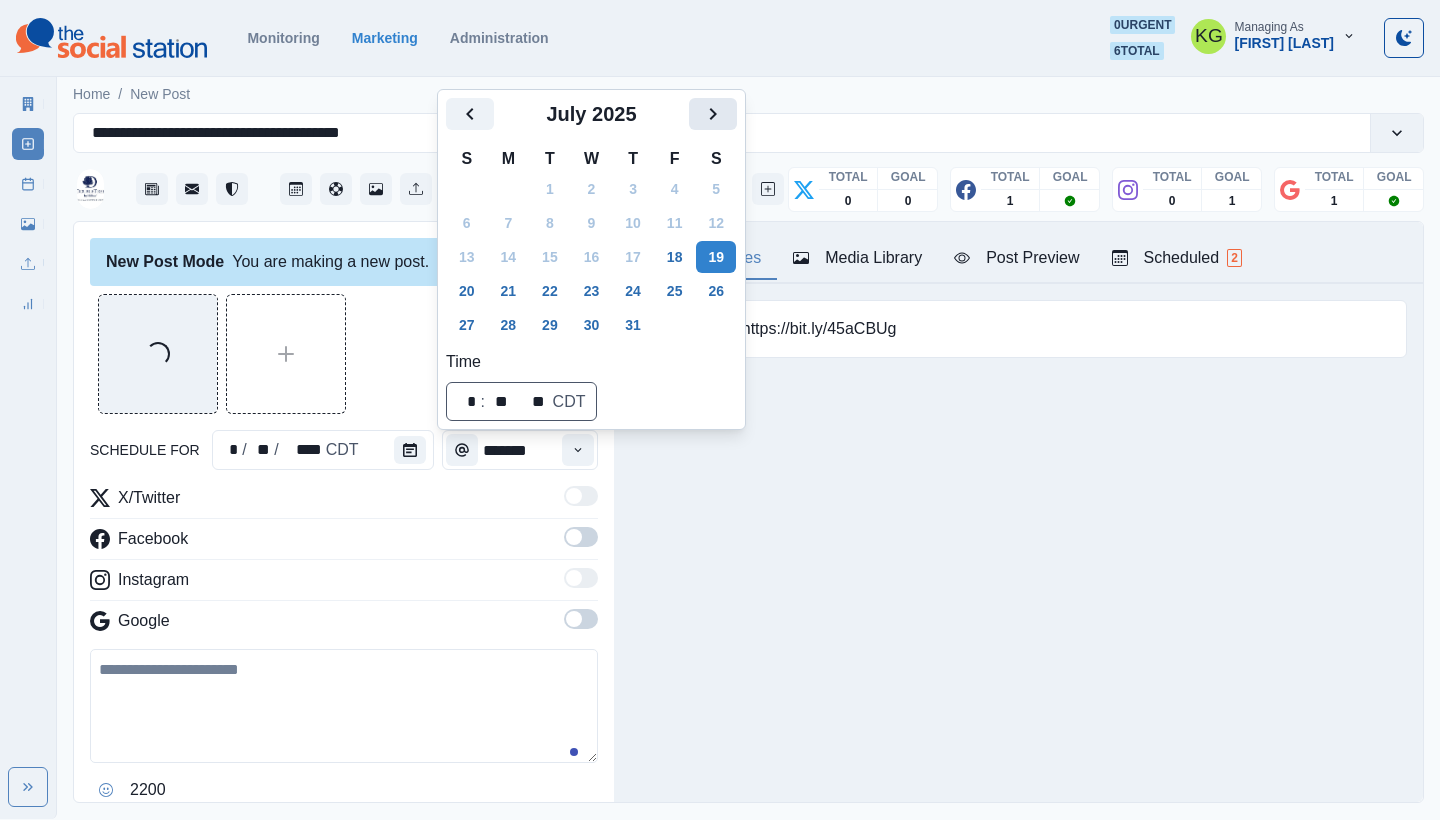 click at bounding box center (713, 114) 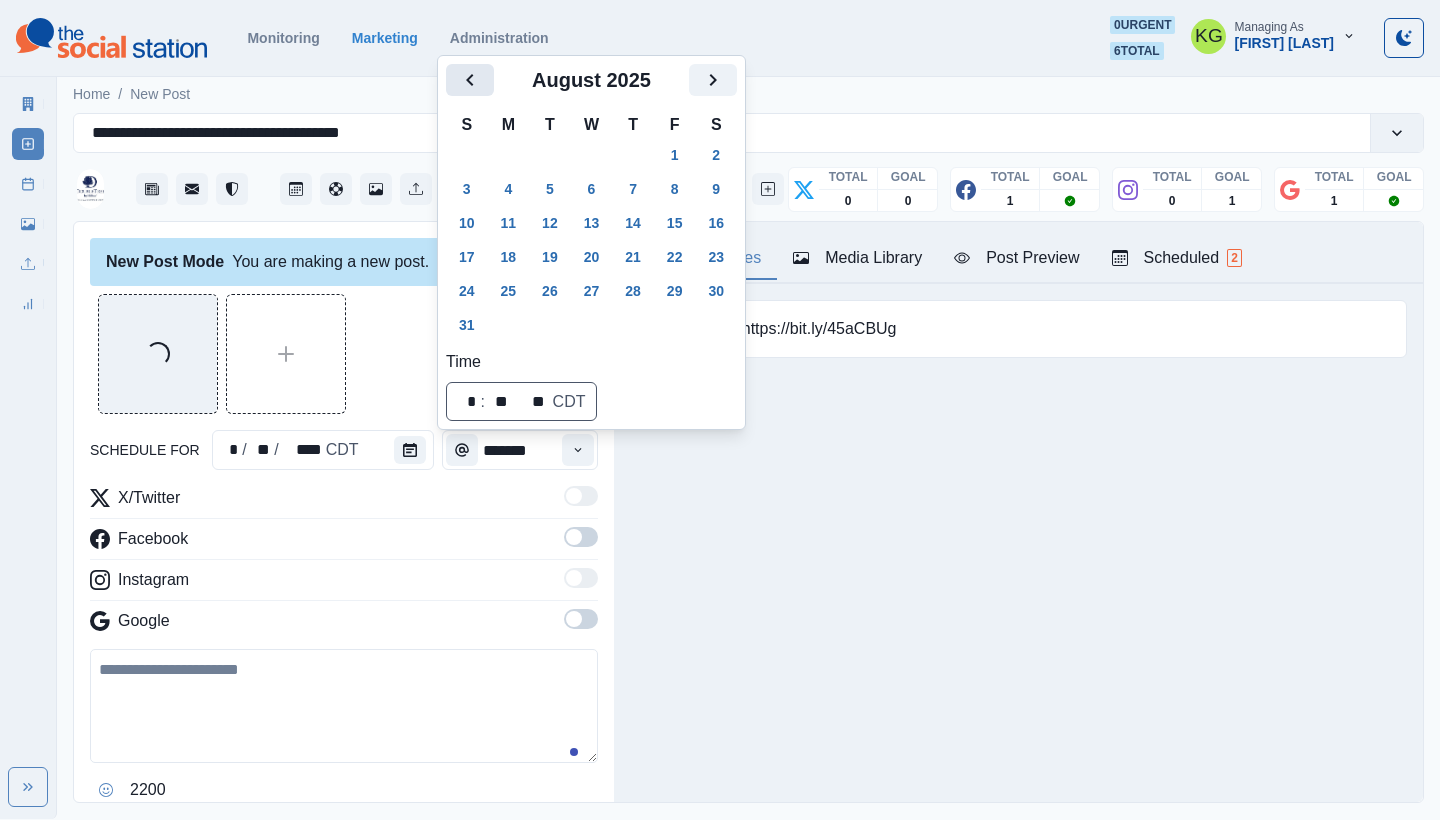click 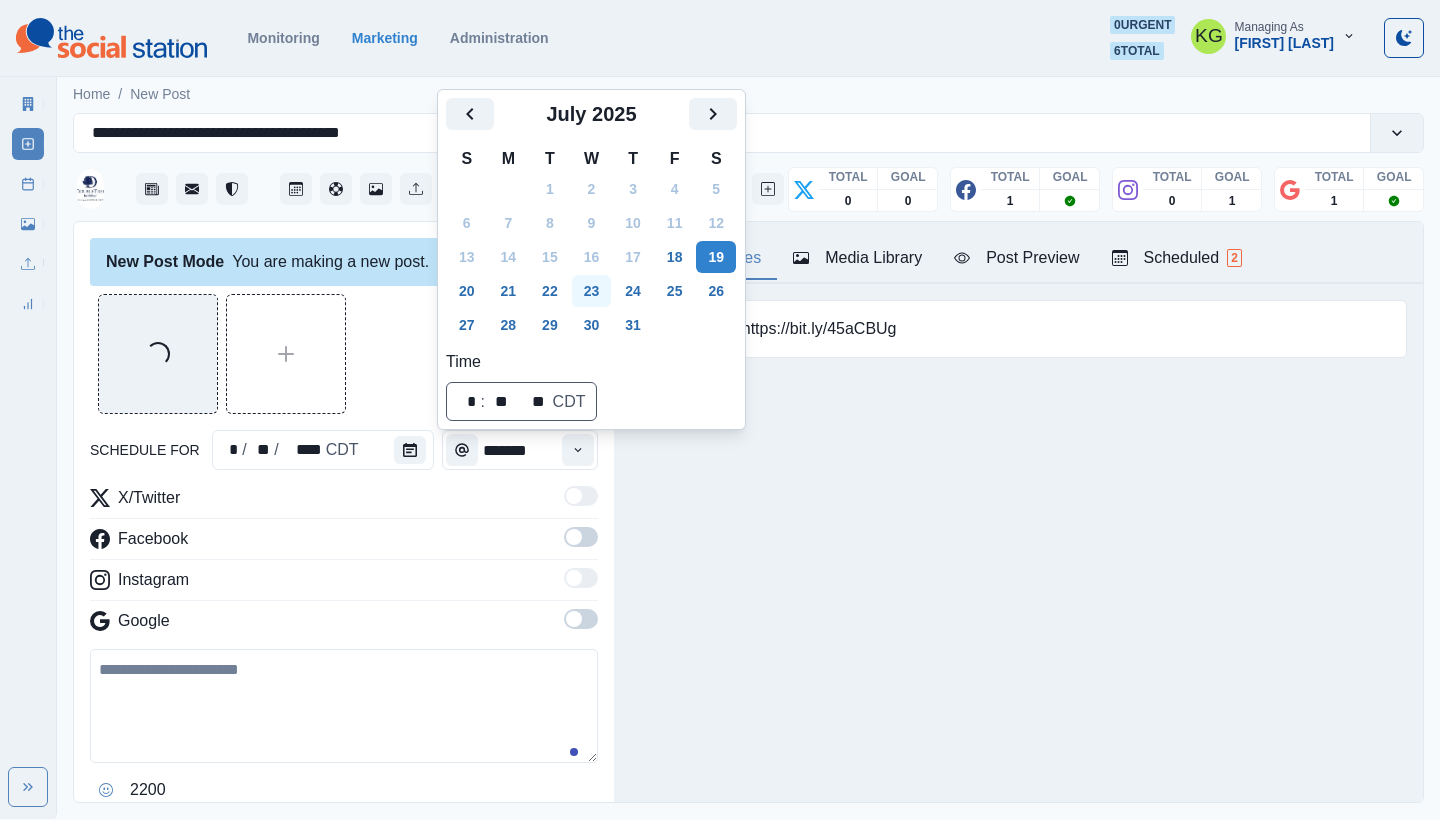 click on "23" at bounding box center (592, 291) 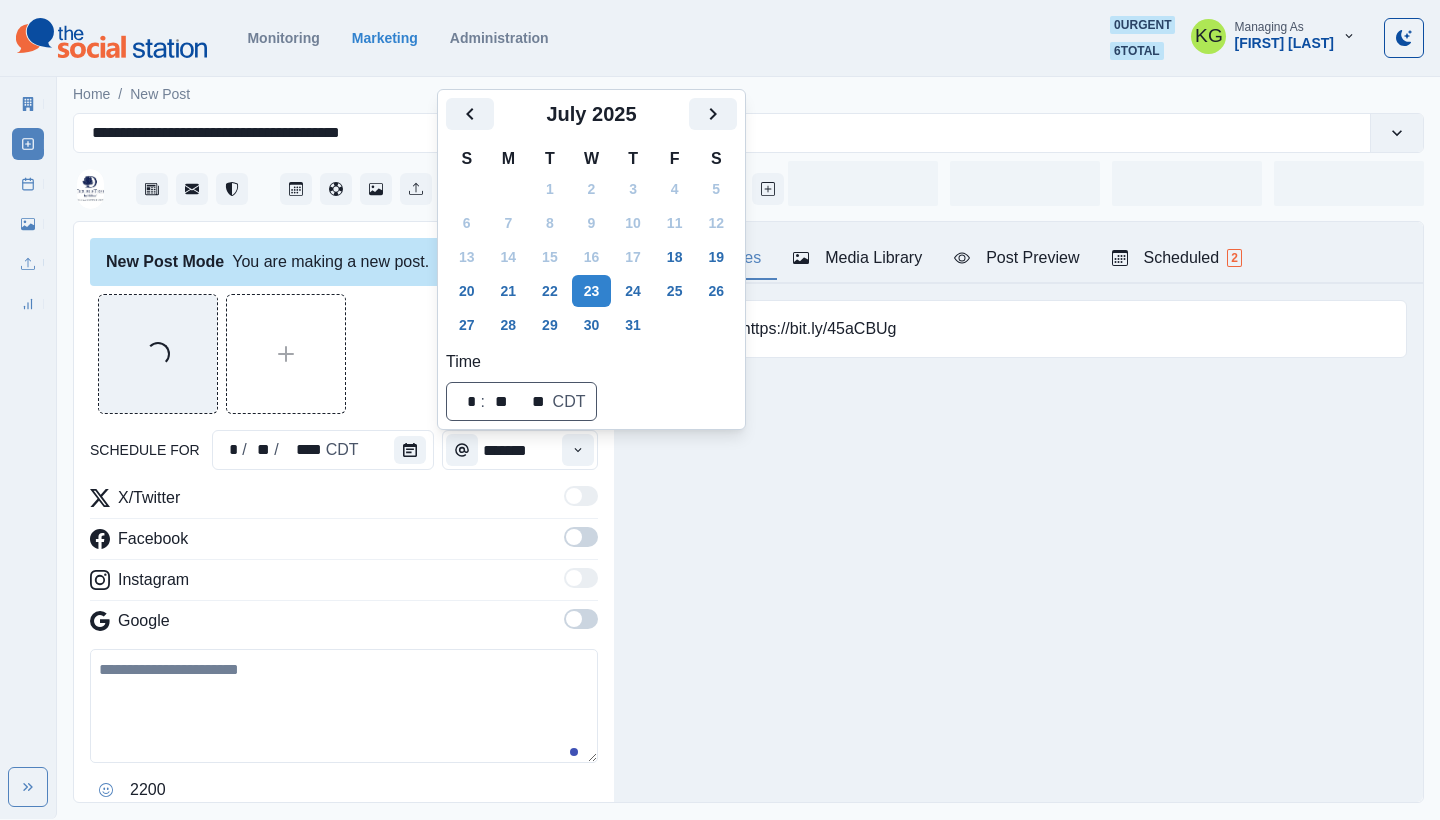 click on "Posting Notes Media Library Post Preview Scheduled 2 Booking link: https://bit.ly/45aCBUg Upload Type Any Image Video Source Any Upload Social Manager Found: Instagram Found: Google Customer Photo Found: TripAdvisor Review Found: Yelp Review Reusable Any Yes No Description Any Missing Description Duplicates Any Show Duplicated Media Last Scheduled Any Over A Month Ago Over 3 Months Ago Over 6 Months Ago Never Scheduled Sort Newest Media Oldest Media Most Recently Scheduled Least Recently Scheduled 1 2 3 4 5 8 Please select a service provider to see a post preview. Week Of * / ** / **** GMT+8 Saturday [MONTH] 19, [YEAR] Draft  12:00 PM US/Central KG 🌆 Experience comfort in the heart of Tulsa! From spacious rooms to warm cookies at check-in, DoubleTree Tulsa Downtown is your perfect base for business, events, or a weekend escape. Steps from the BOK Center and close to everything downtown has to offer!
Book your stay now at  www.bit.ly/45aCBUg Week Permalink Edit 1 Draft  Call to Action 12:00 PM US/Central KG 1" at bounding box center (1018, 512) 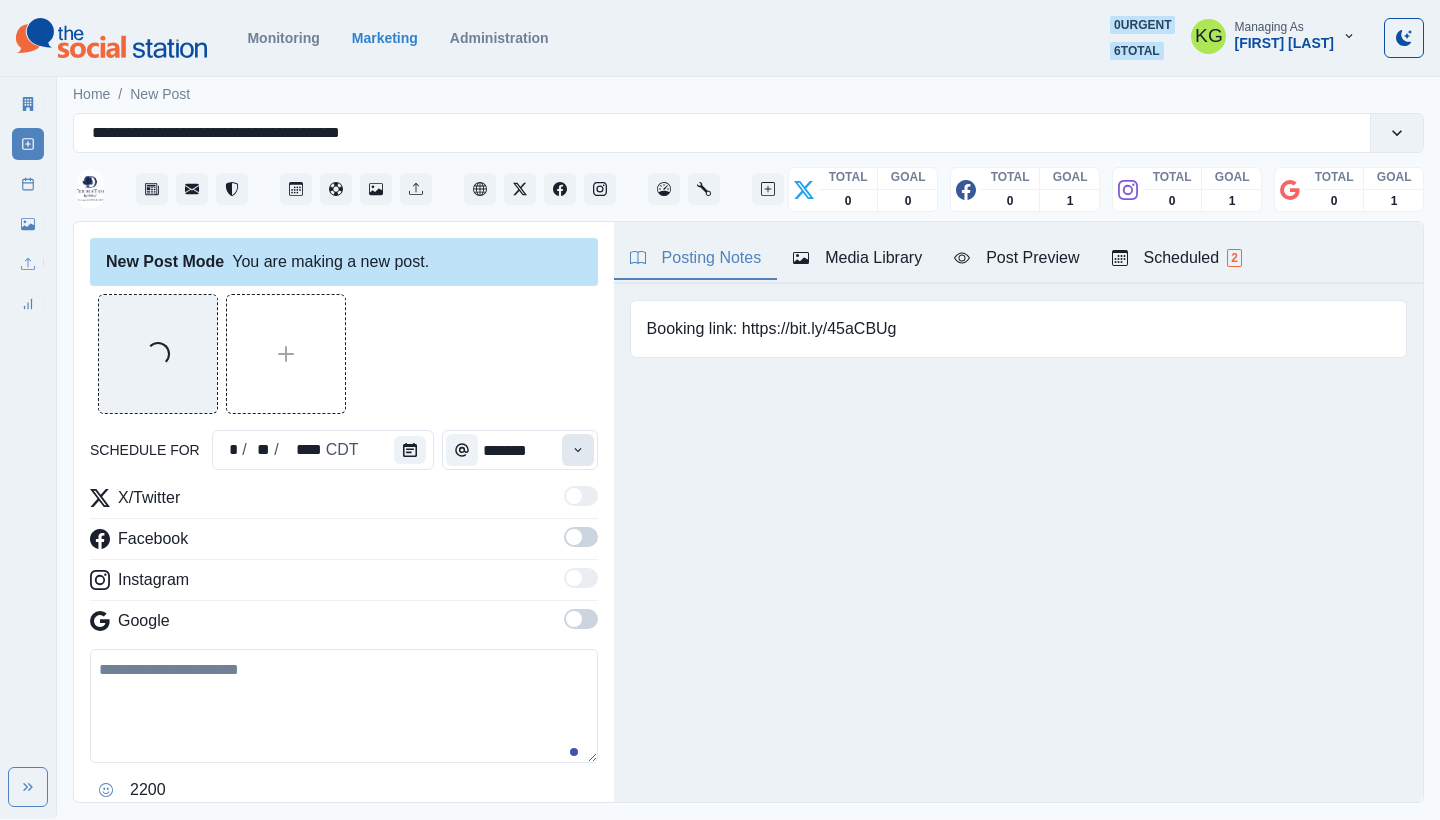 click at bounding box center (578, 450) 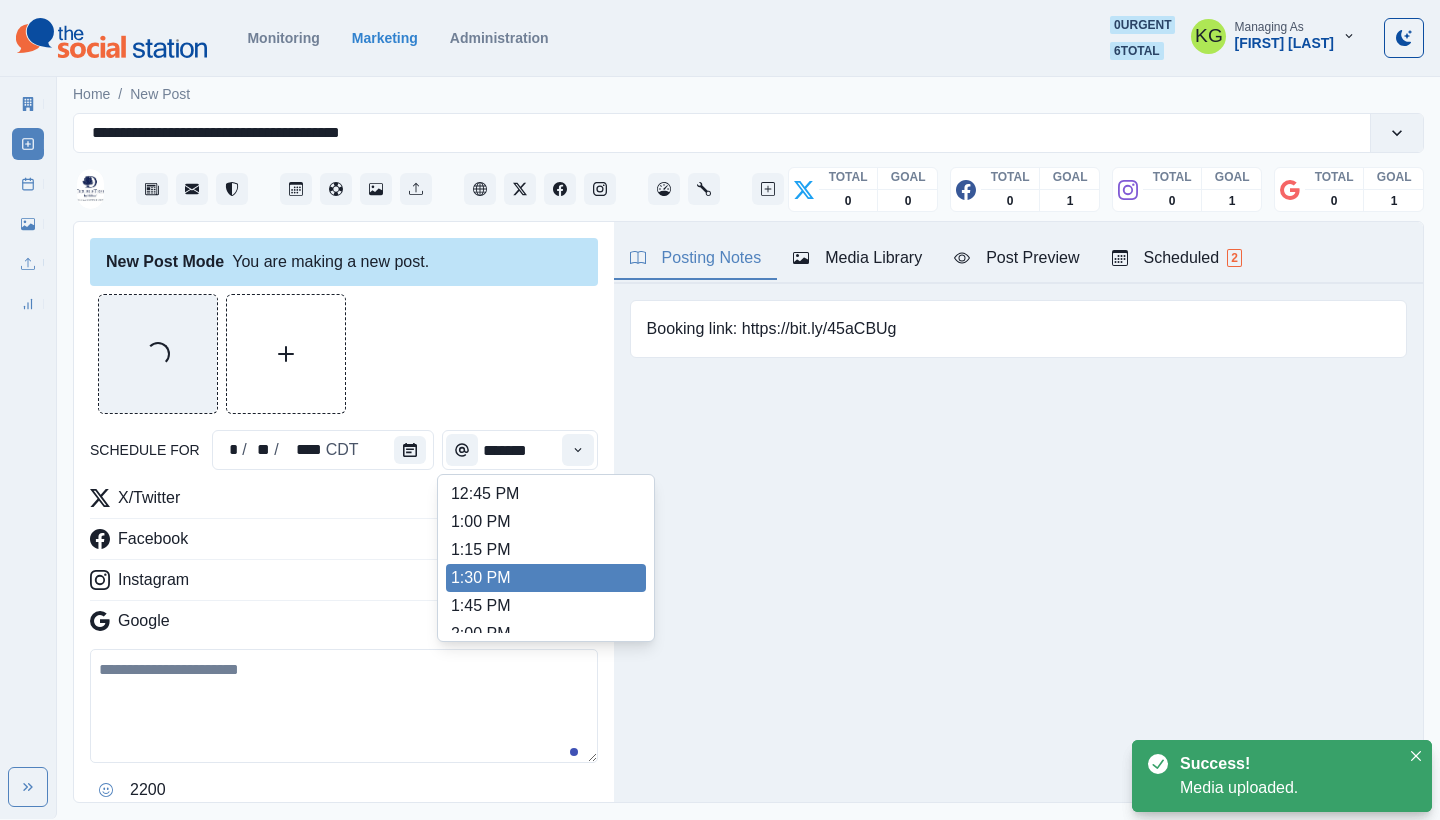scroll, scrollTop: 665, scrollLeft: 0, axis: vertical 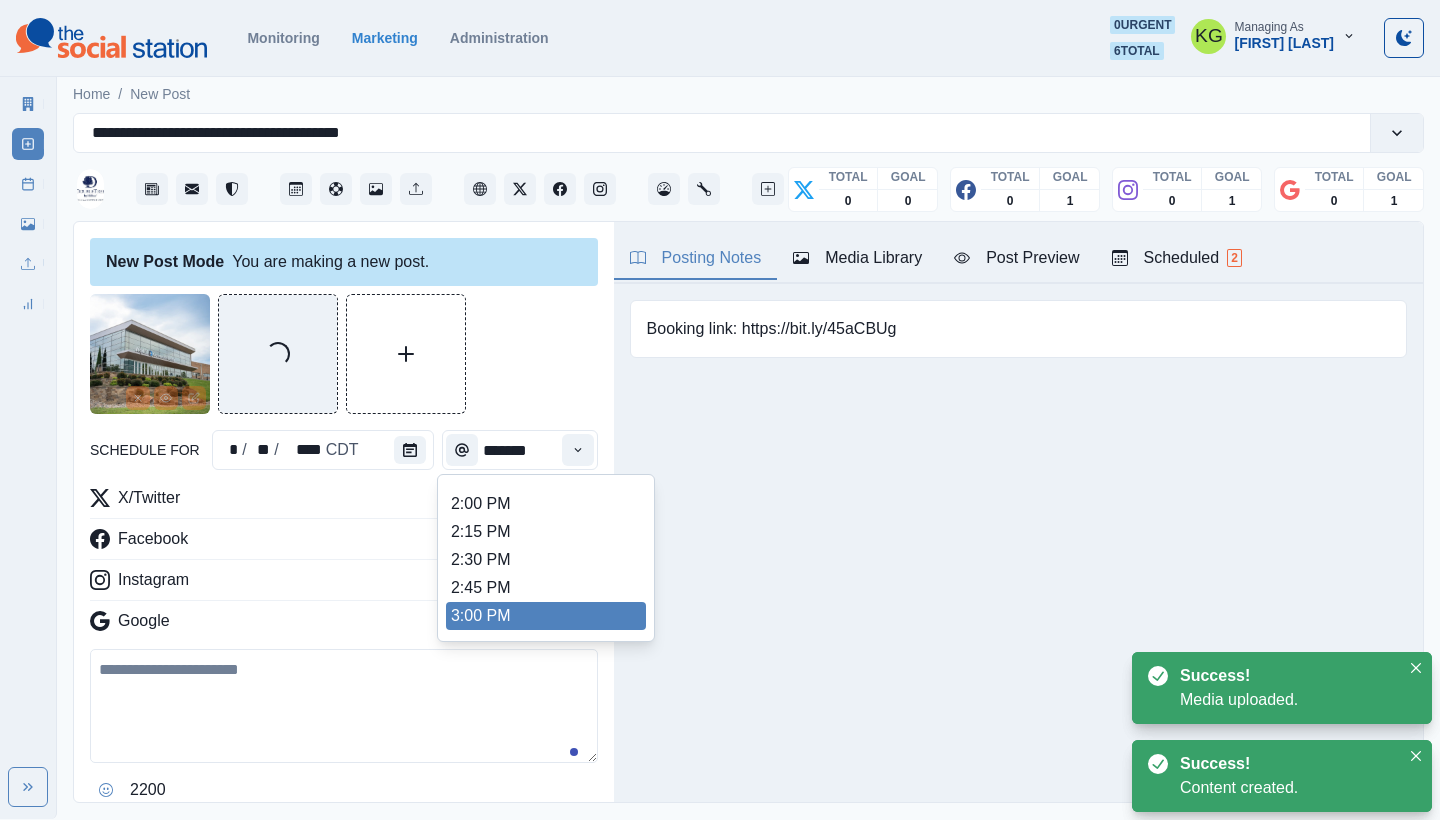 click on "3:00 PM" at bounding box center (546, 616) 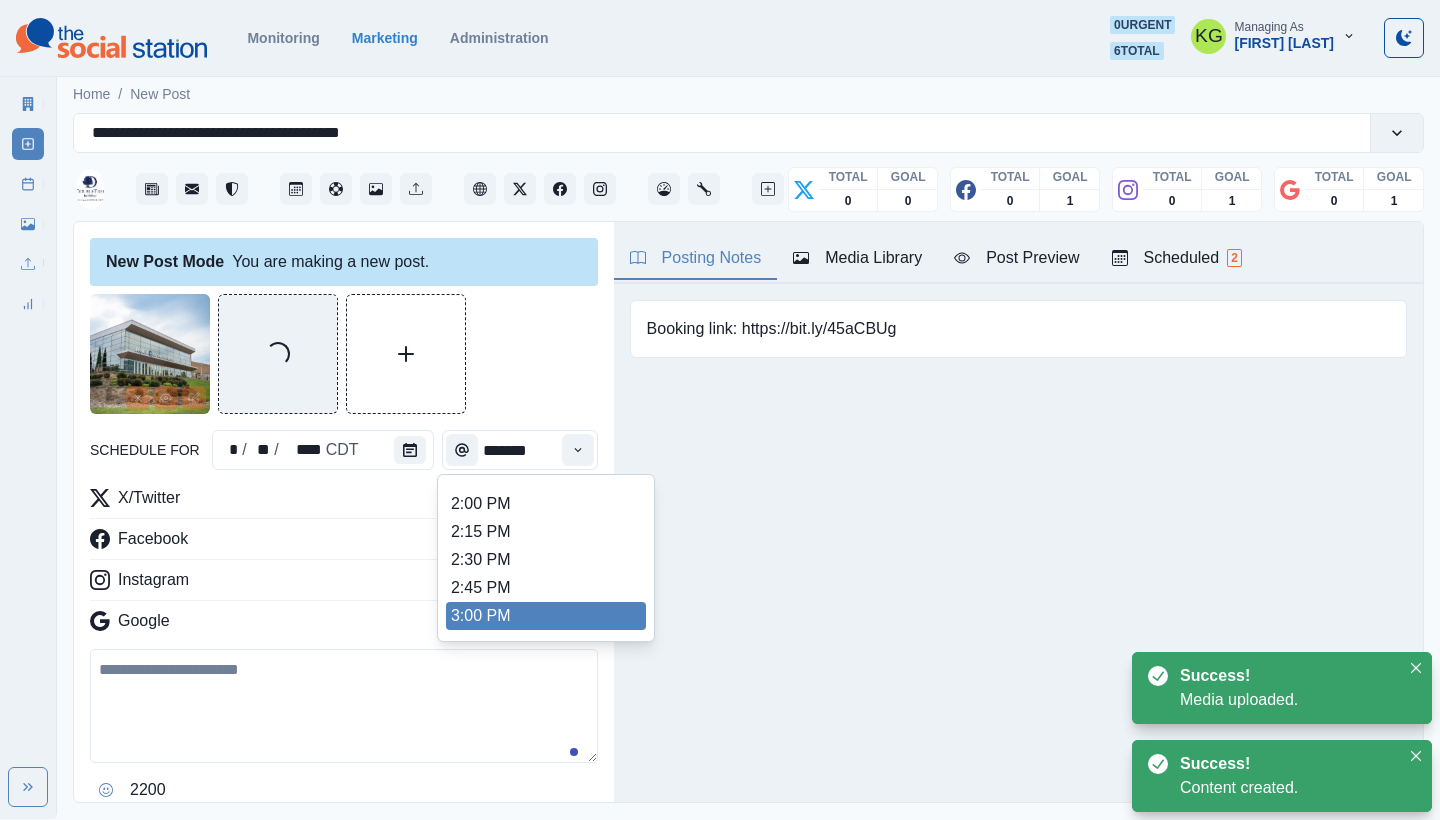 type on "*******" 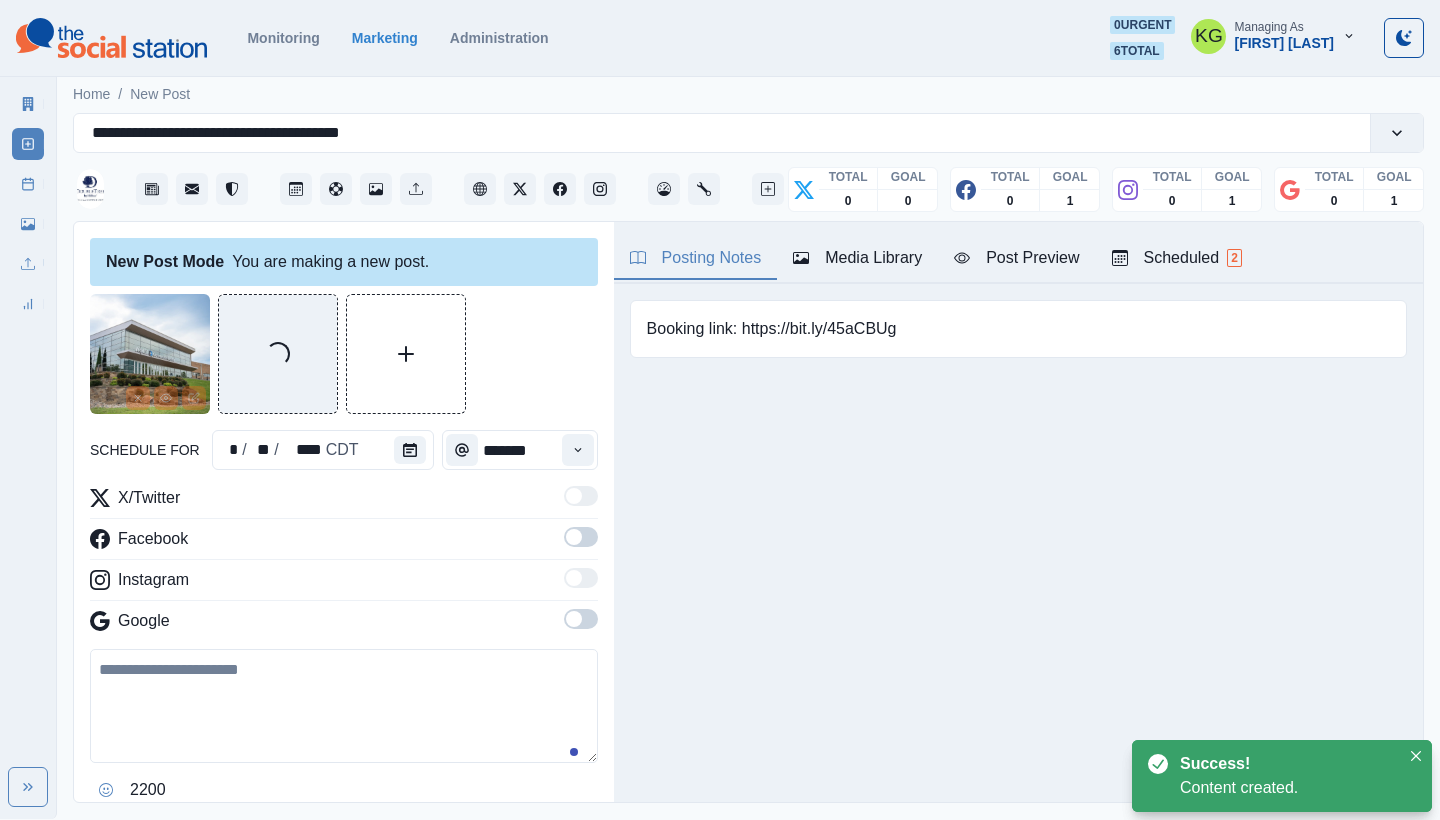 click on "New Post Mode You are making a new post. Loading... schedule for  * / ** / **** CDT ******* X/Twitter Facebook Instagram Google
2200 Clear Schedule Post No posts for the selected service provider have been scheduled for this  day ." at bounding box center (344, 513) 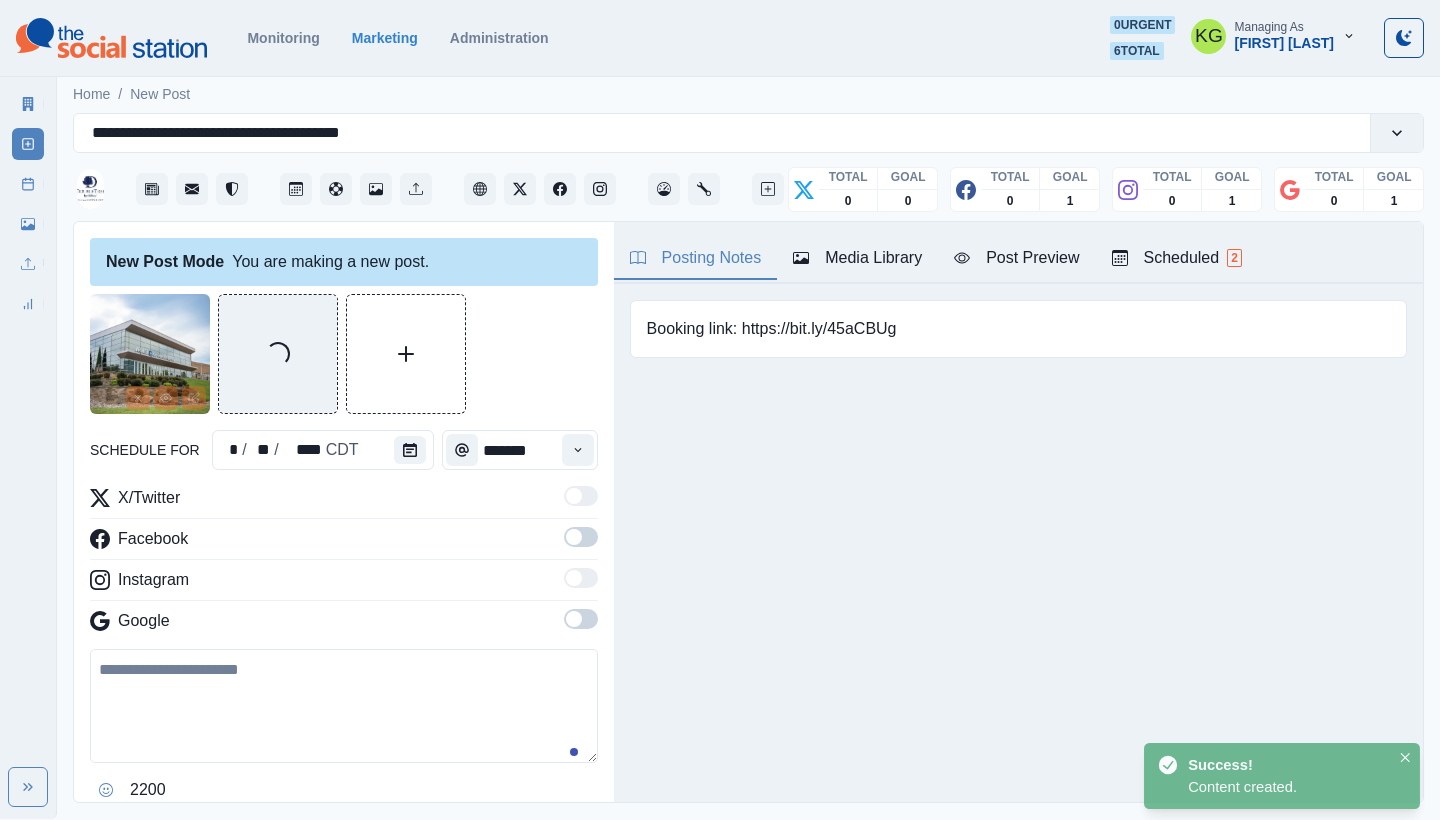 click at bounding box center [581, 619] 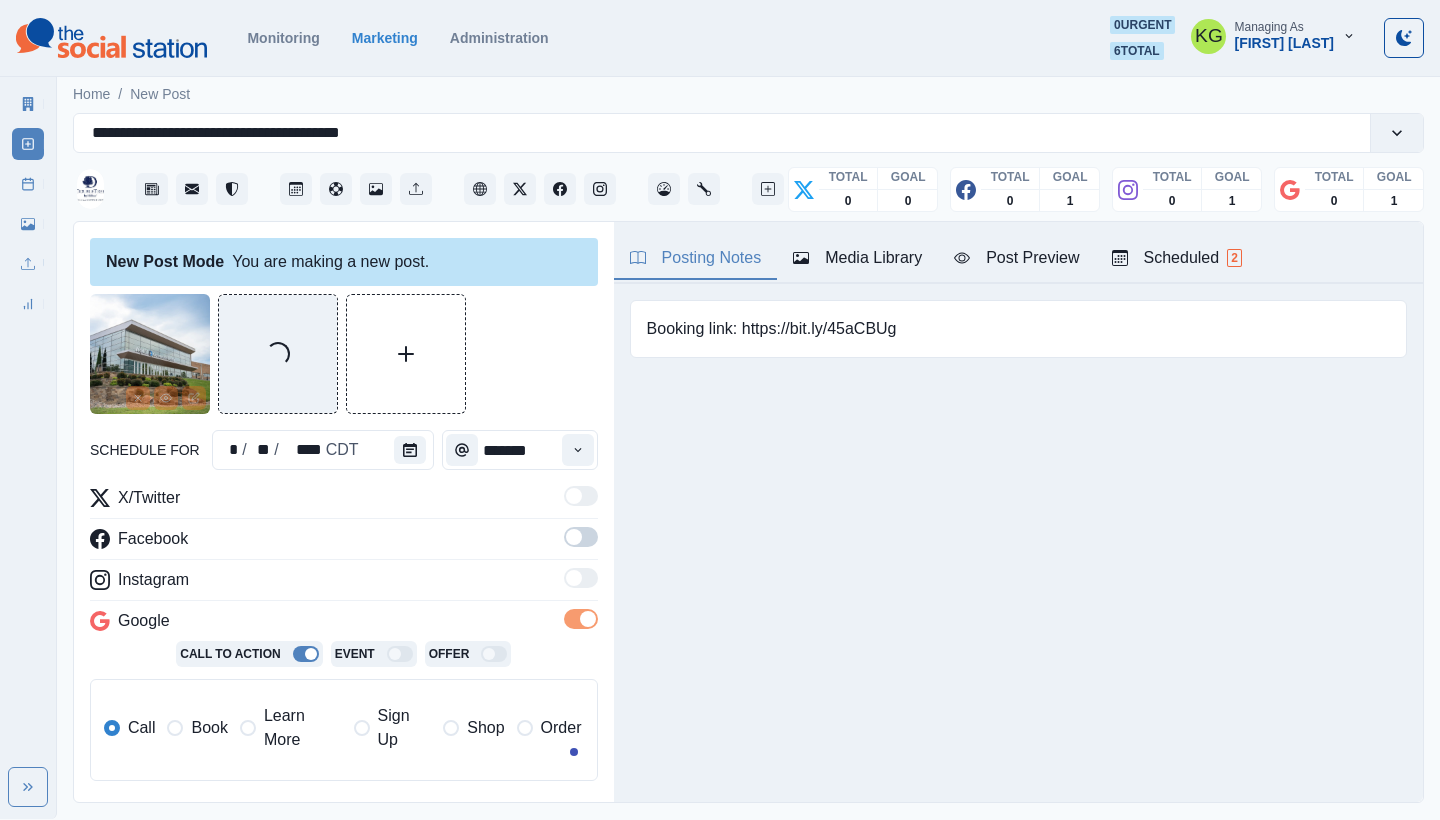 click at bounding box center [574, 537] 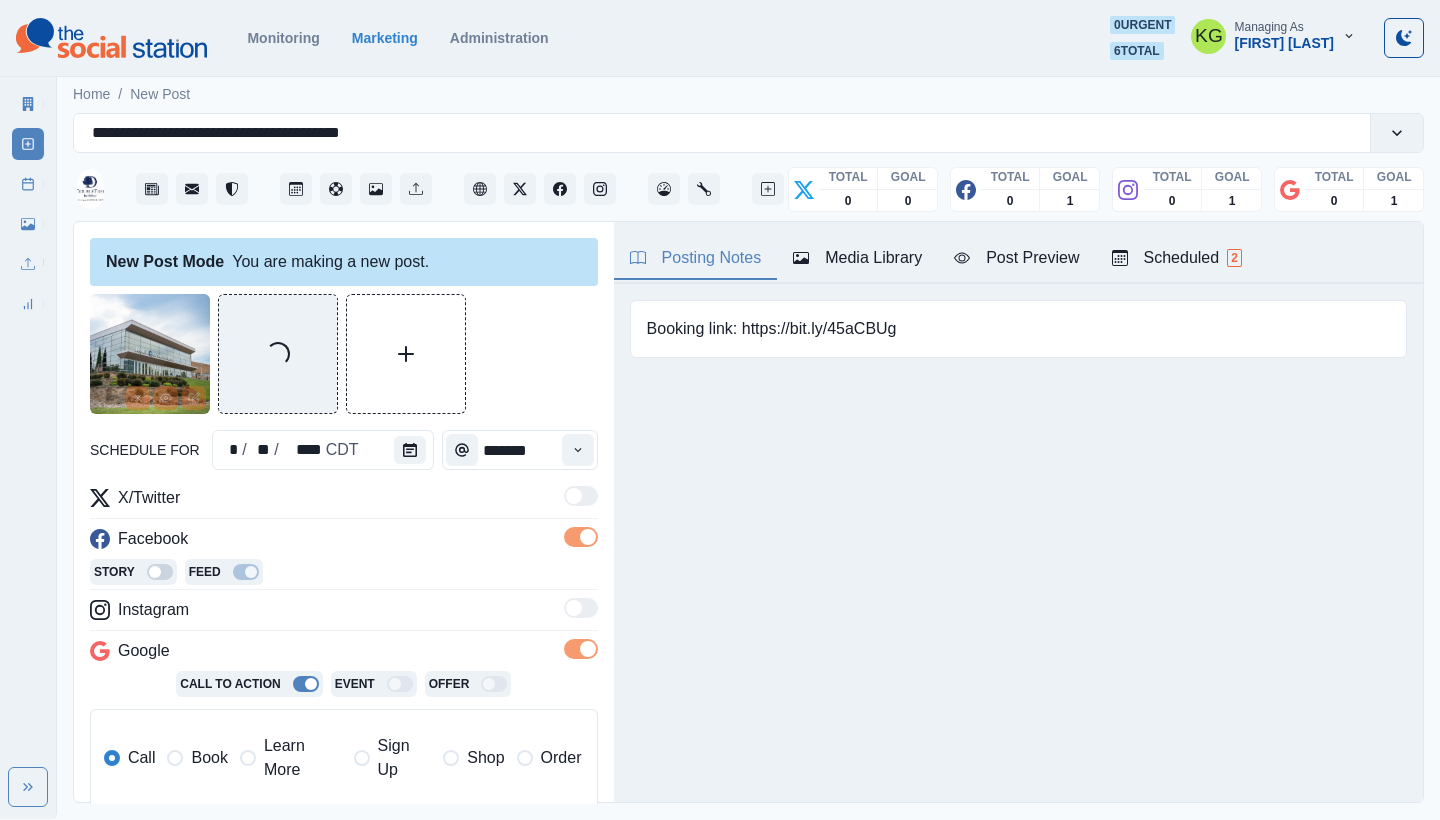 scroll, scrollTop: 372, scrollLeft: 0, axis: vertical 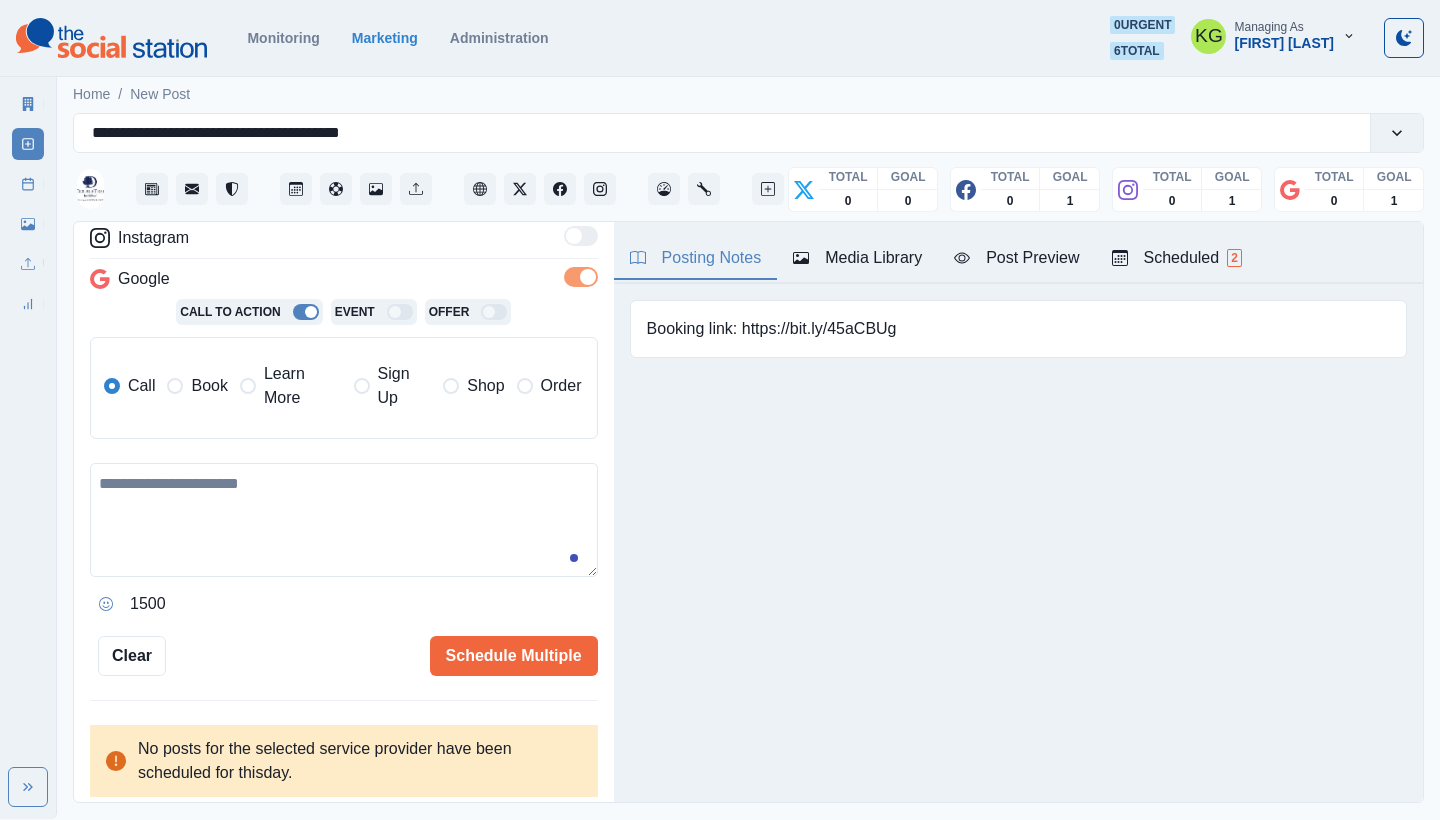 click on "Book" at bounding box center (197, 386) 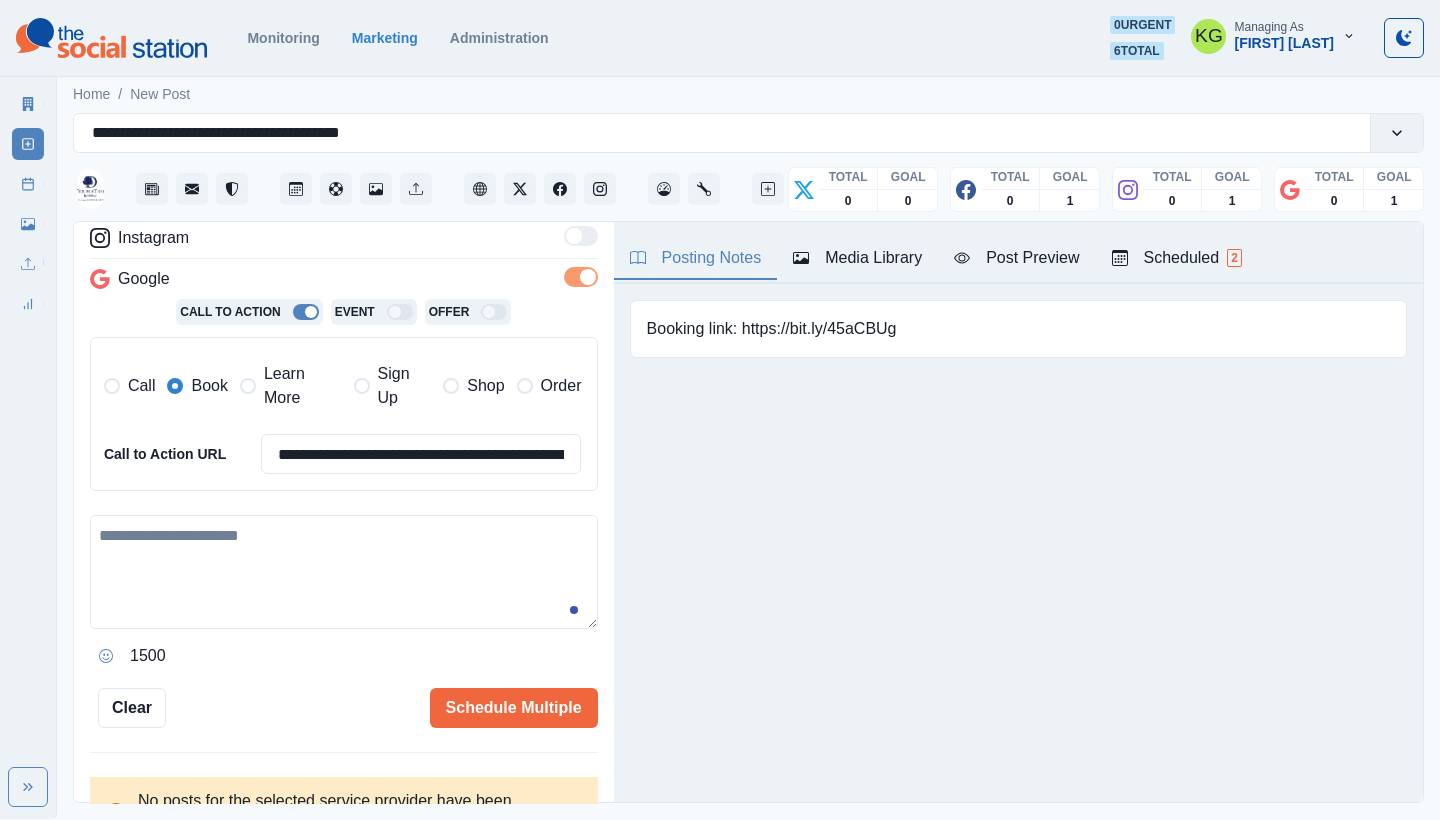 click at bounding box center [344, 572] 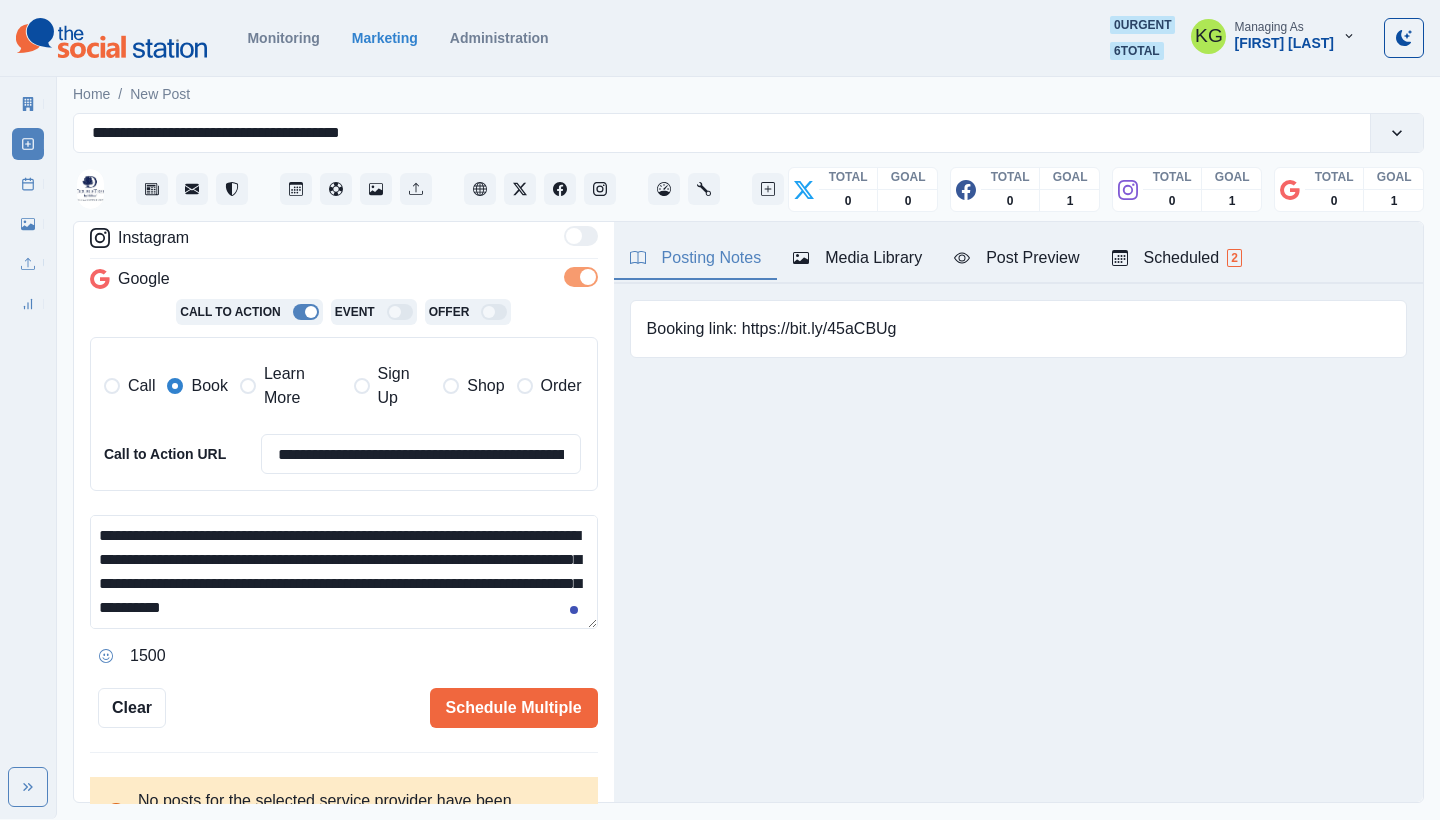 scroll, scrollTop: 96, scrollLeft: 0, axis: vertical 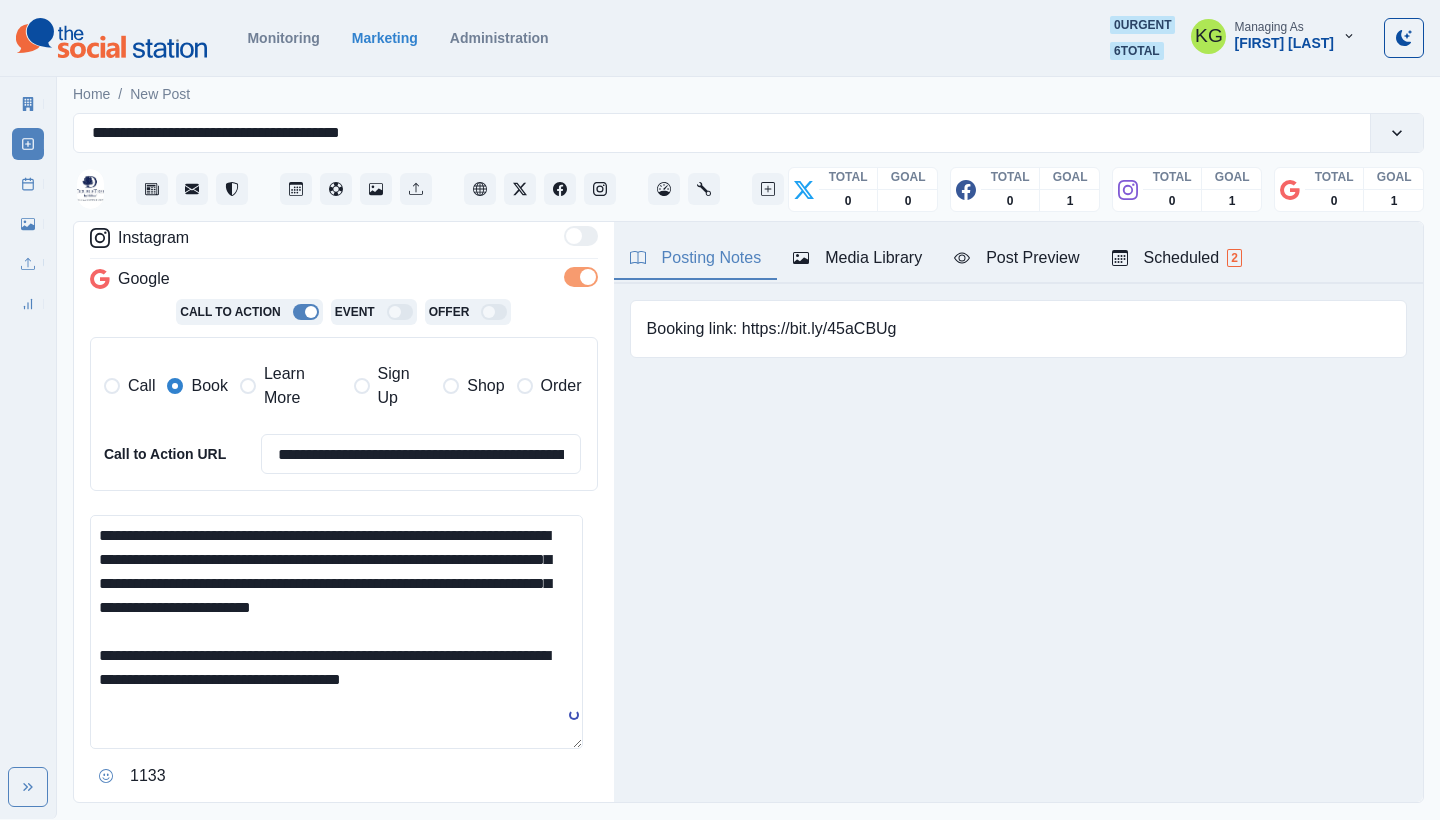 click on "**********" at bounding box center [336, 632] 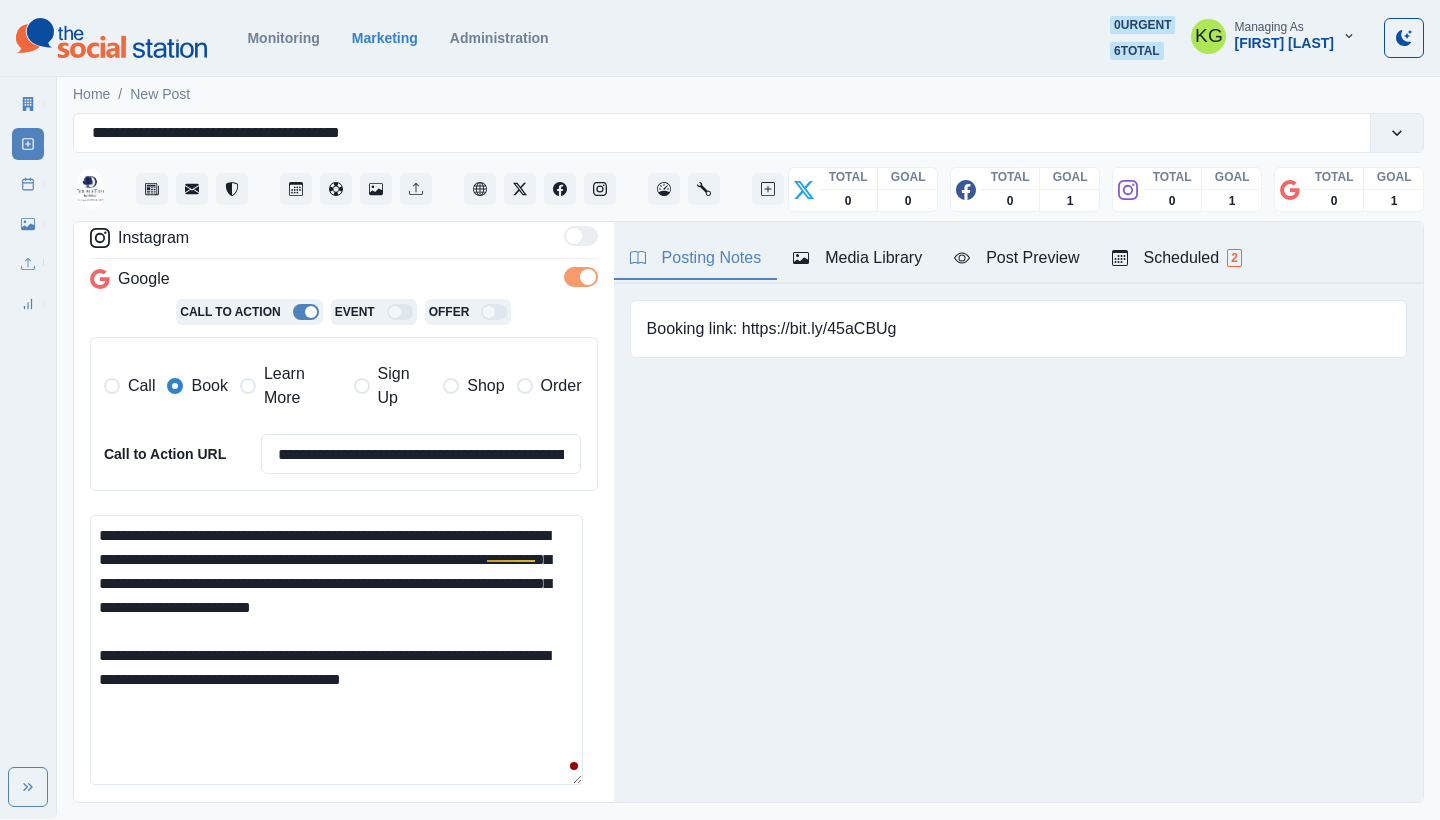 click at bounding box center (248, 386) 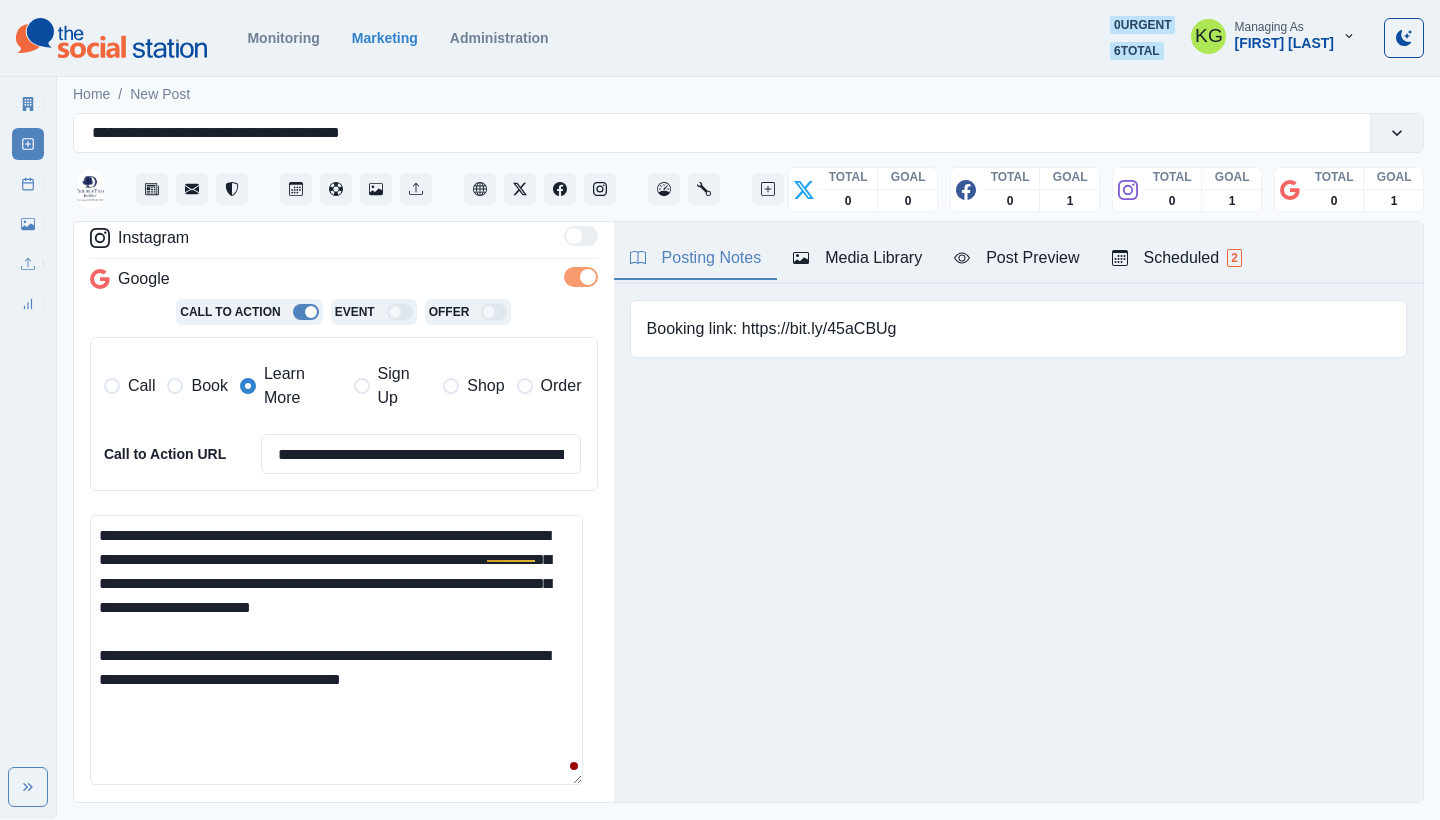 click on "**********" at bounding box center (336, 650) 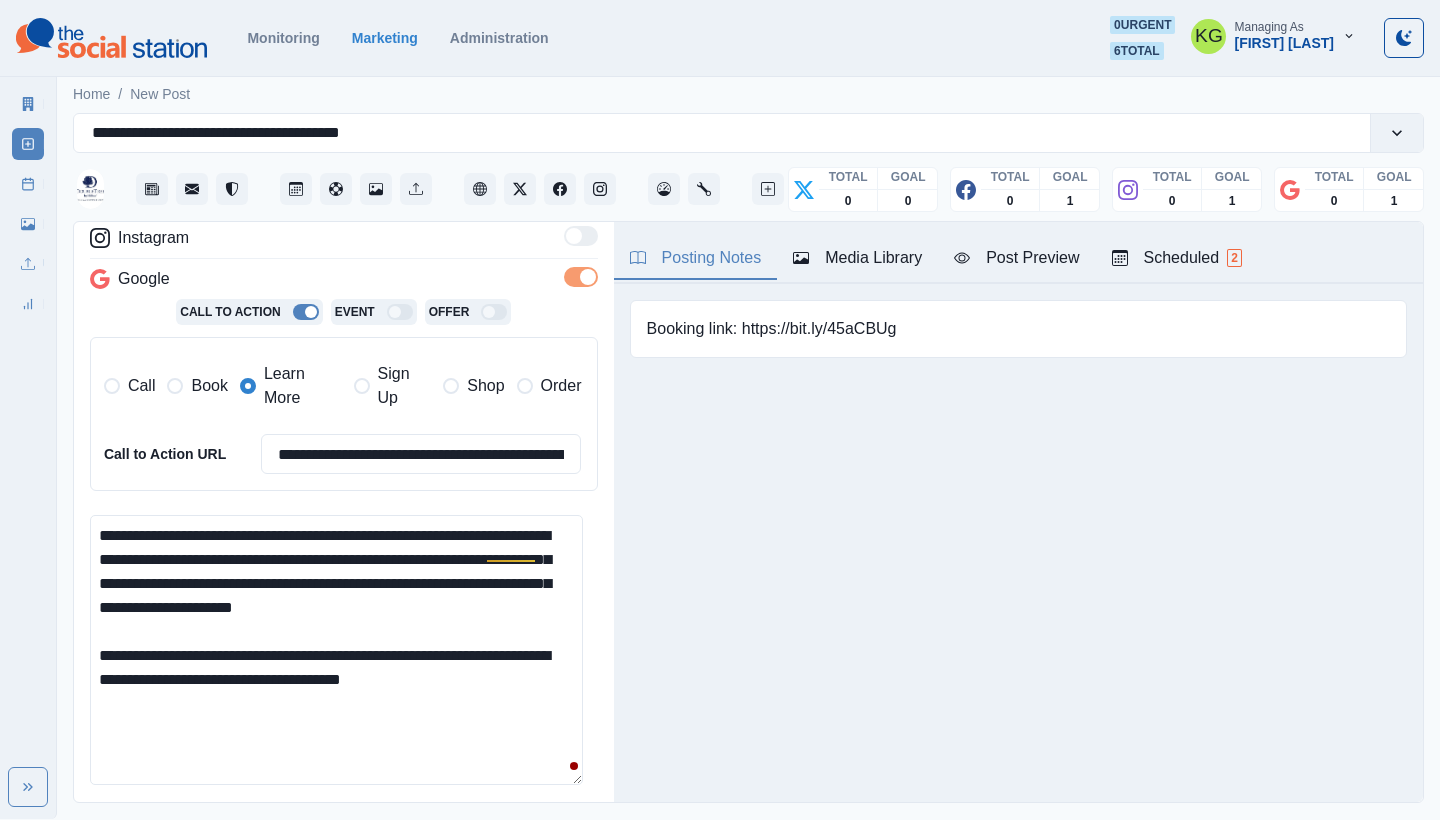 scroll, scrollTop: 402, scrollLeft: 0, axis: vertical 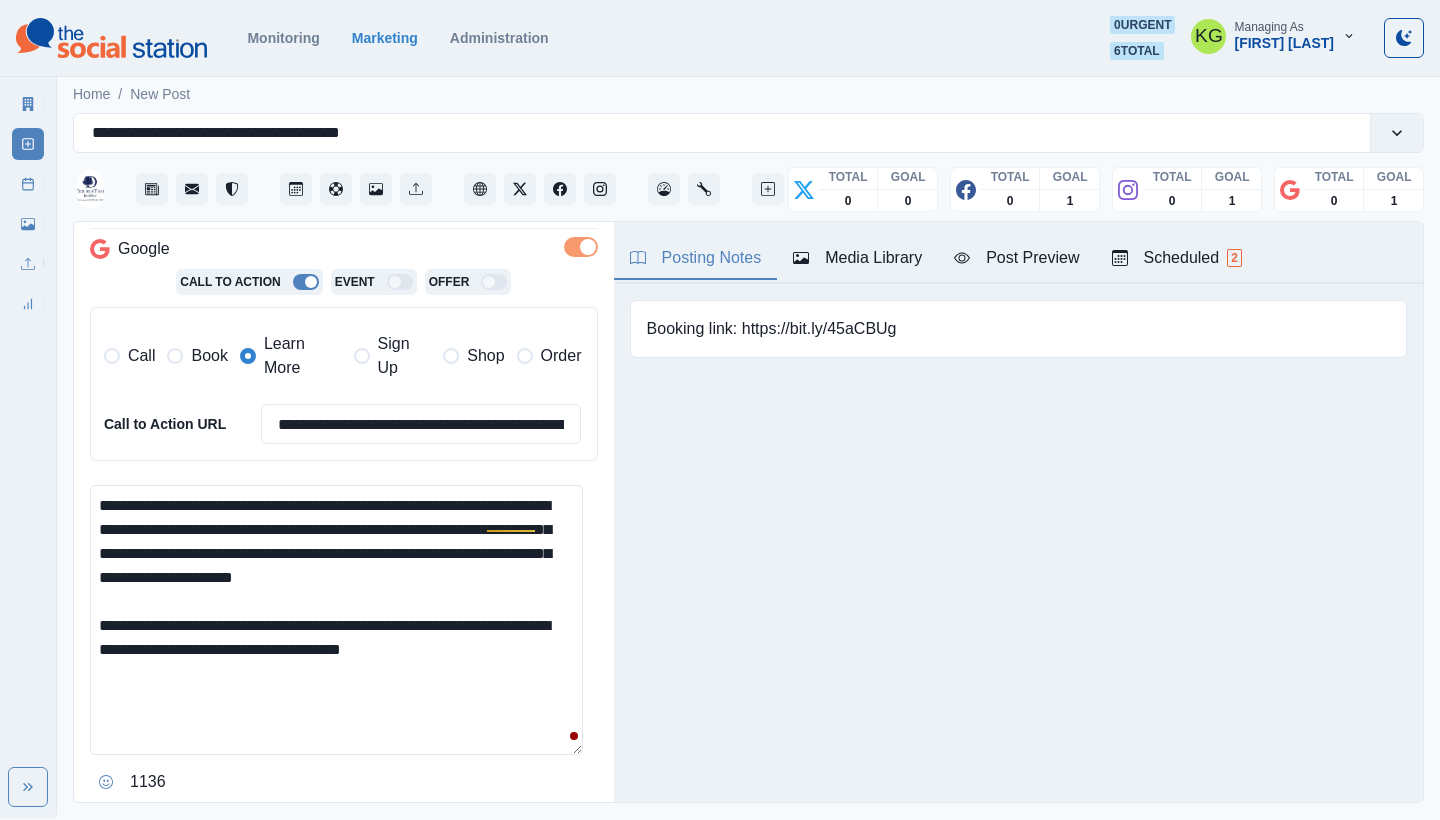 click on "**********" at bounding box center (336, 620) 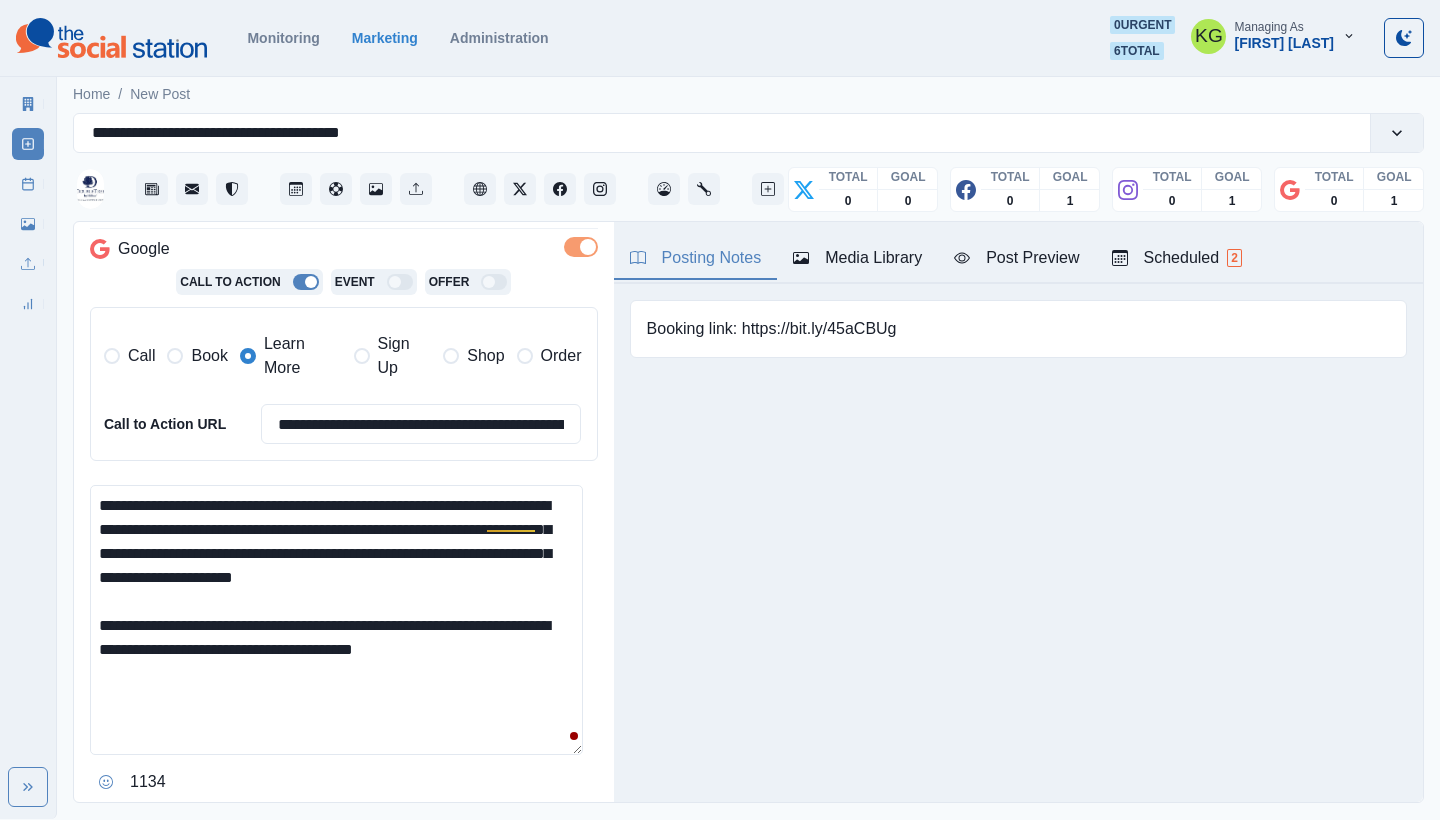 click on "**********" at bounding box center [720, 409] 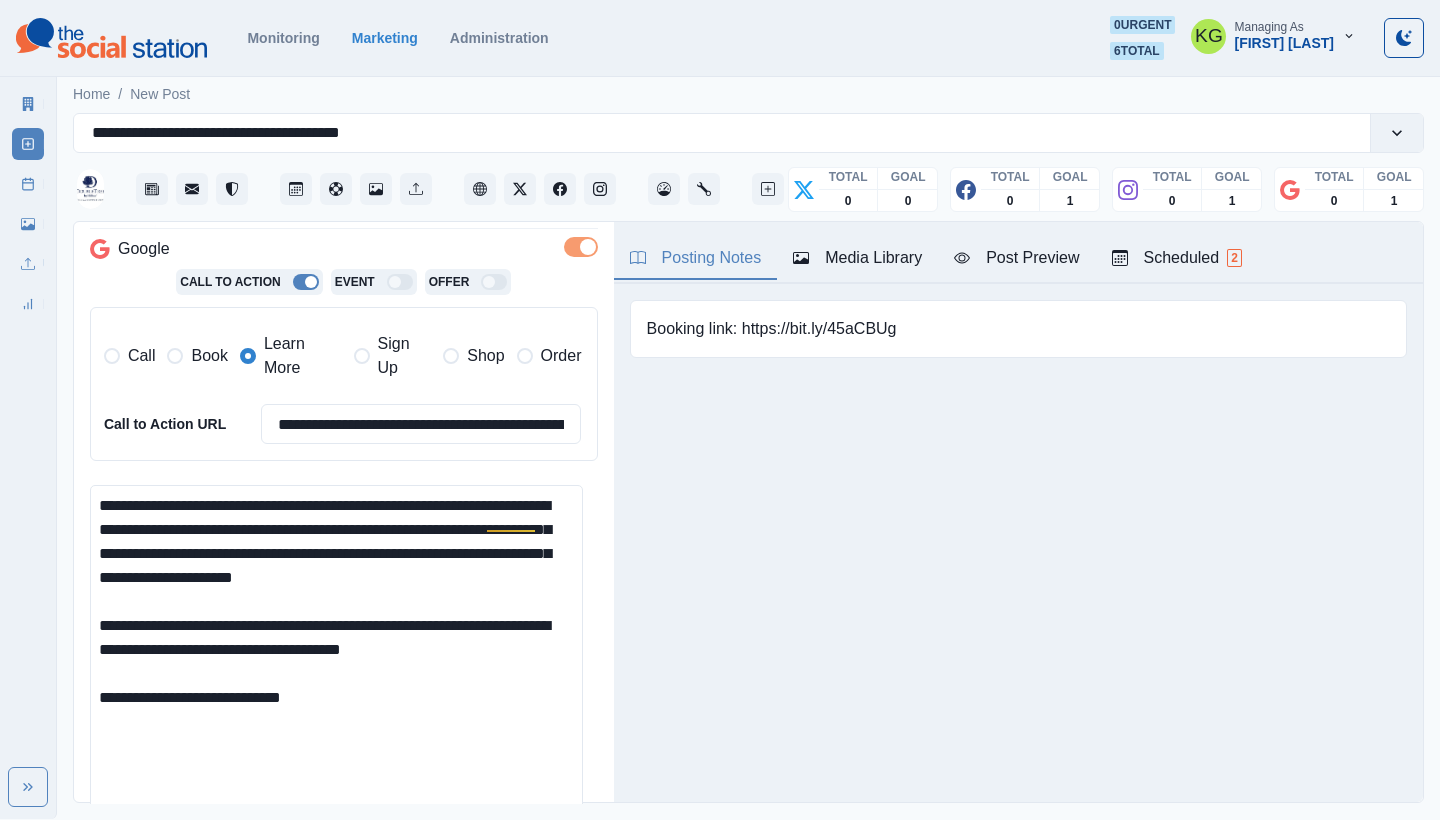 paste on "**********" 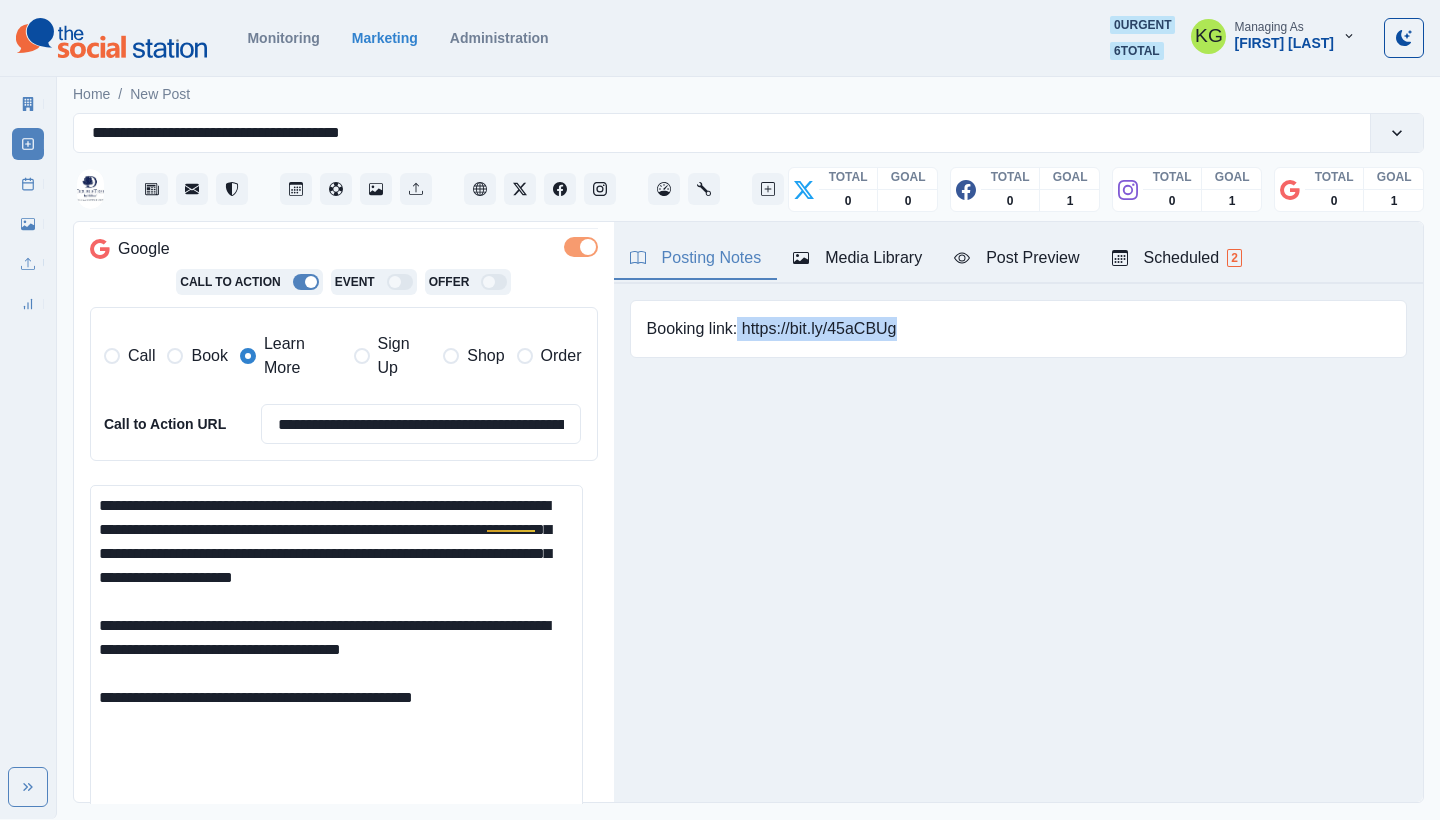drag, startPoint x: 739, startPoint y: 325, endPoint x: 1034, endPoint y: 334, distance: 295.13727 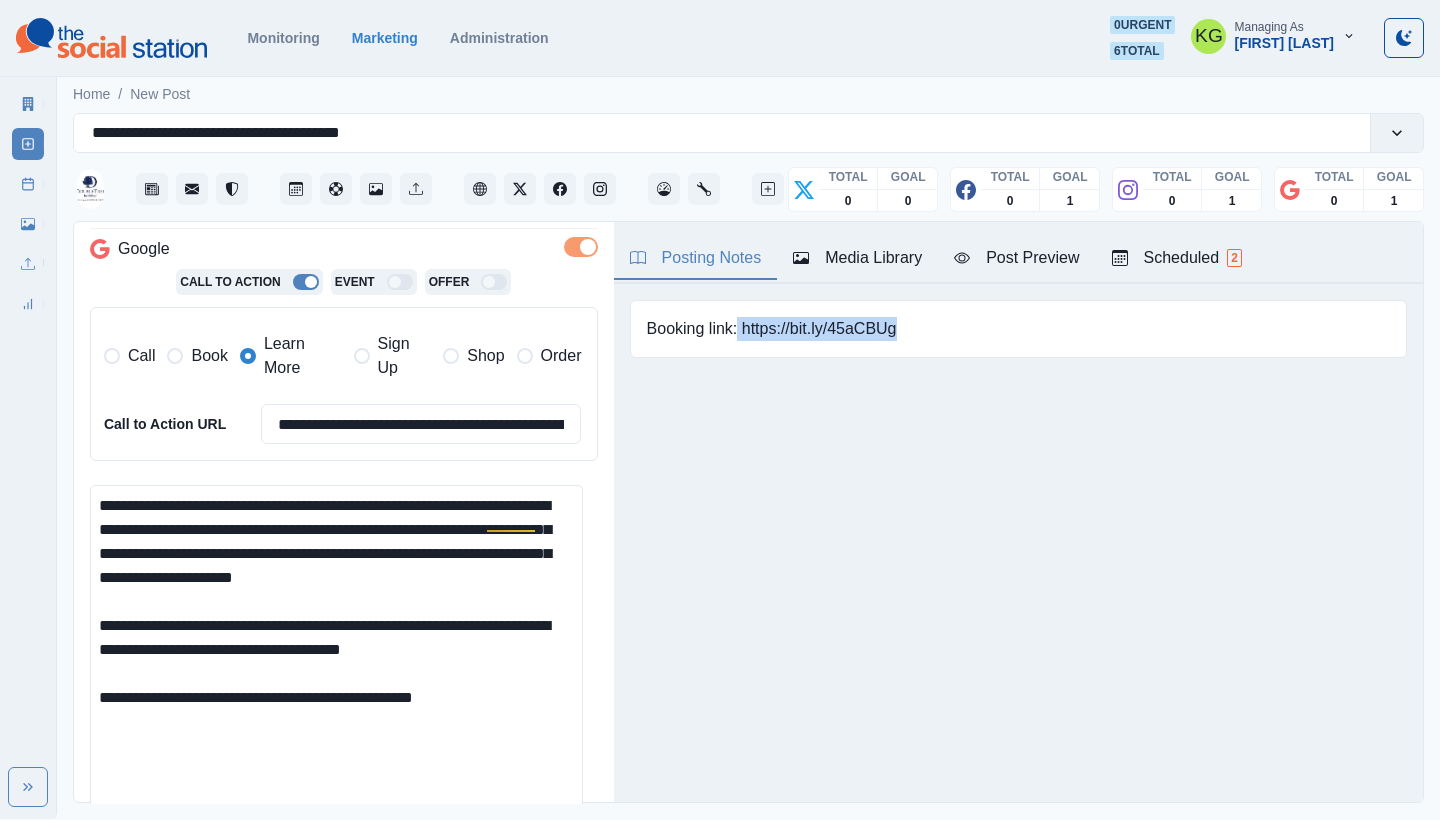 click on "Booking link: https://bit.ly/45aCBUg" at bounding box center [1018, 329] 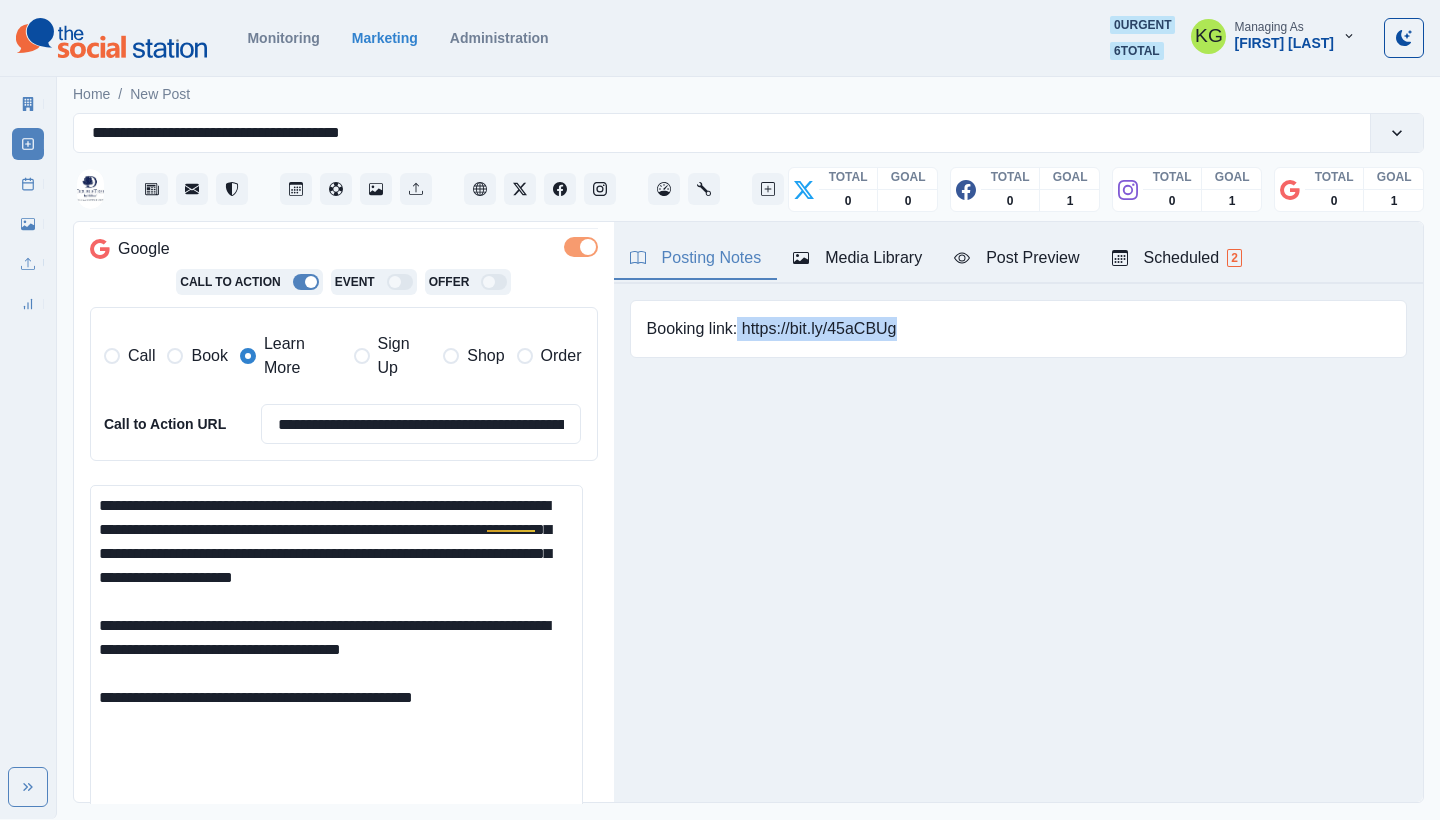 copy on "https://bit.ly/45aCBUg" 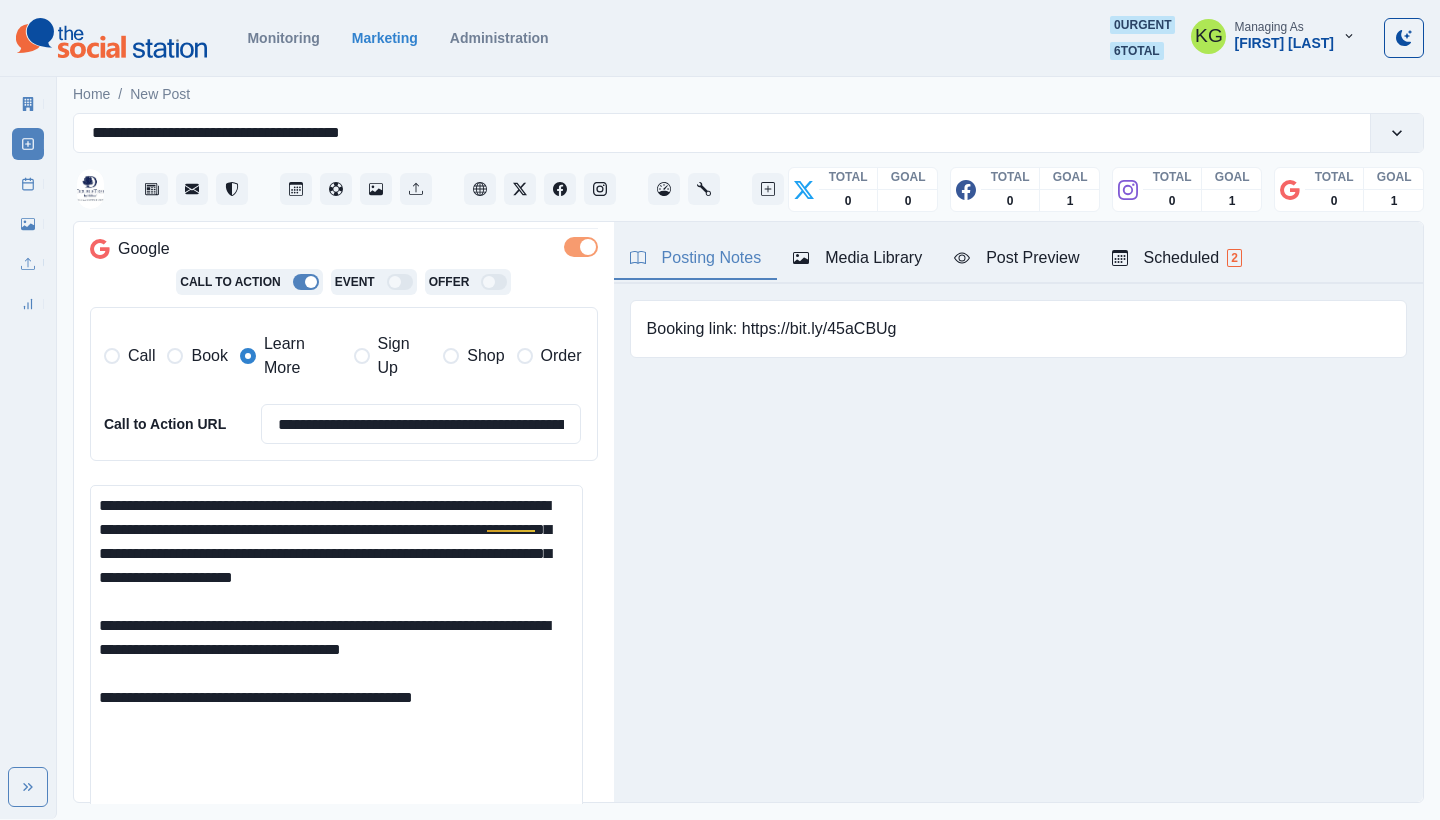 click on "**********" at bounding box center [336, 660] 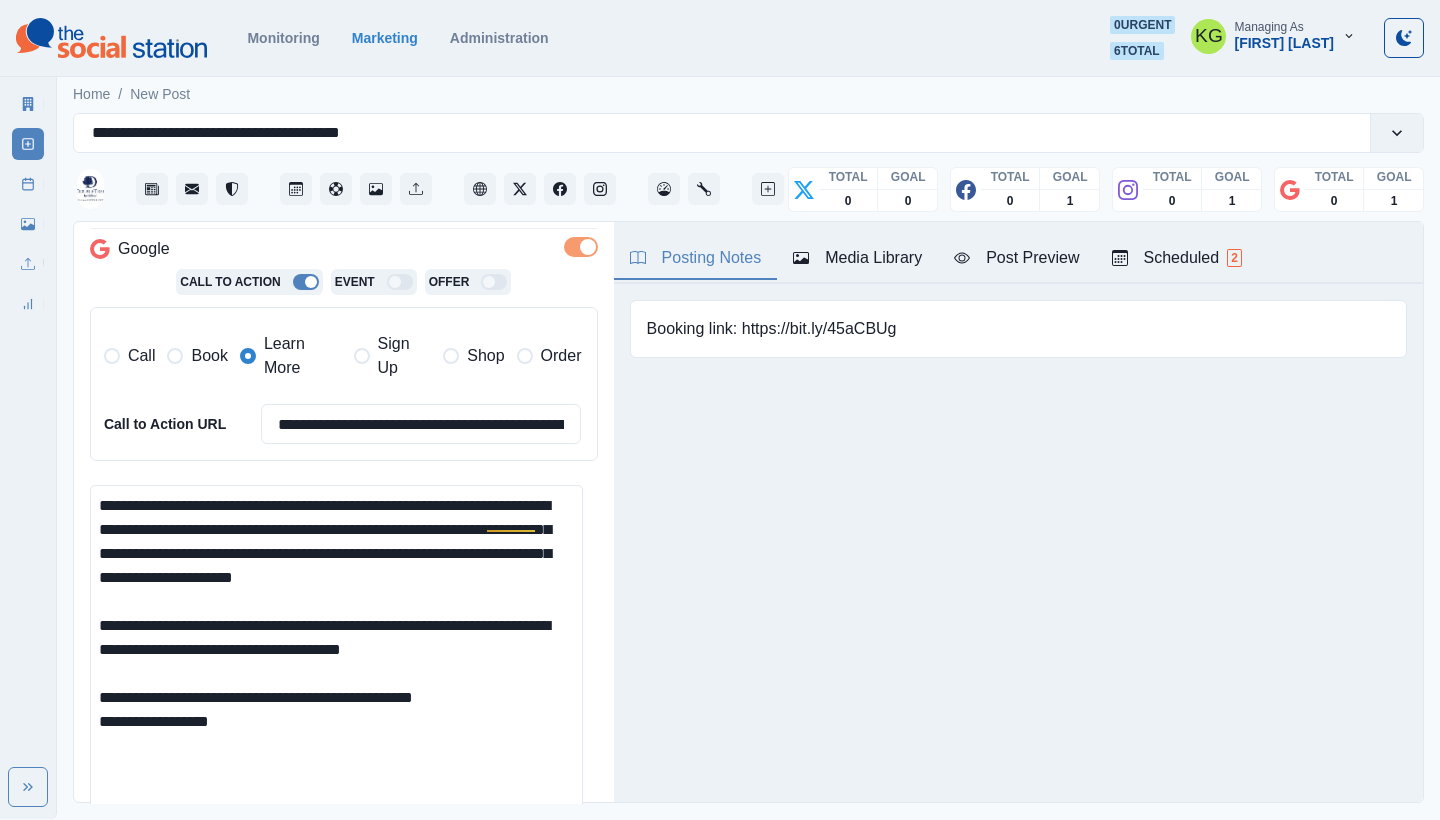 paste on "**********" 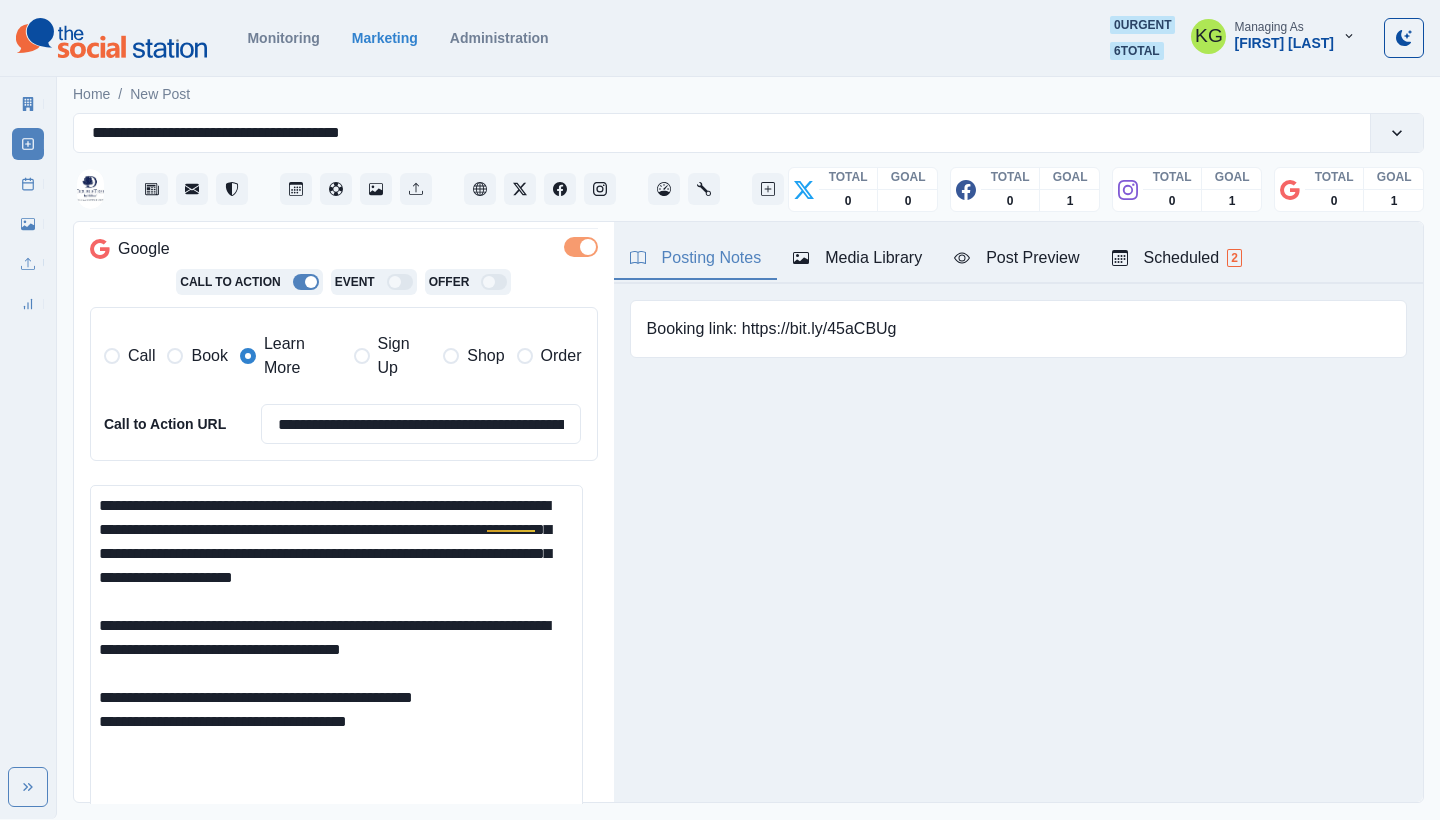 drag, startPoint x: 369, startPoint y: 705, endPoint x: 322, endPoint y: 702, distance: 47.095646 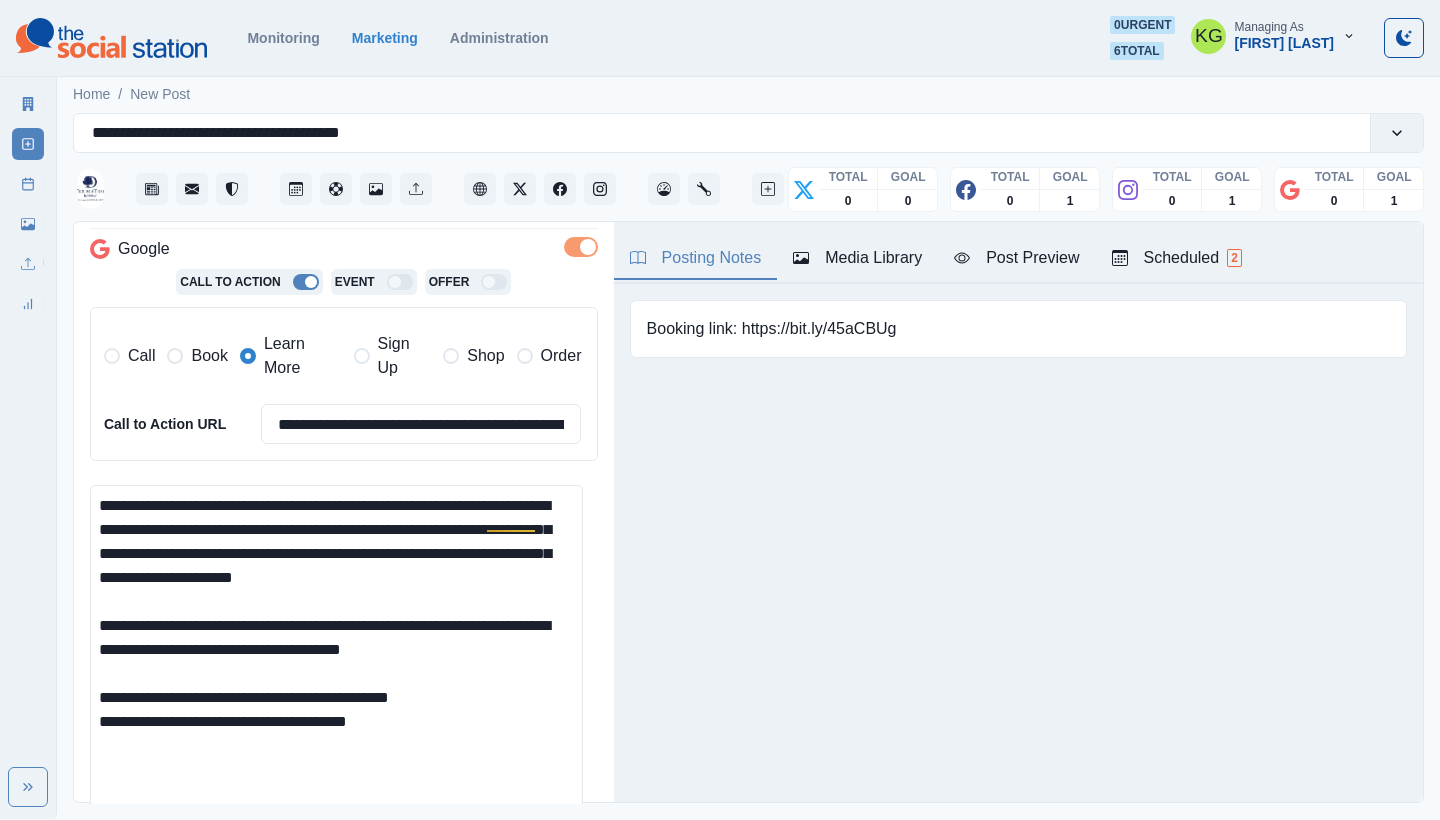 click on "**********" at bounding box center [336, 660] 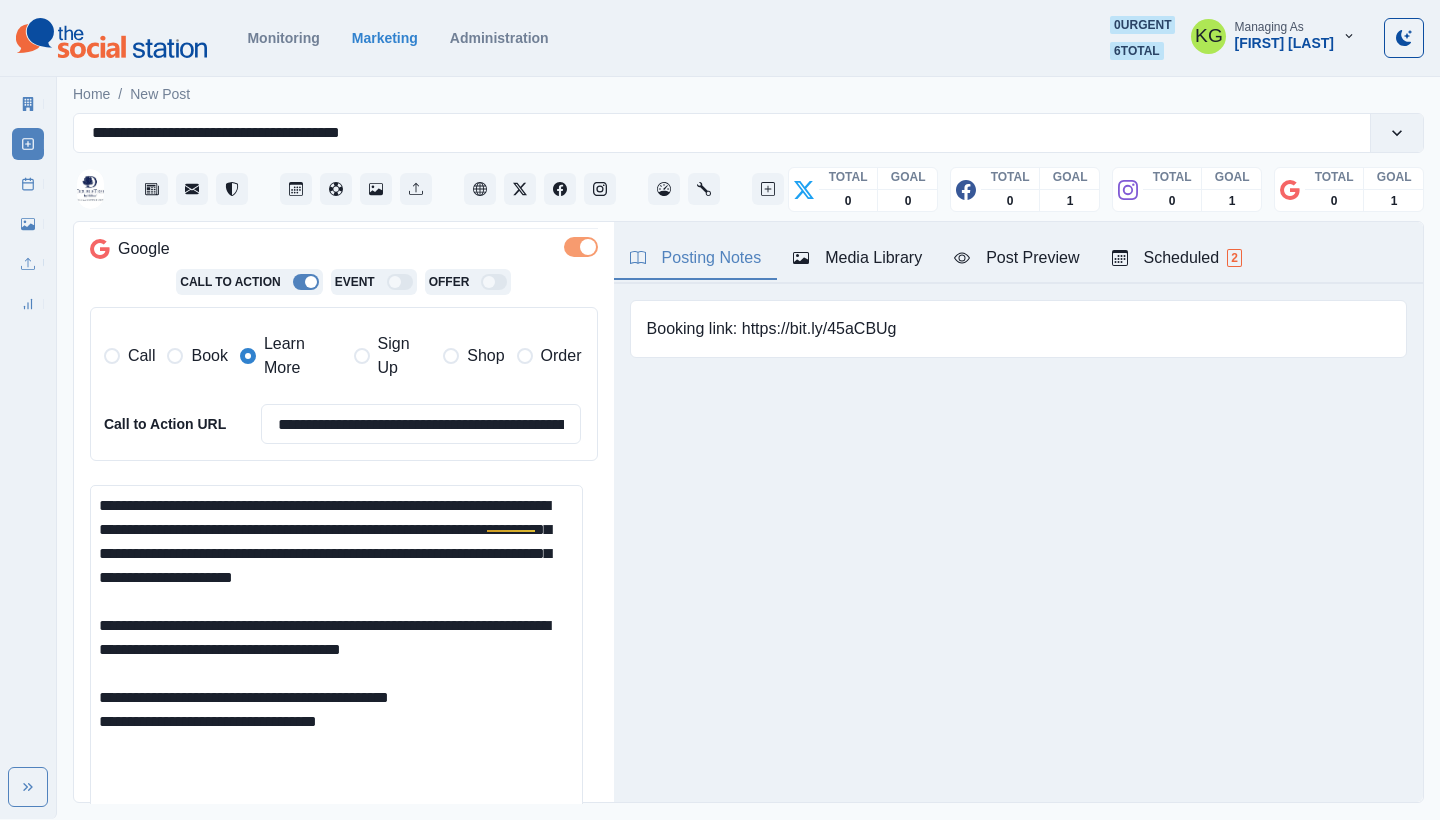 click on "**********" at bounding box center (336, 660) 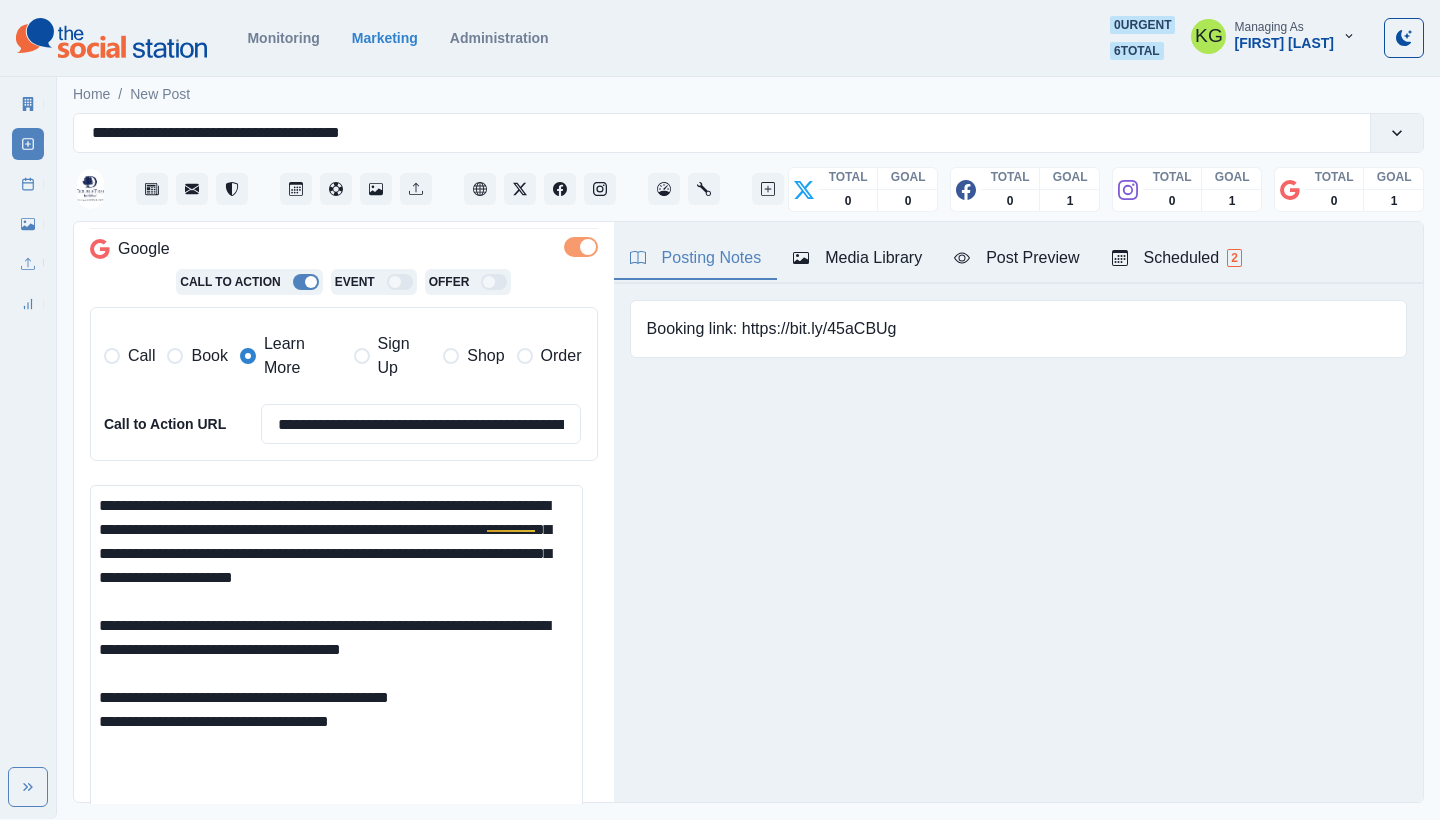 scroll, scrollTop: 661, scrollLeft: 0, axis: vertical 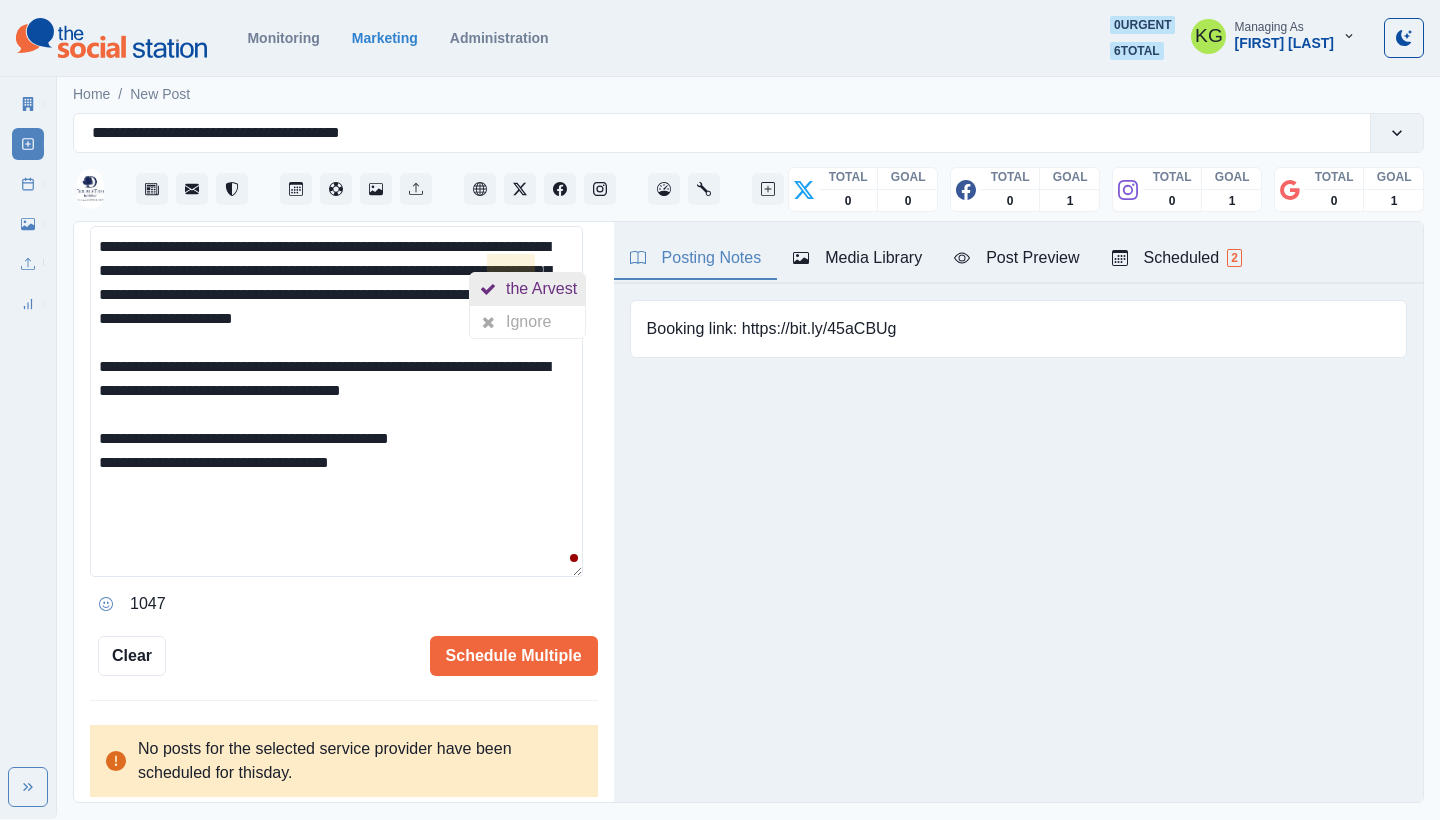 click on "the Arvest" at bounding box center (545, 289) 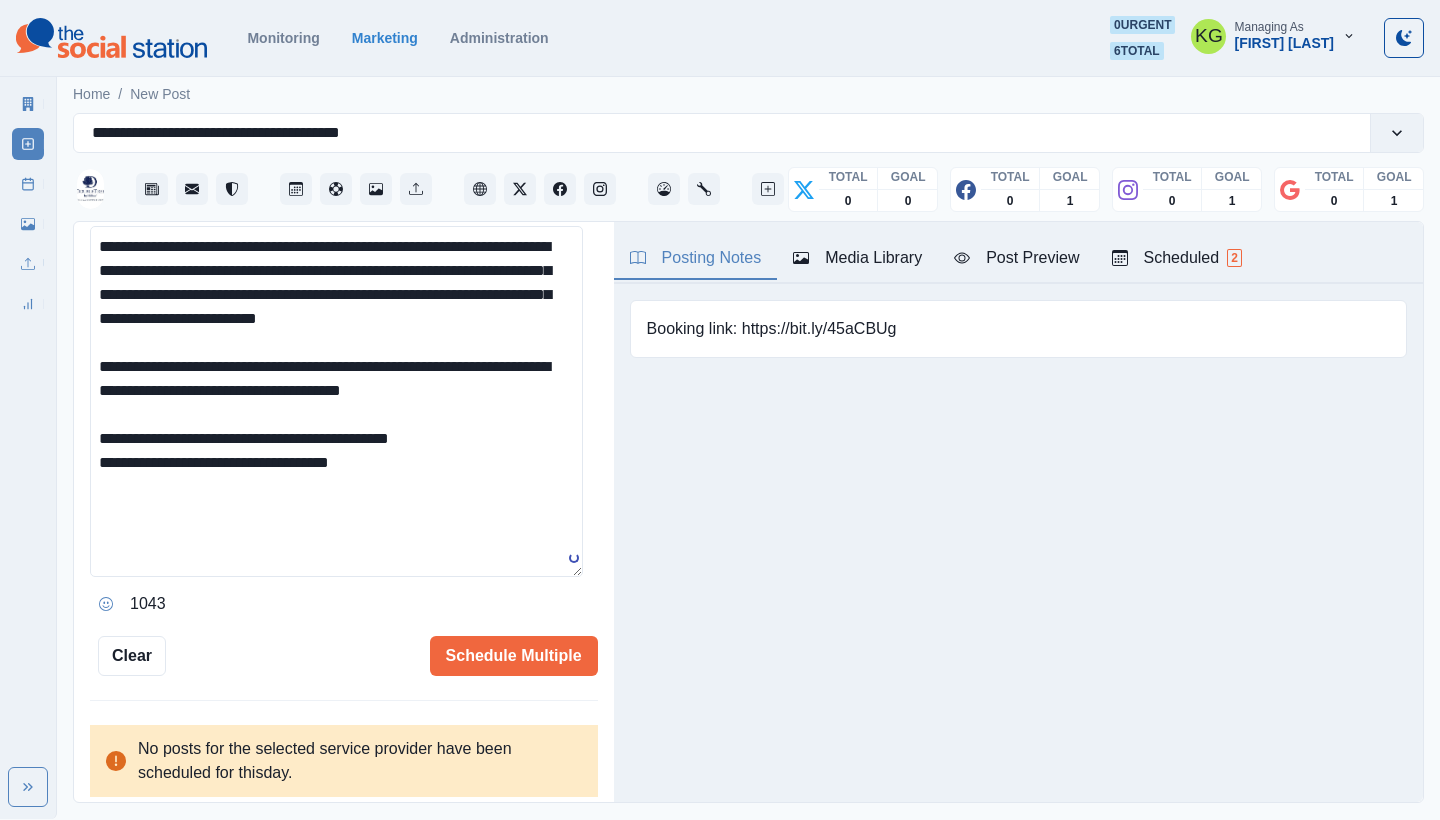 click on "**********" at bounding box center [336, 401] 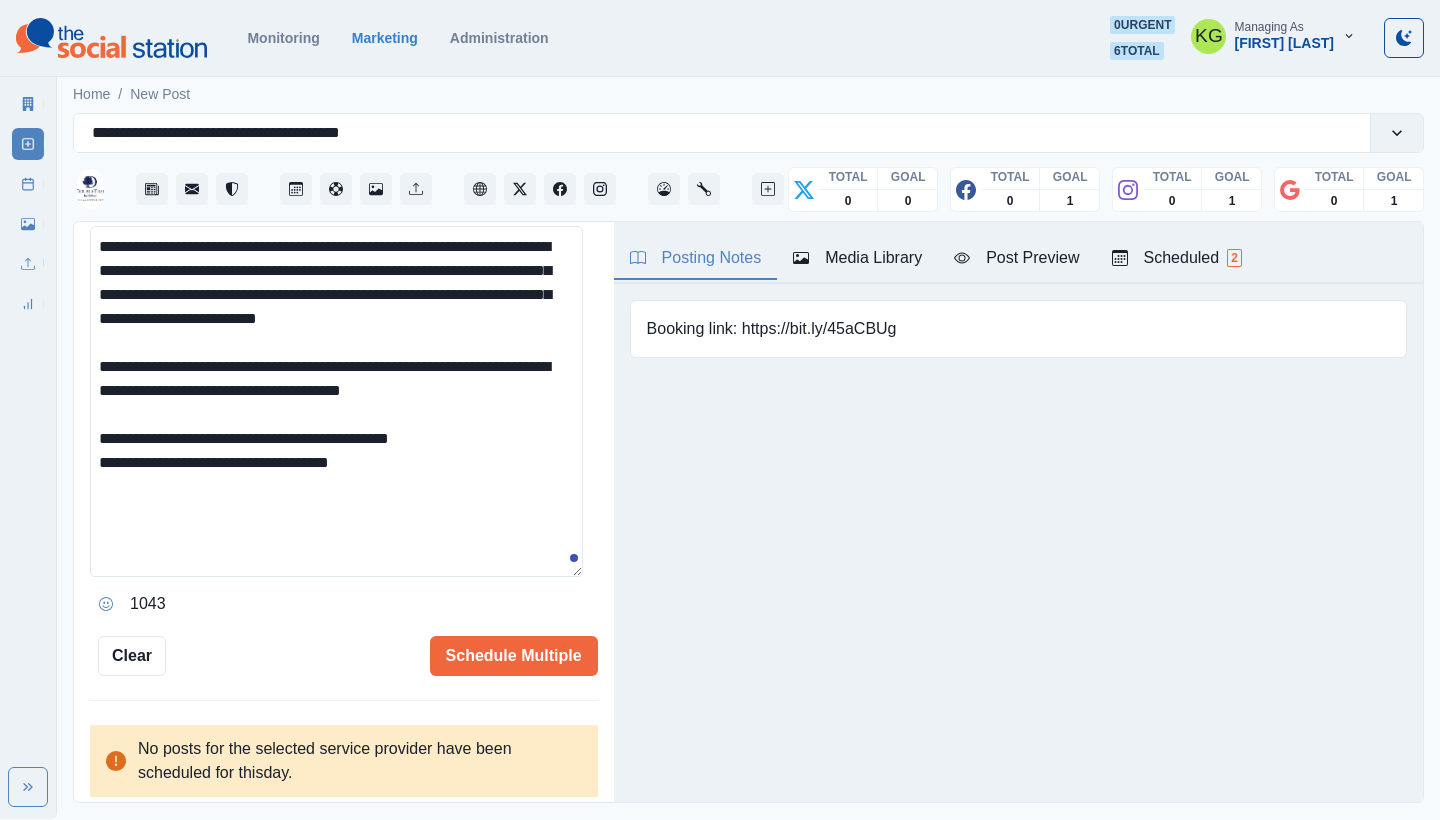 click at bounding box center [106, 604] 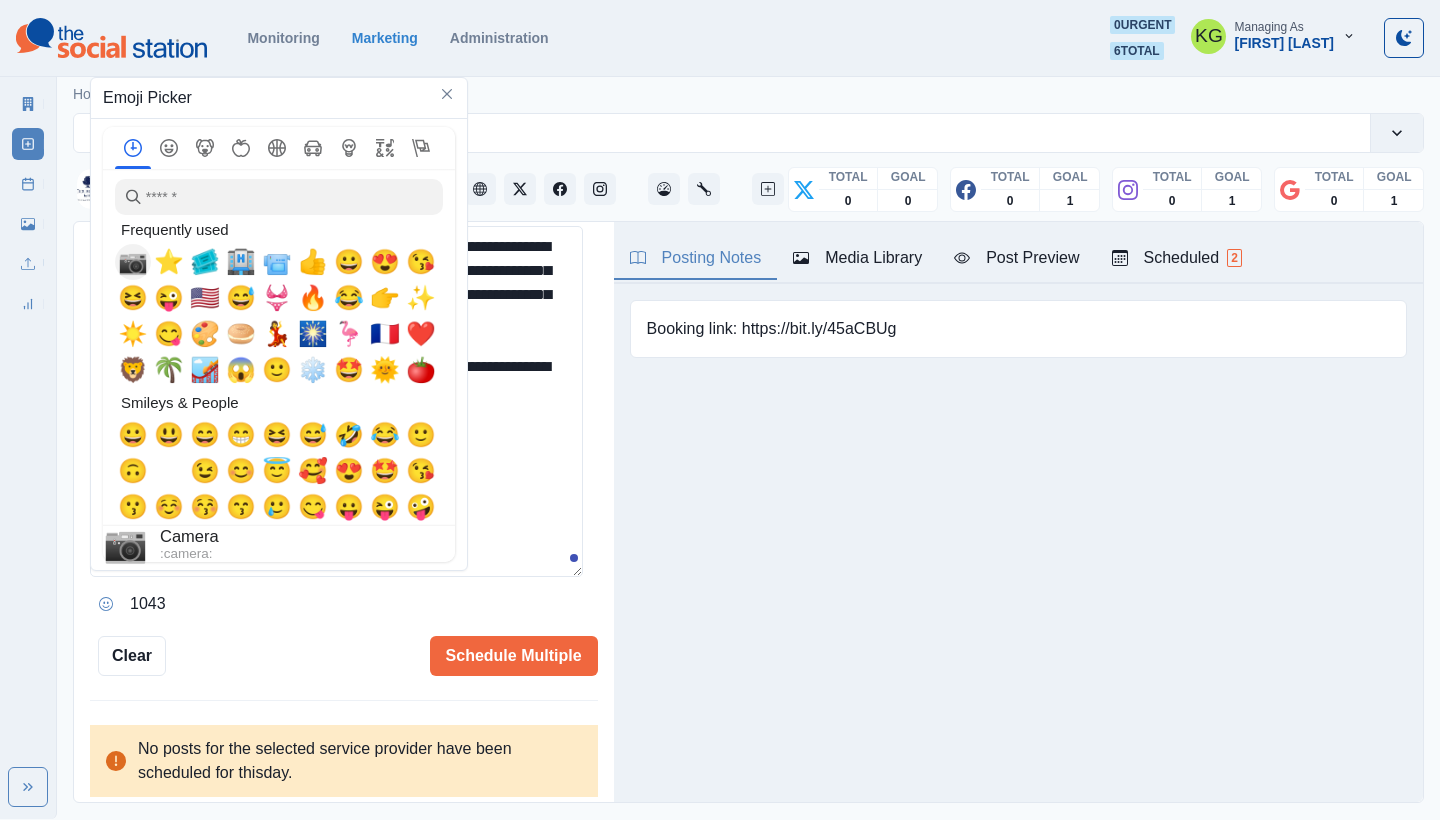 click on "📷" at bounding box center [133, 262] 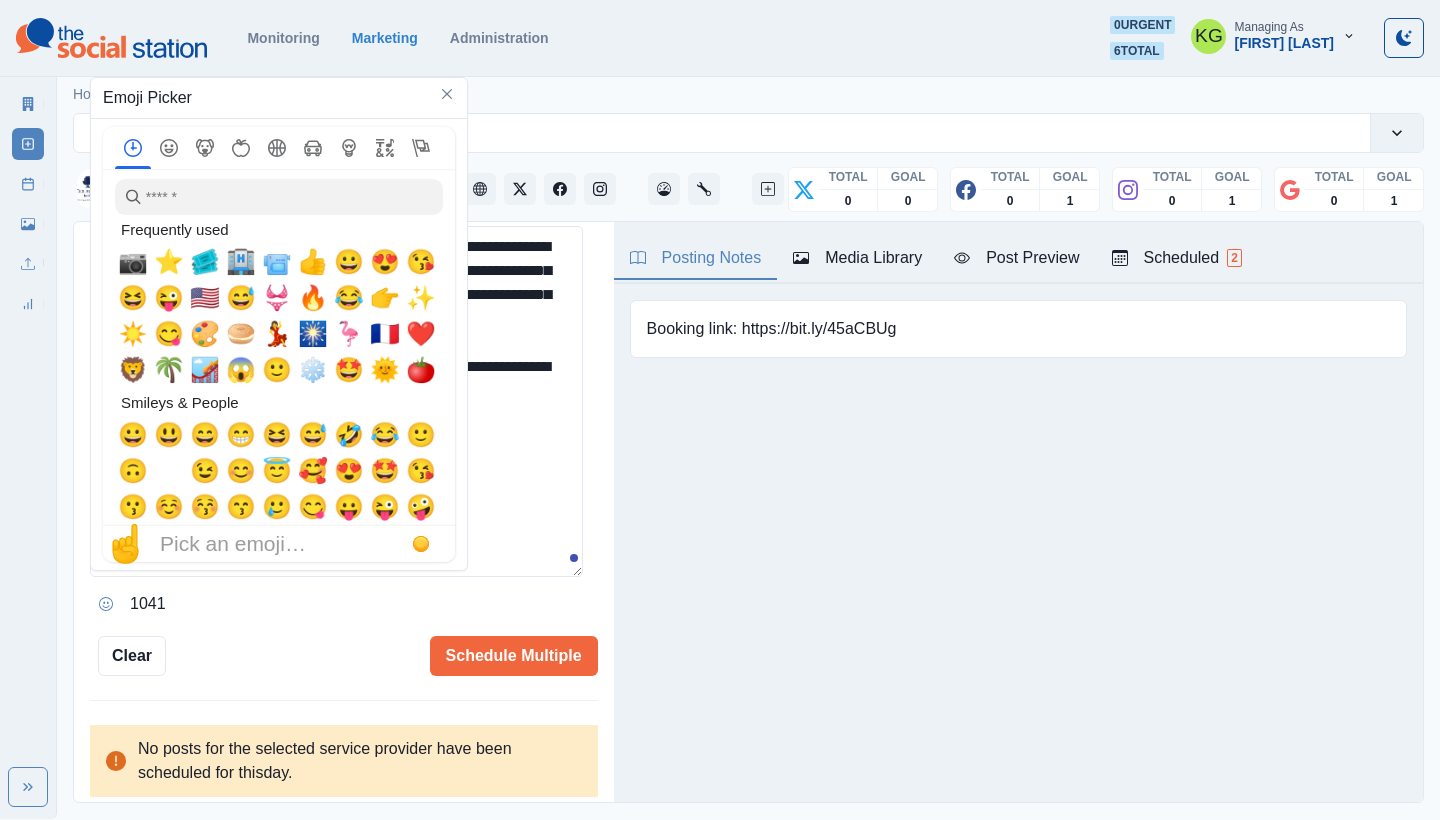 click on "**********" at bounding box center (336, 401) 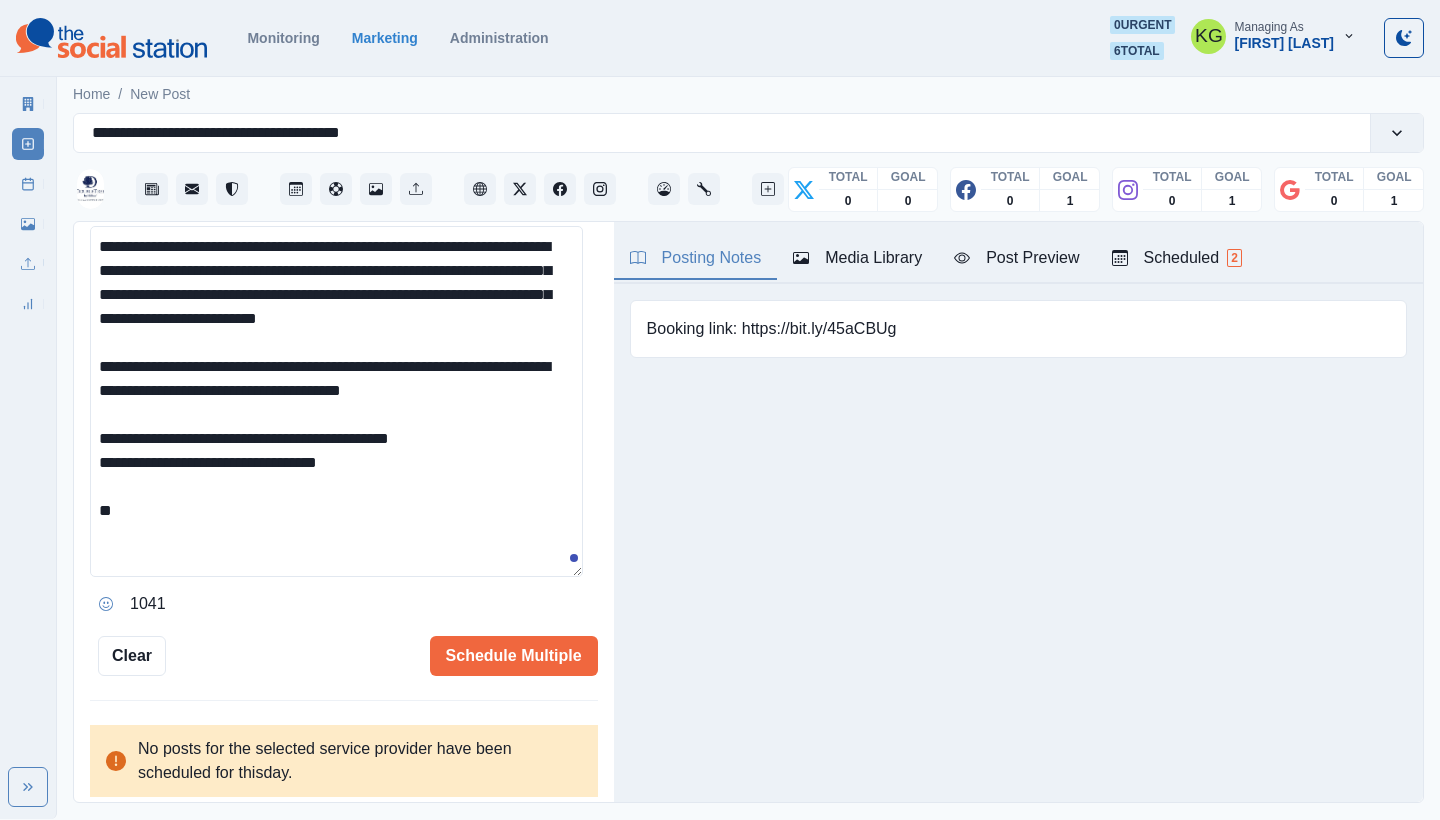 click on "**********" at bounding box center [336, 401] 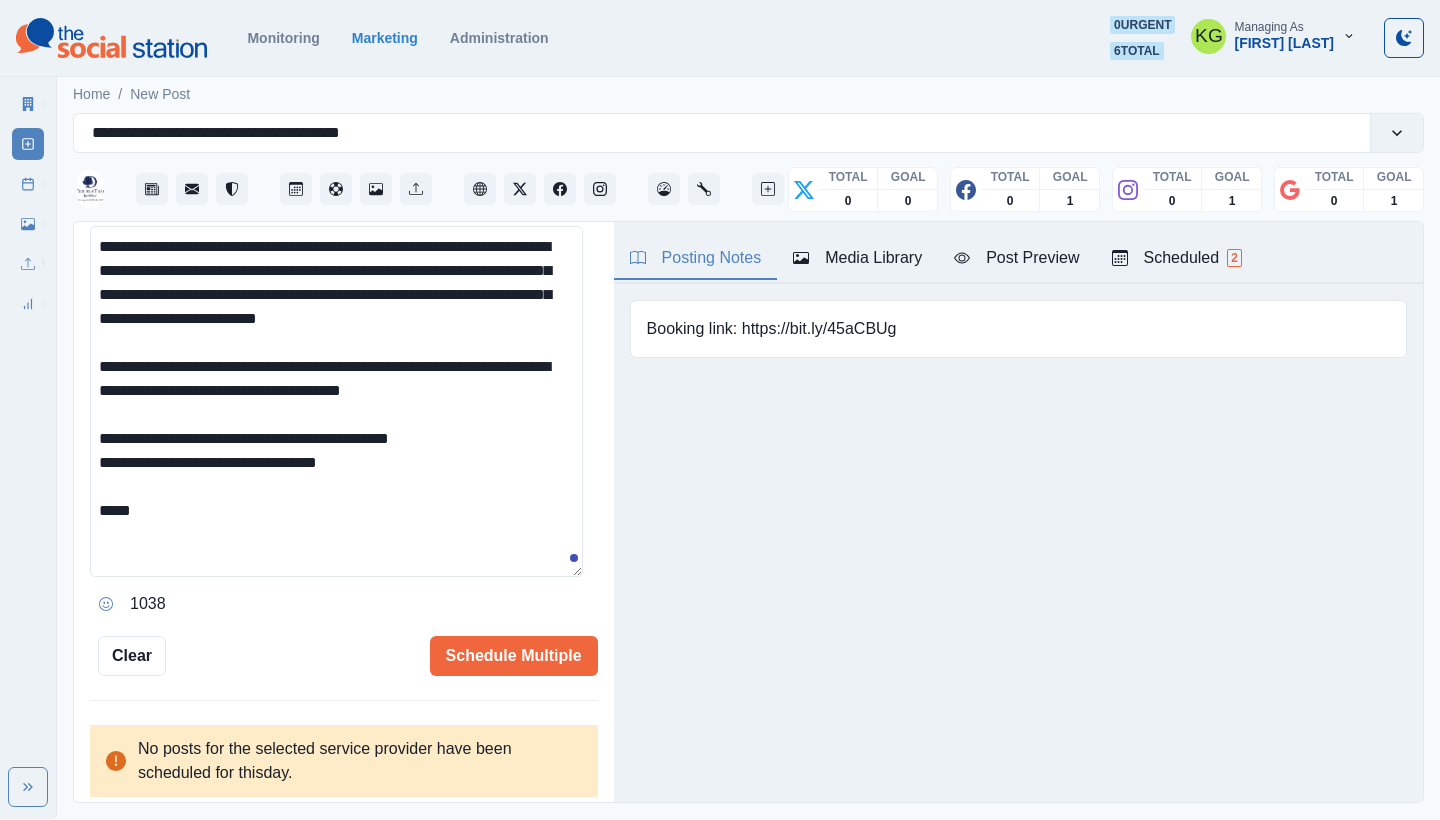 paste on "********" 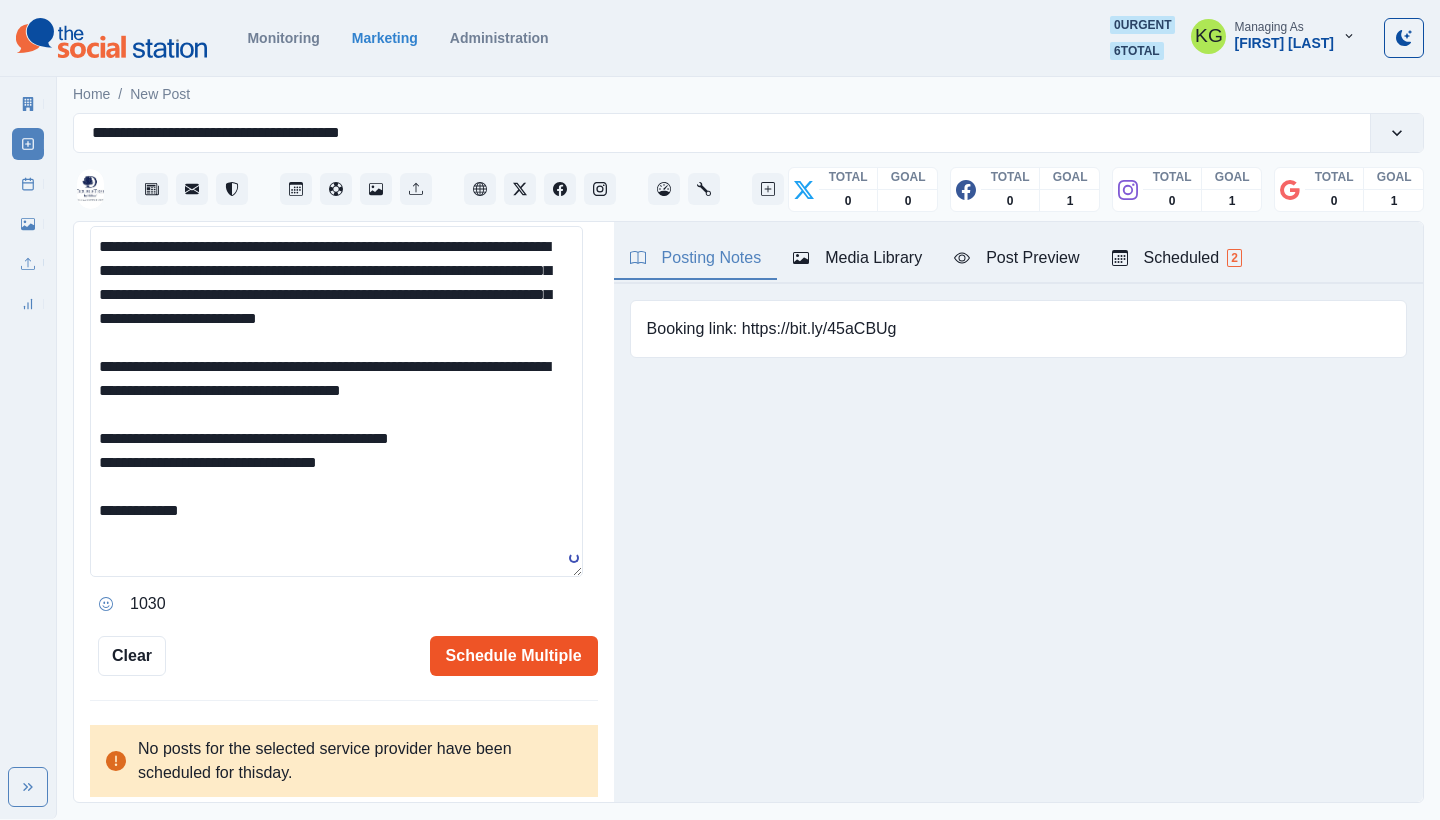 type on "**********" 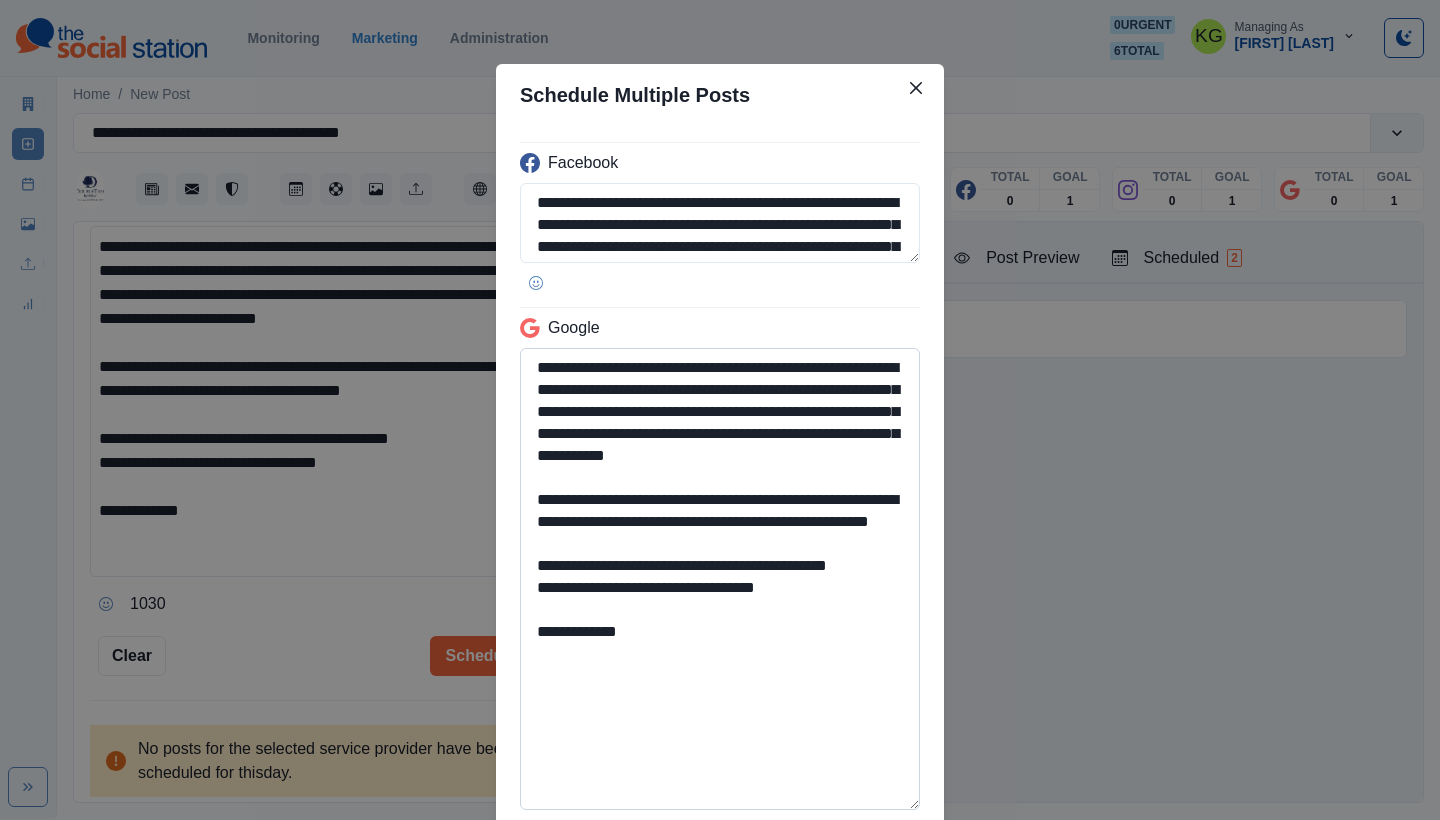 click on "**********" at bounding box center [720, 579] 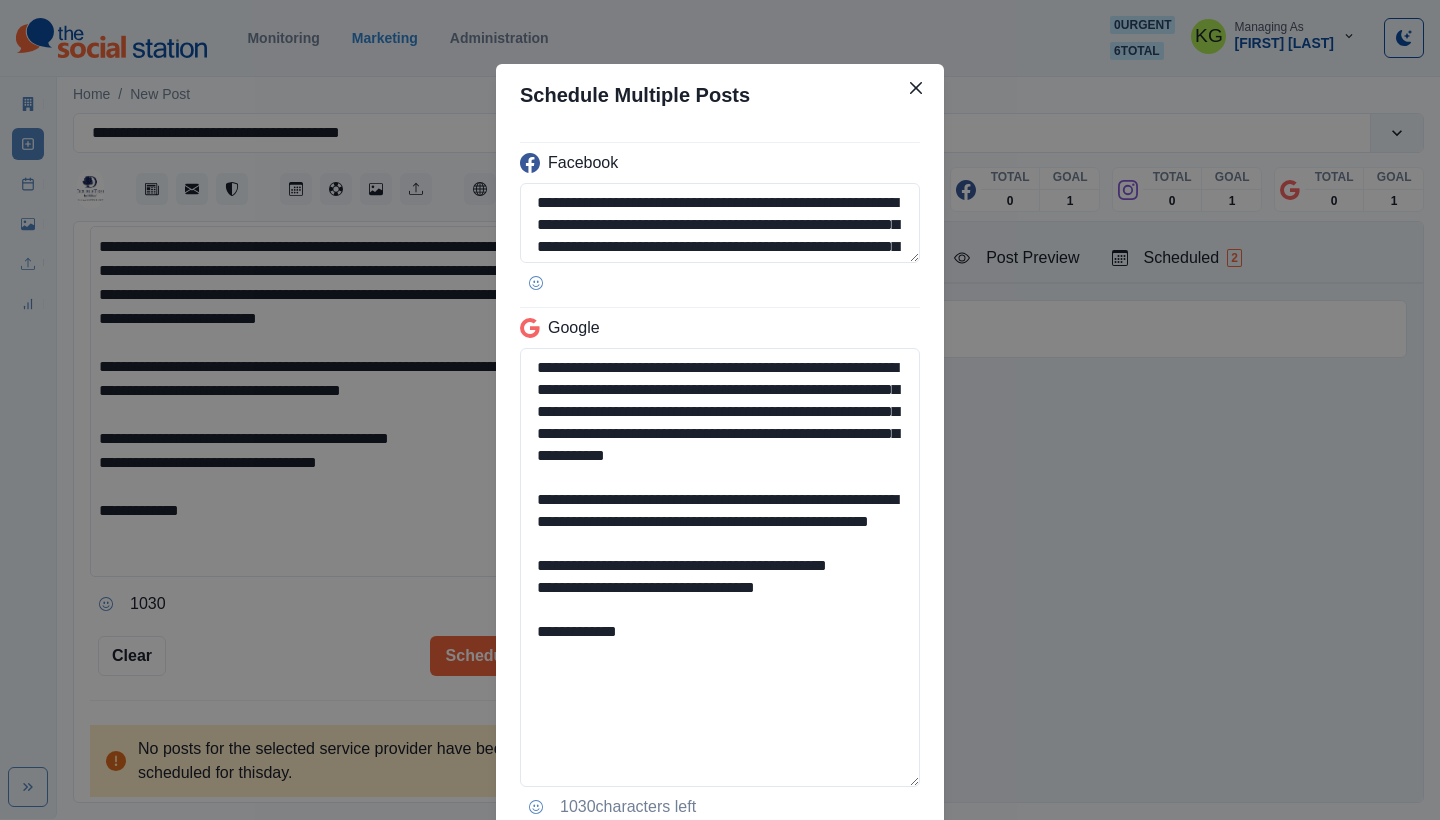 click on "**********" at bounding box center (720, 410) 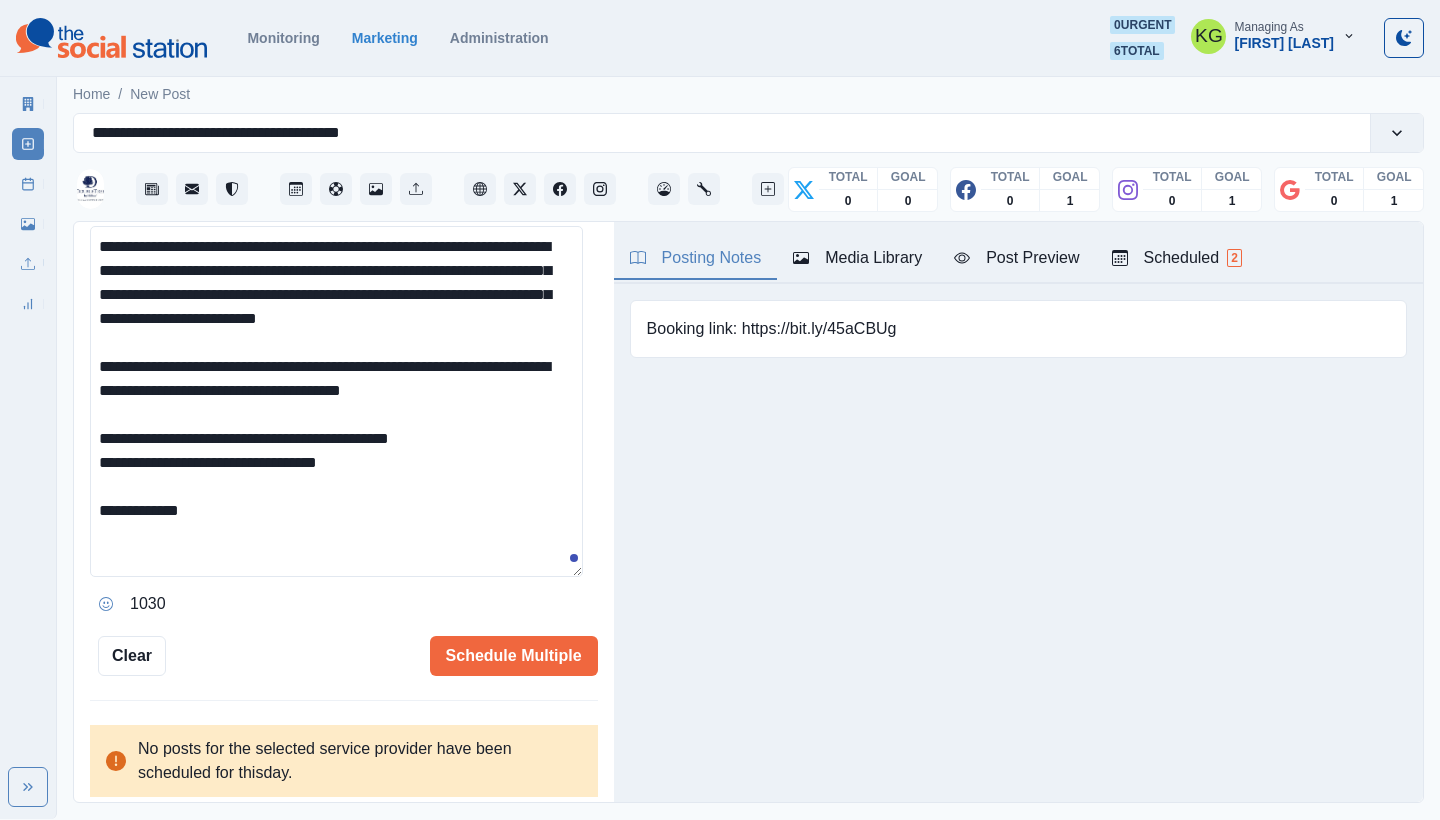 scroll, scrollTop: 500, scrollLeft: 0, axis: vertical 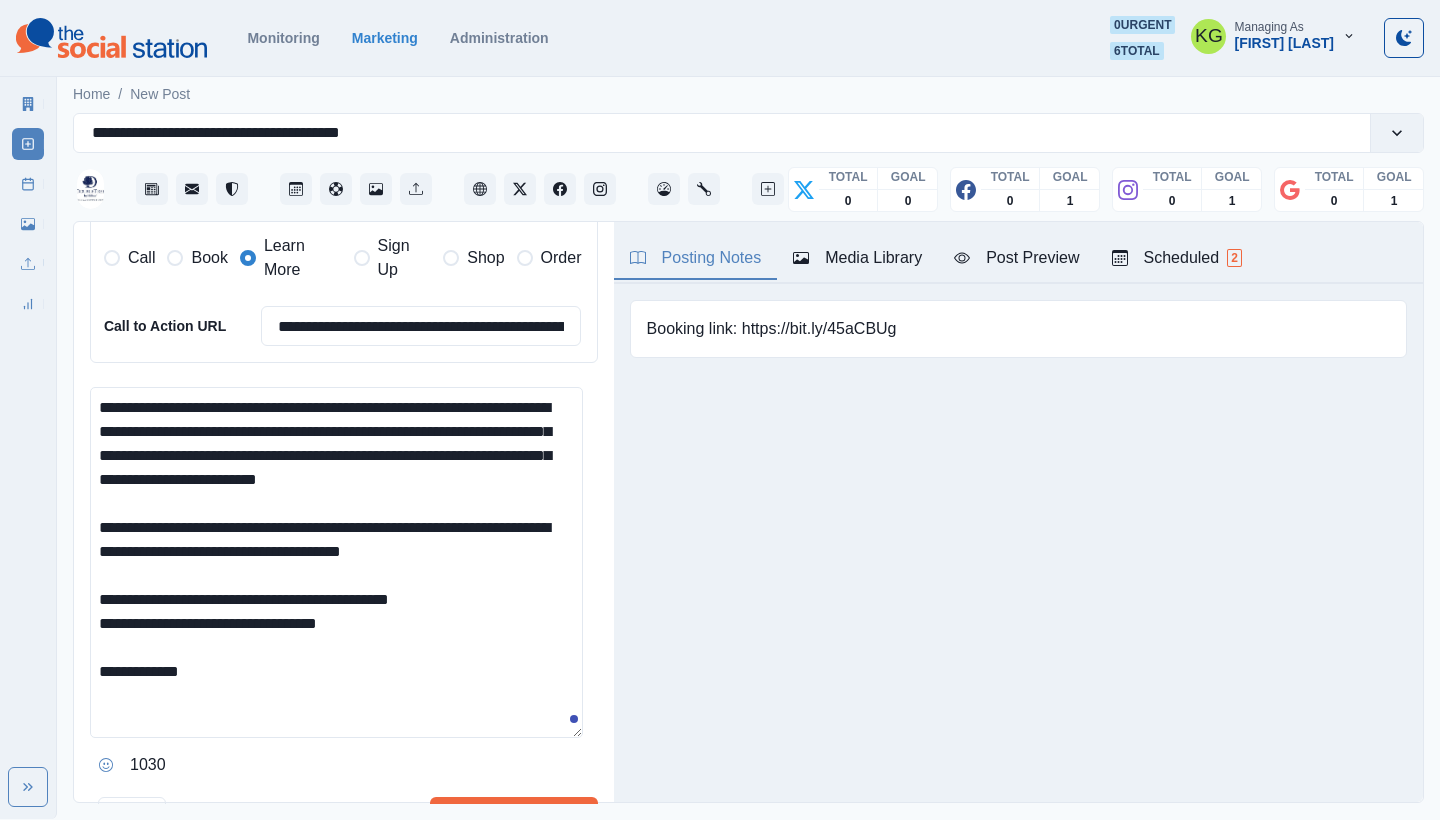 drag, startPoint x: 323, startPoint y: 616, endPoint x: 514, endPoint y: 619, distance: 191.02356 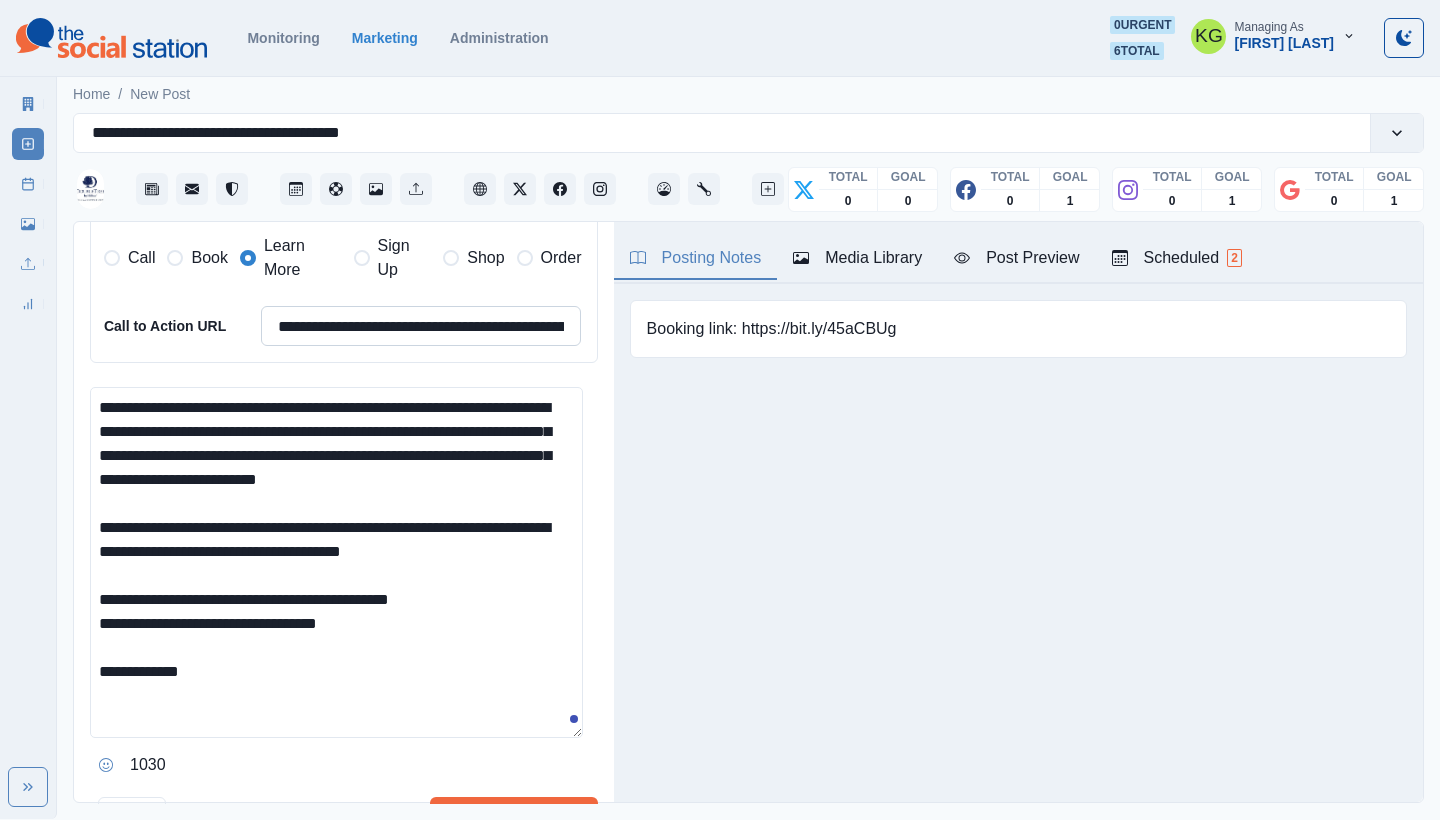 click on "**********" at bounding box center (421, 326) 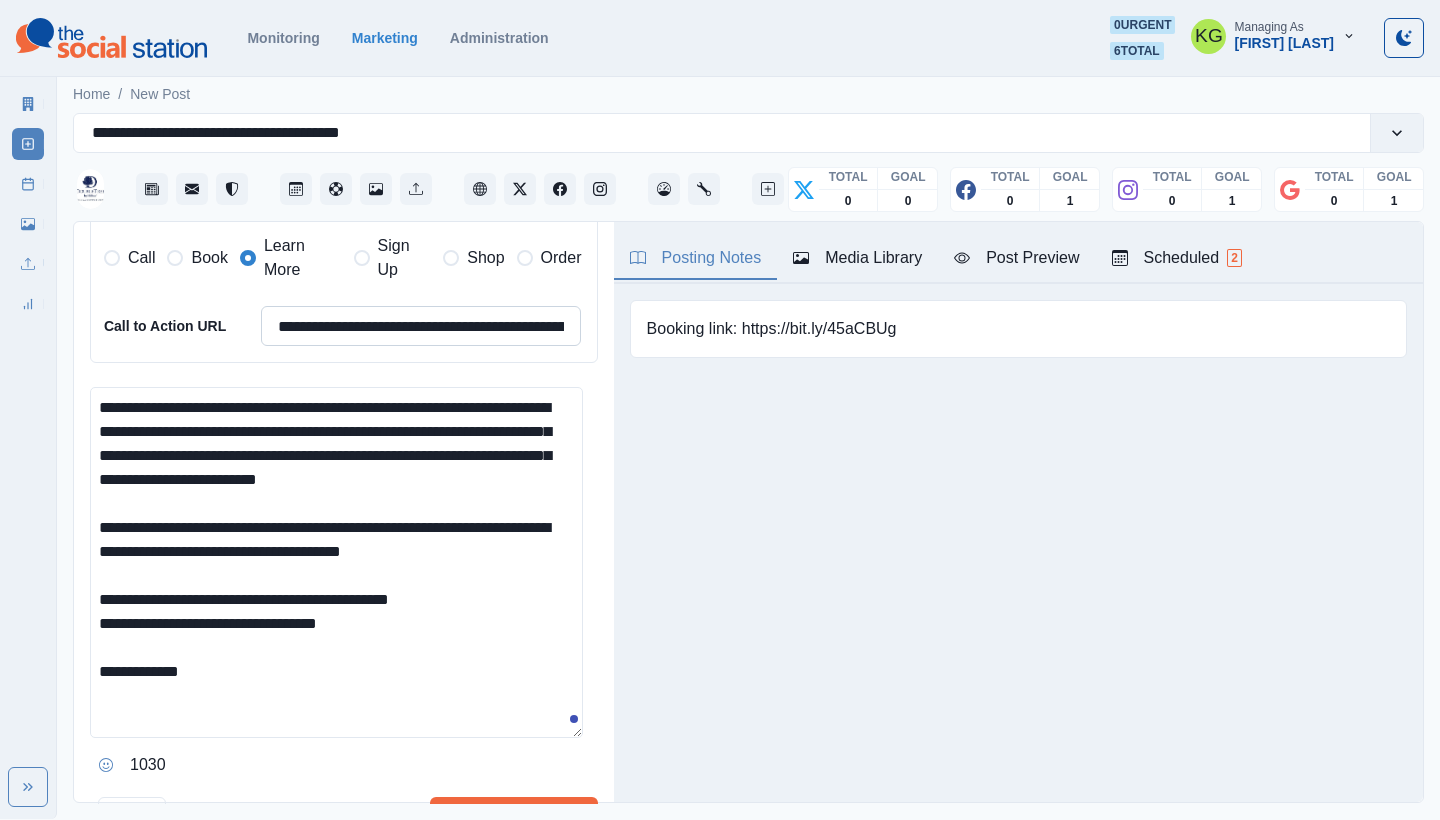 click on "**********" at bounding box center (421, 326) 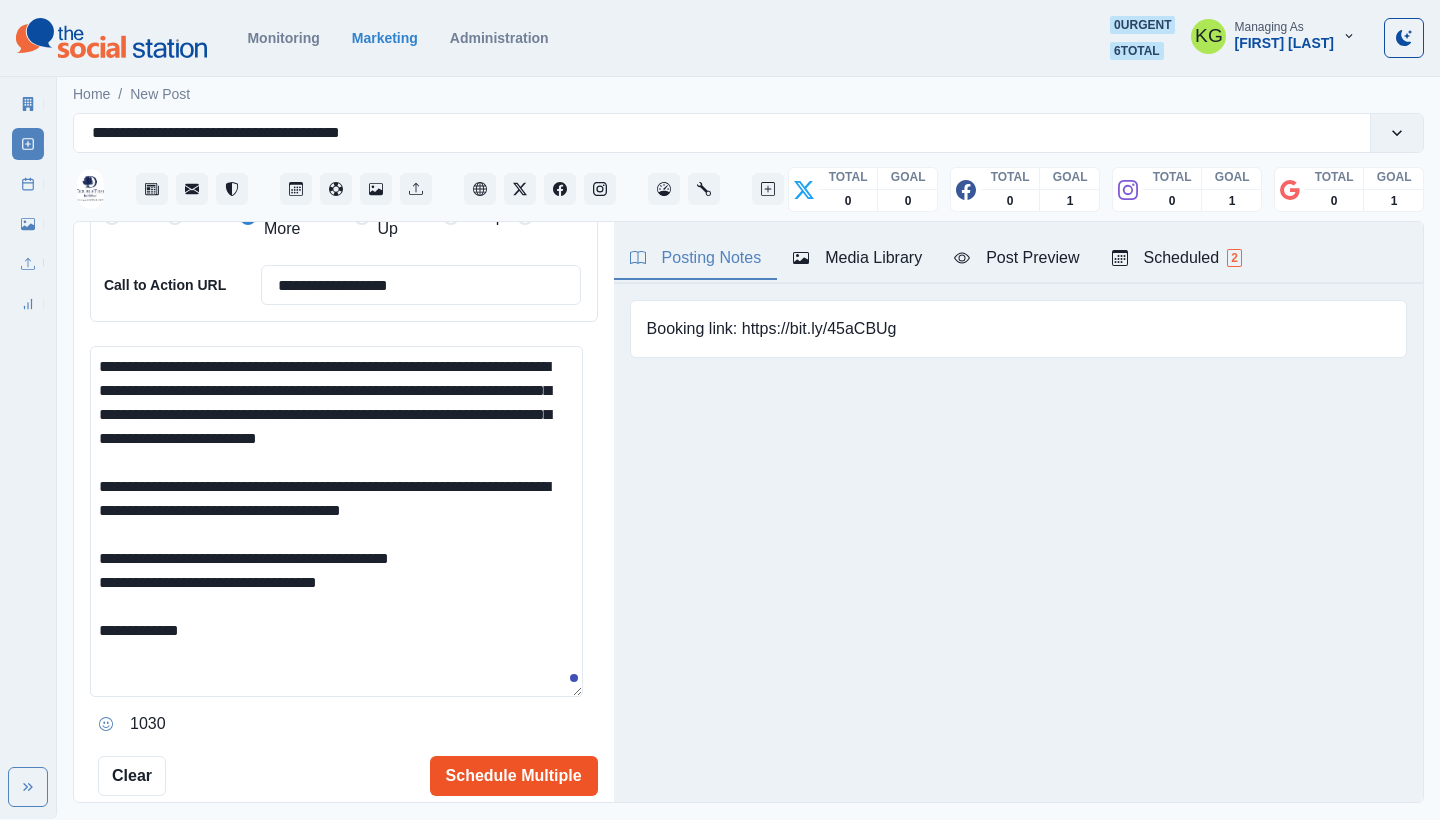 scroll, scrollTop: 605, scrollLeft: 0, axis: vertical 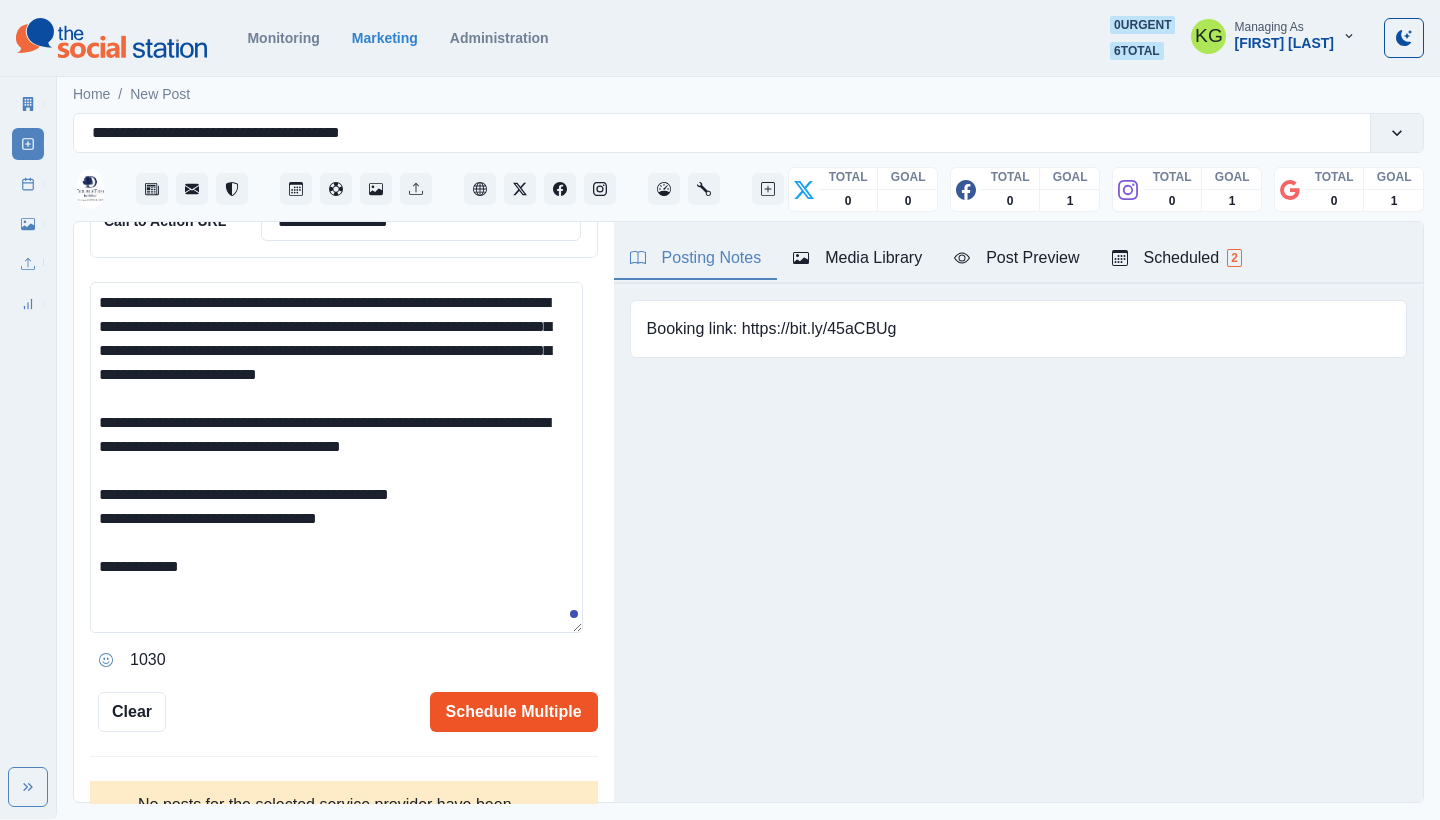 type on "**********" 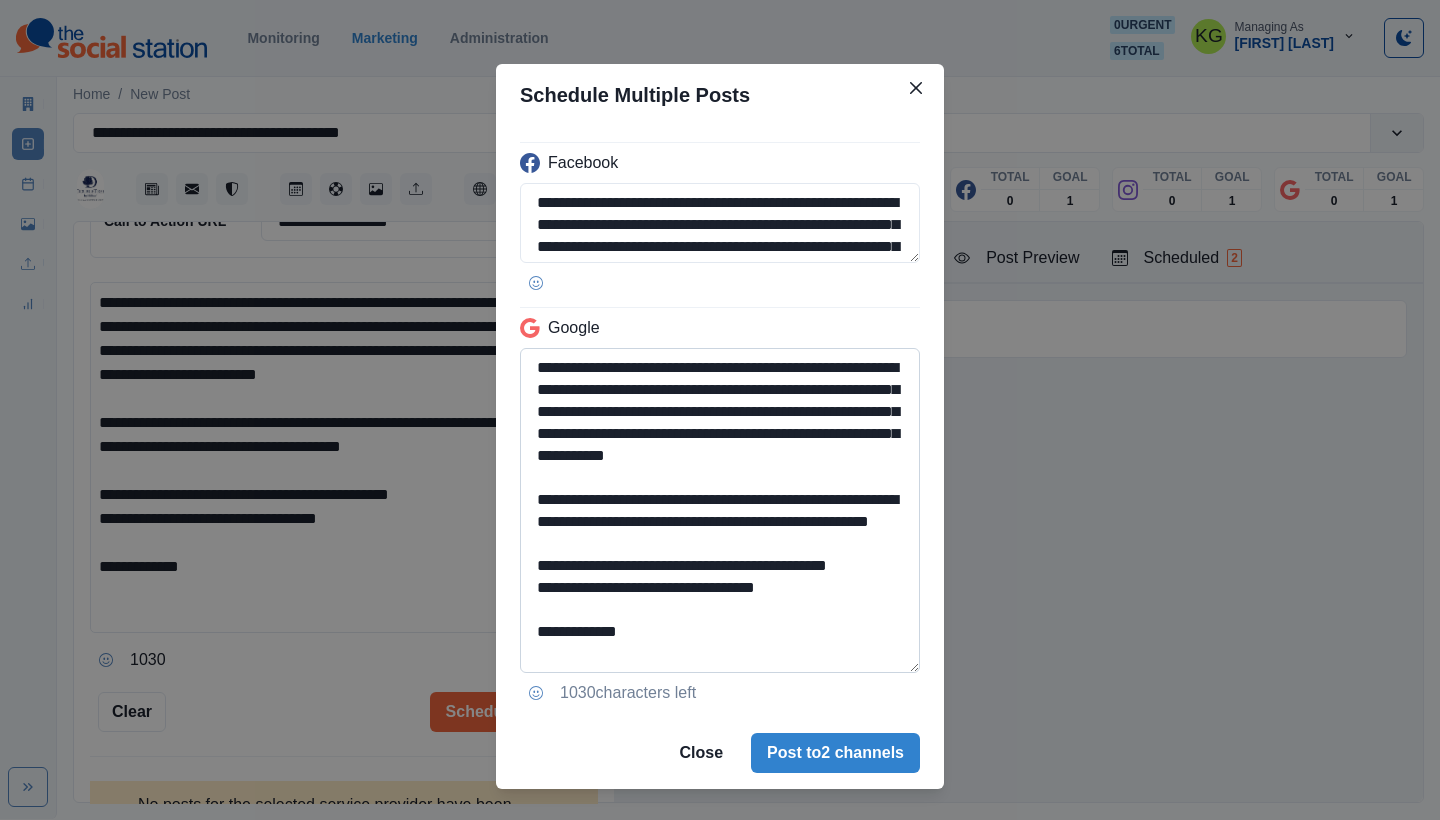 click on "**********" at bounding box center (720, 510) 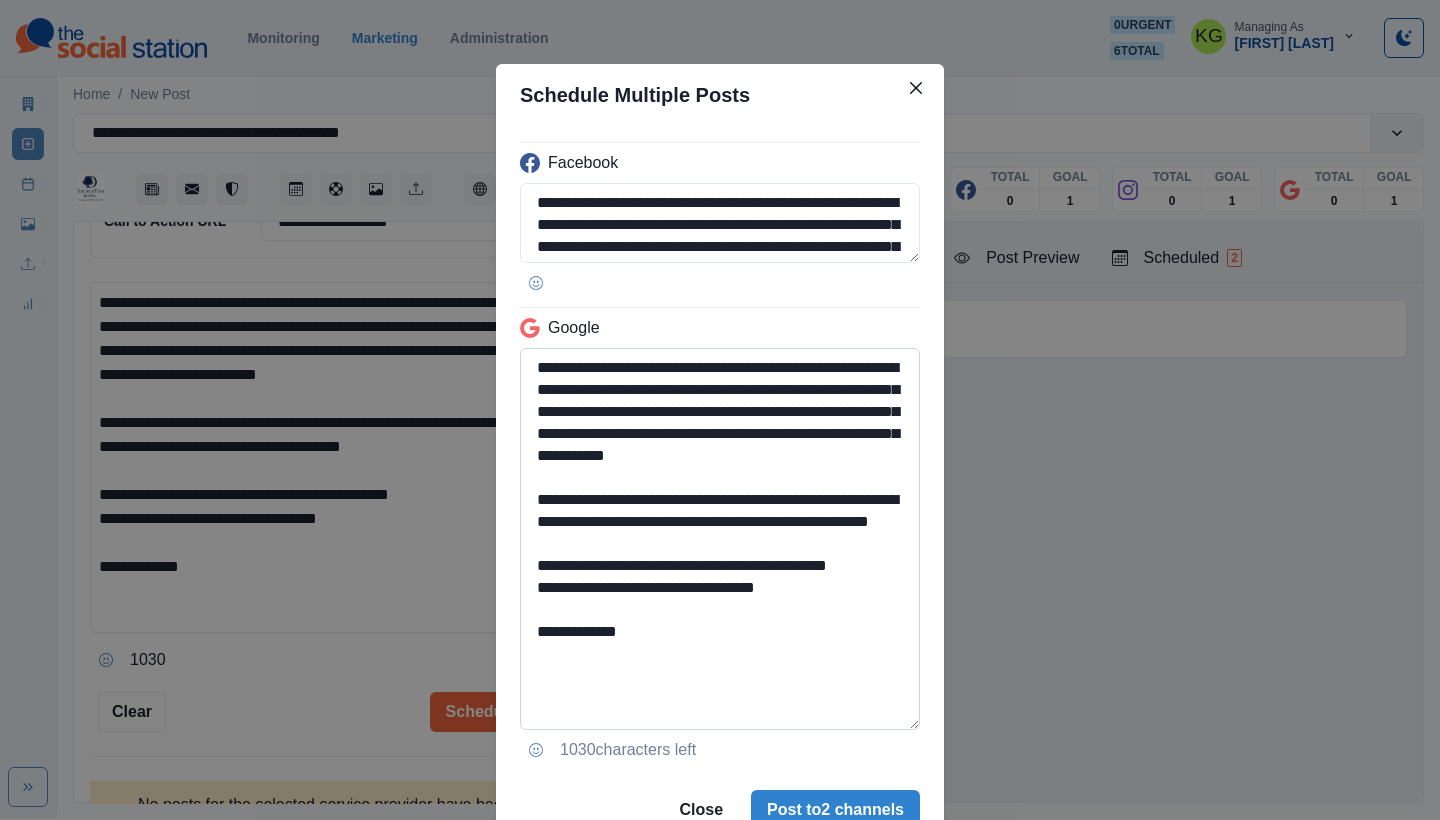 click on "**********" at bounding box center (720, 539) 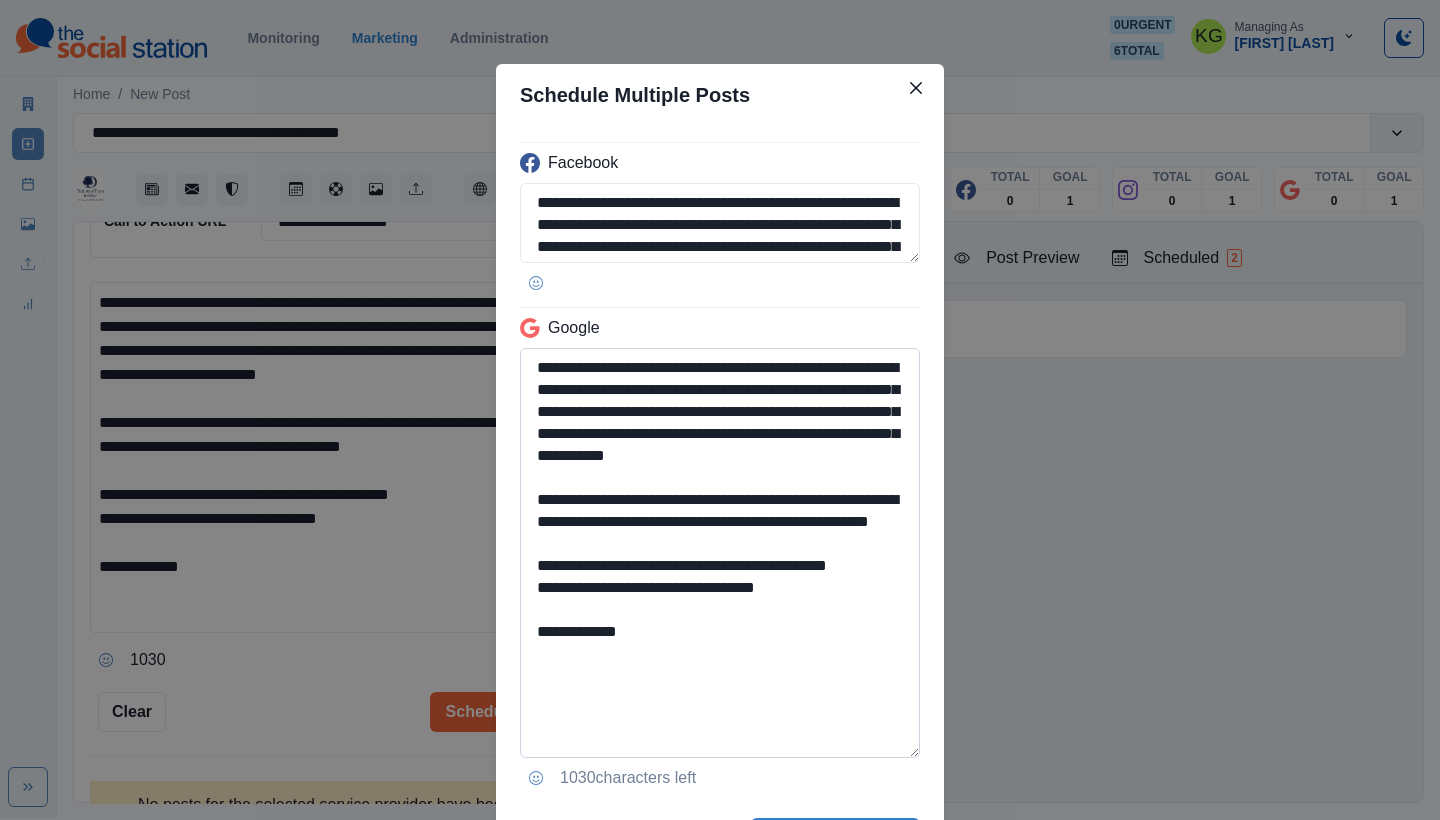 drag, startPoint x: 843, startPoint y: 665, endPoint x: 533, endPoint y: 600, distance: 316.7412 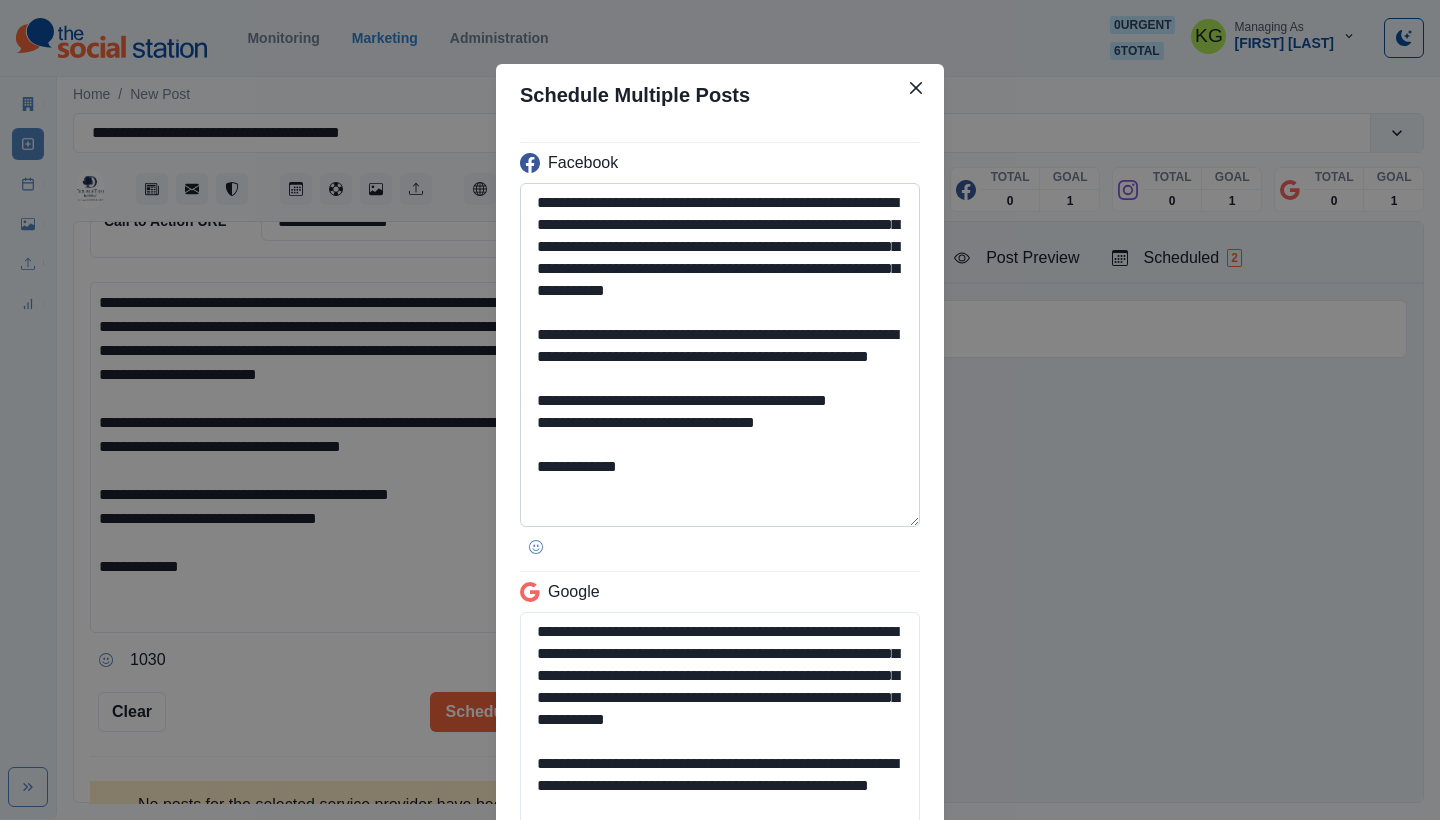click on "**********" at bounding box center (720, 355) 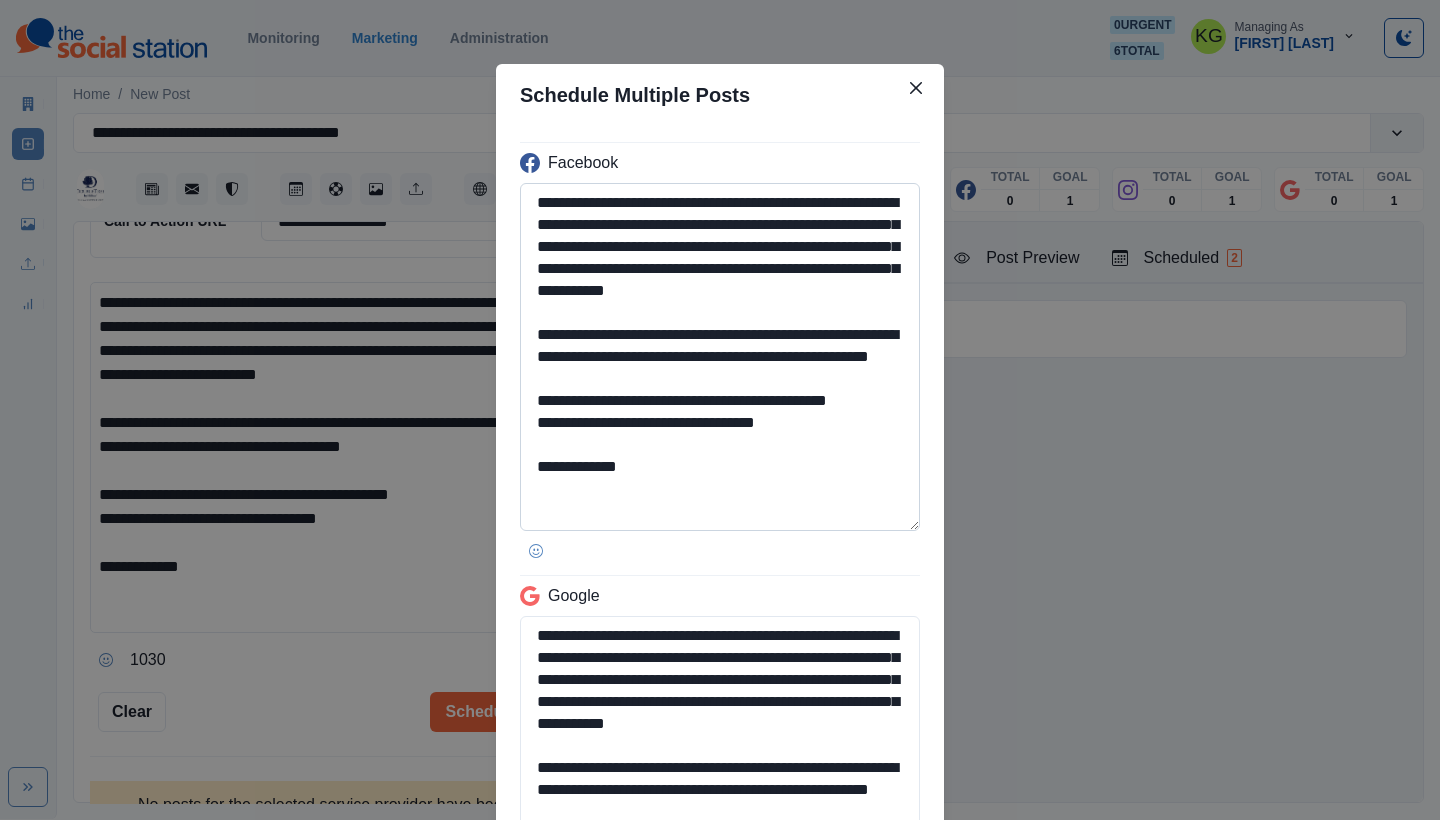 click on "**********" at bounding box center (720, 357) 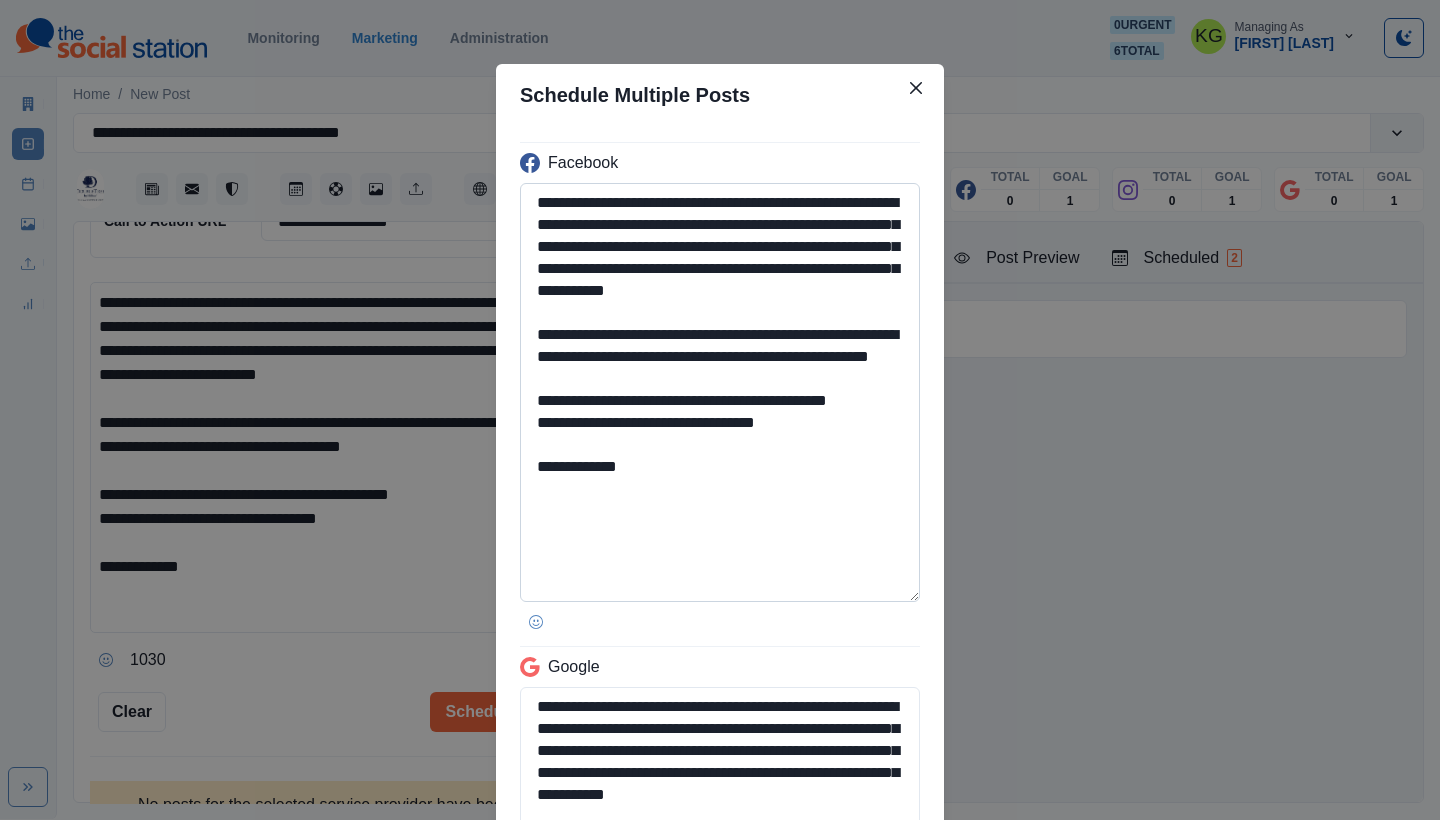 type on "**********" 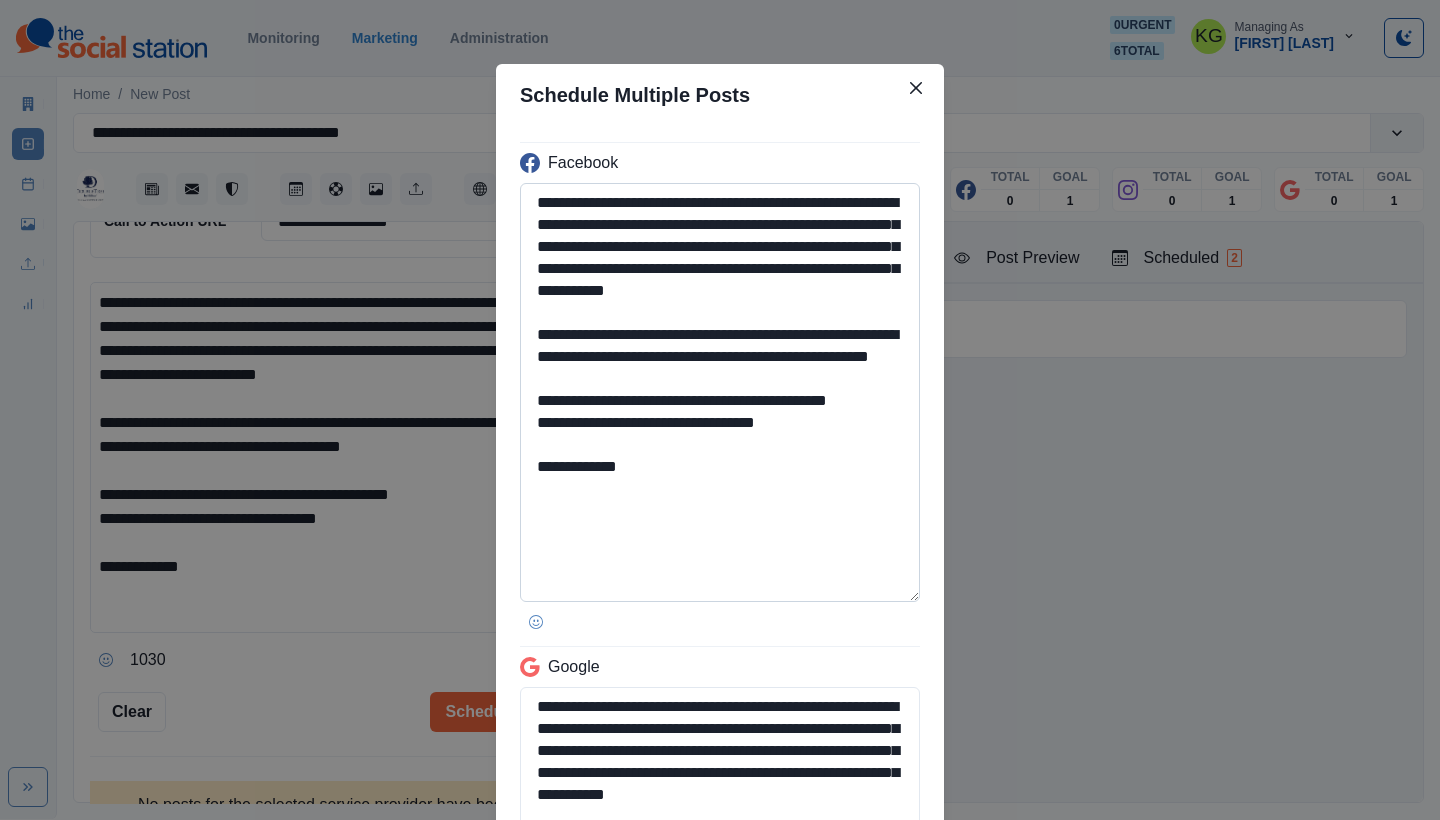 click on "**********" at bounding box center [720, 392] 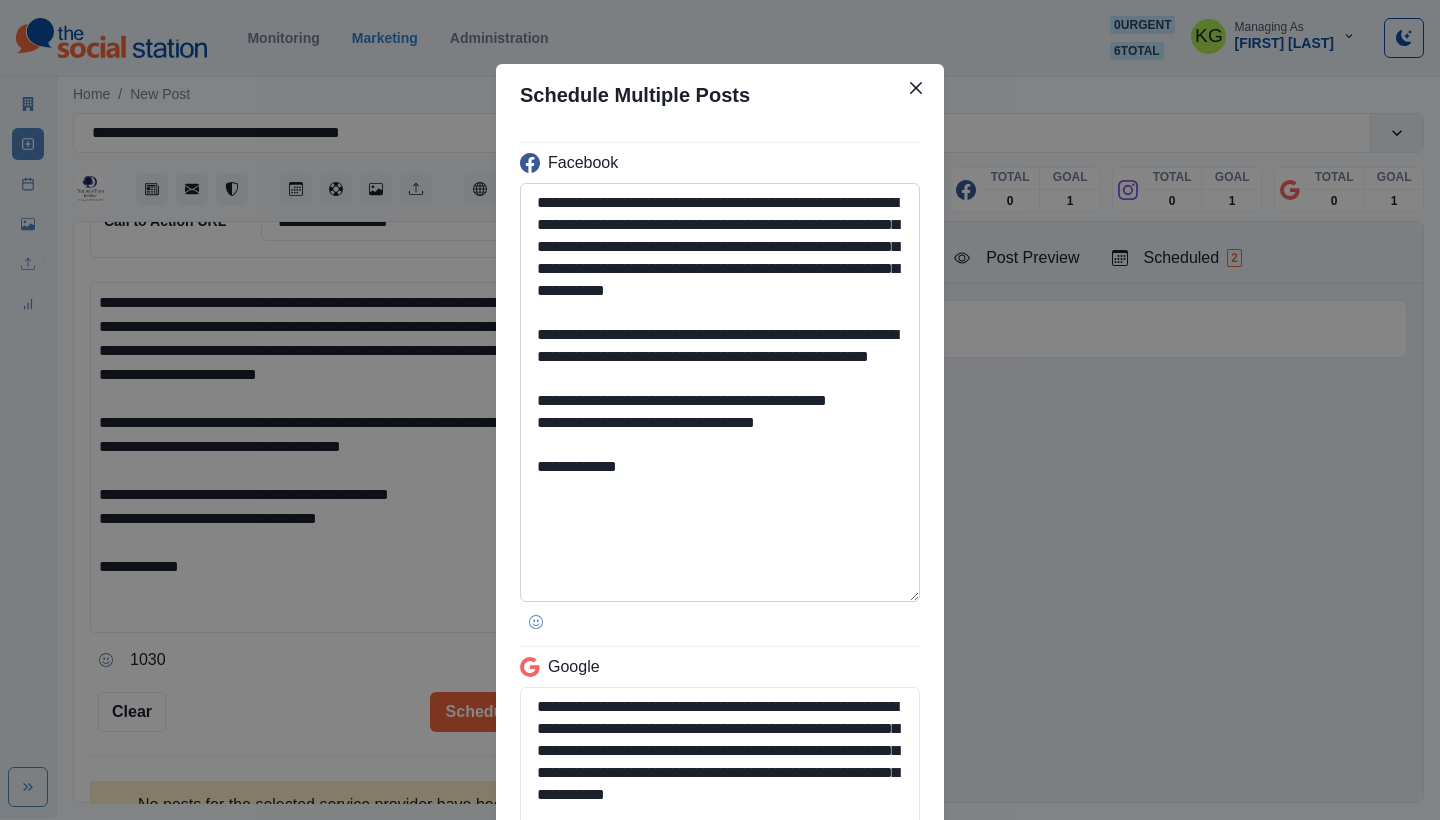 paste 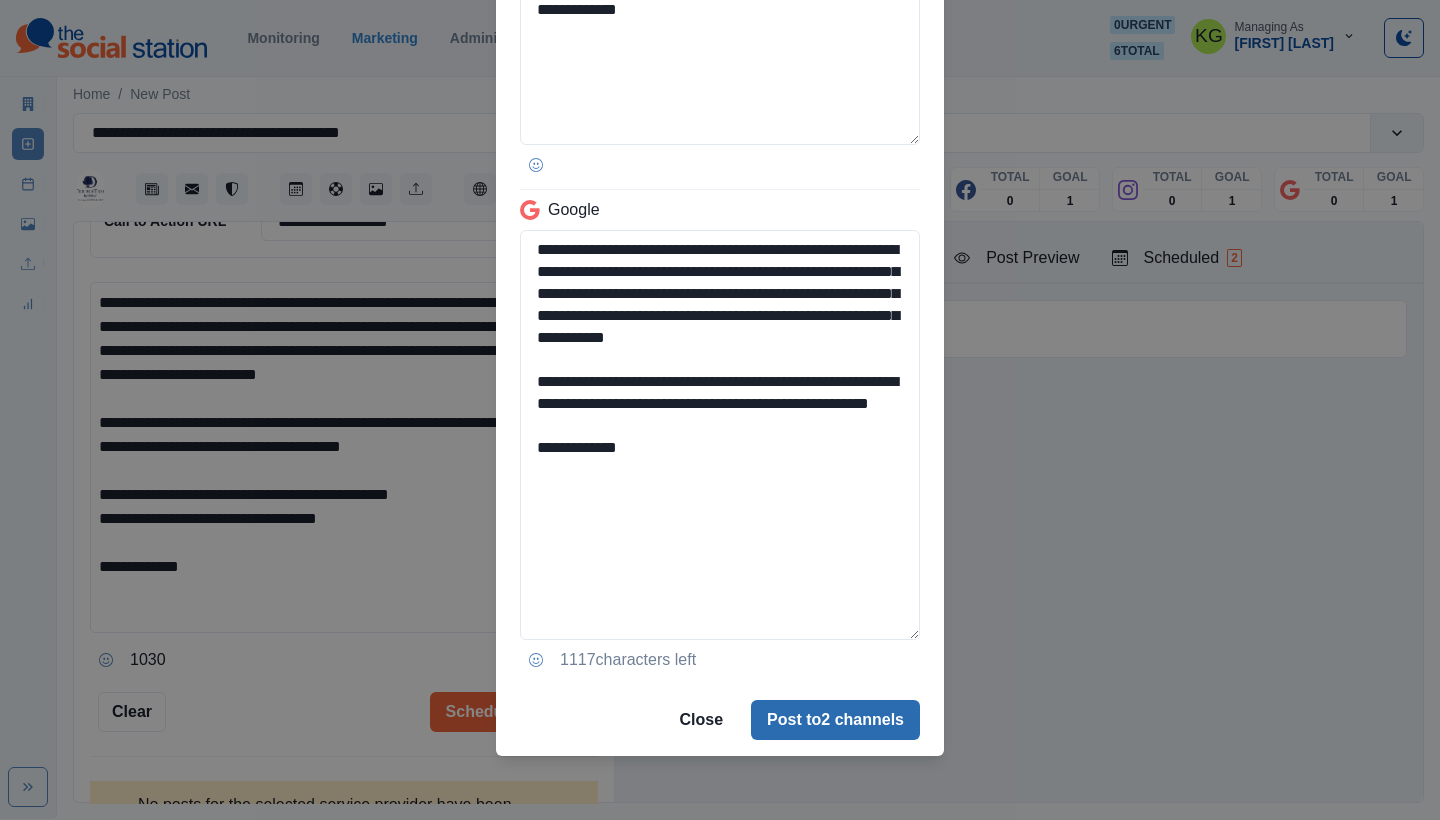 type on "**********" 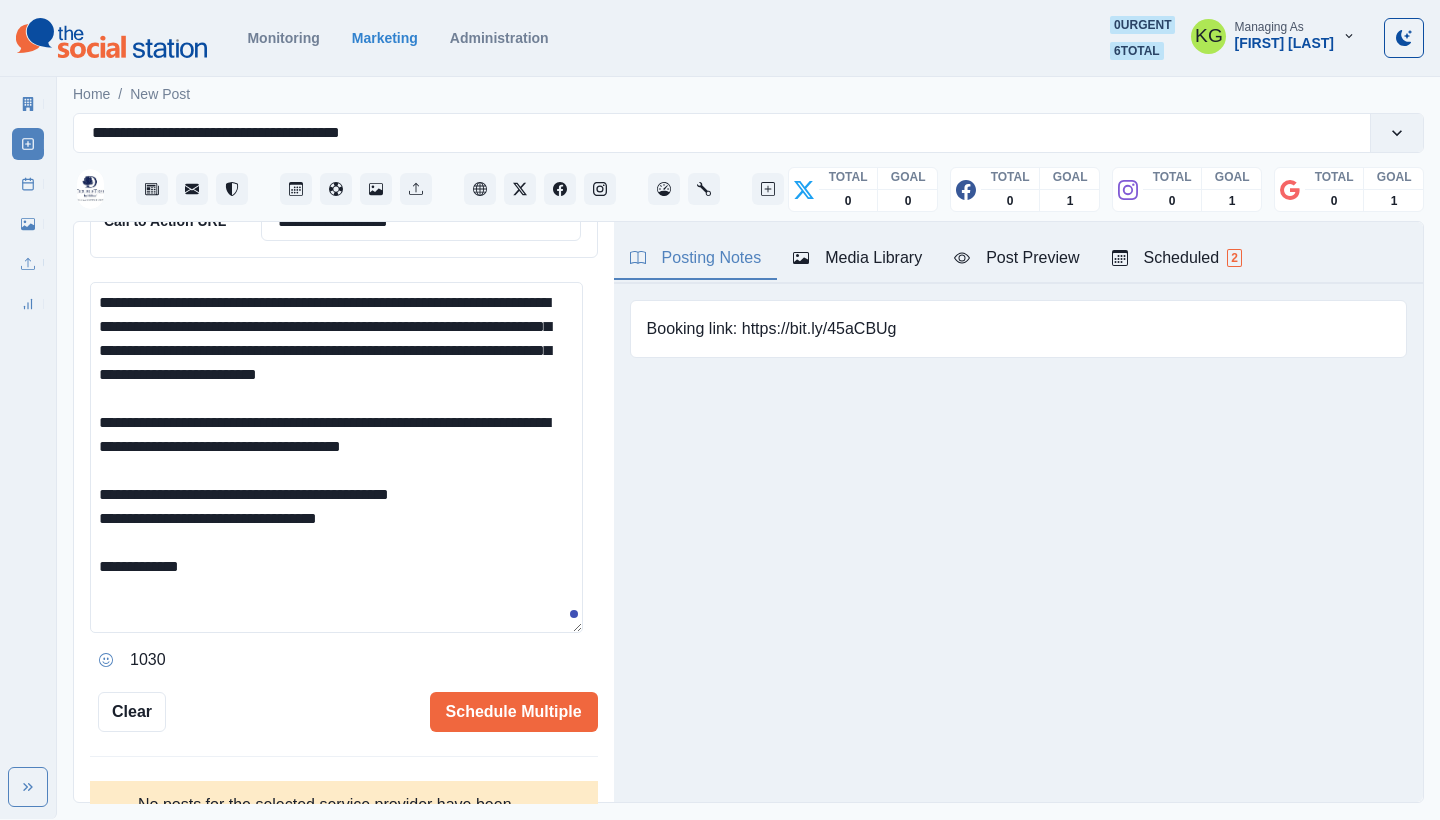 type 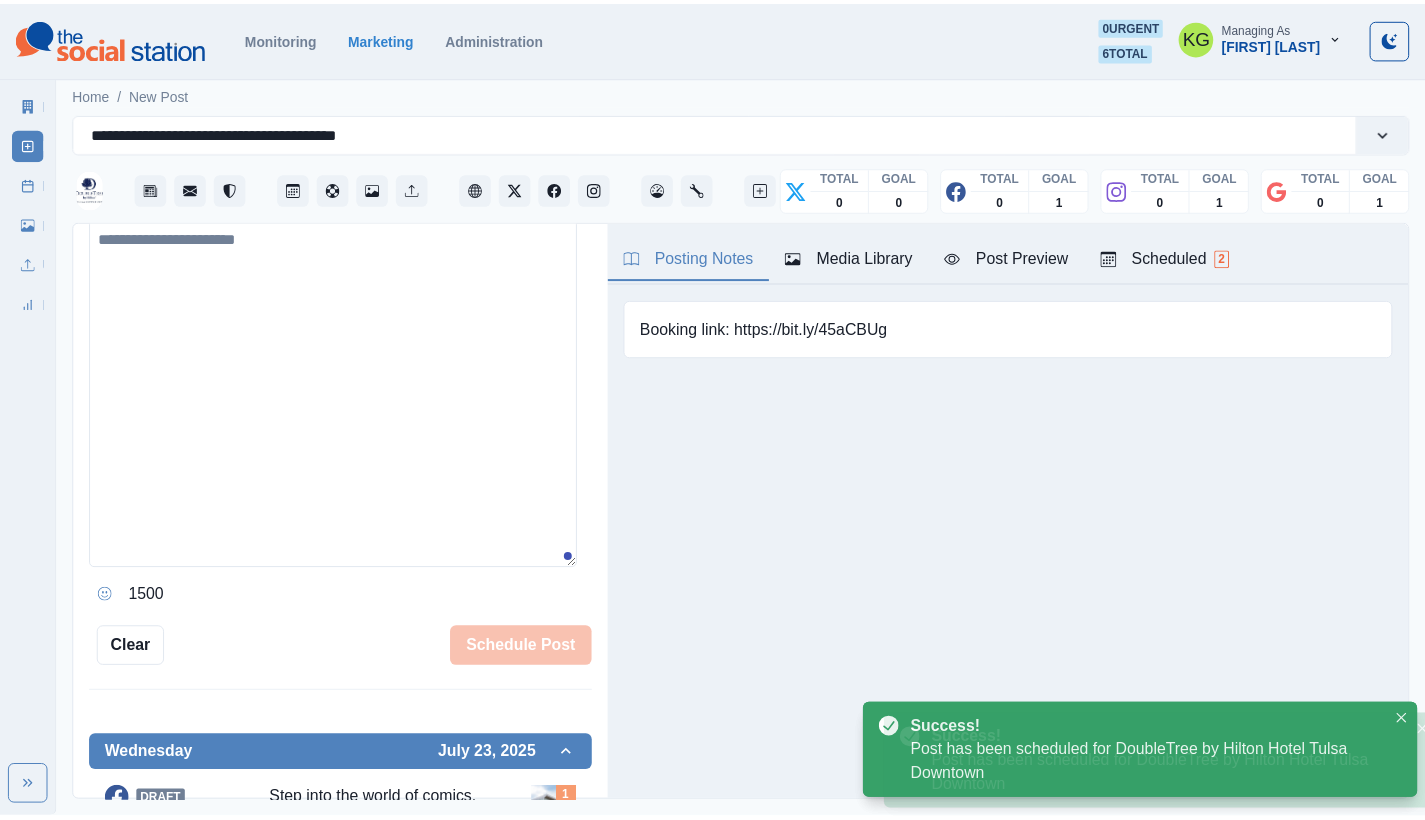 scroll, scrollTop: 359, scrollLeft: 0, axis: vertical 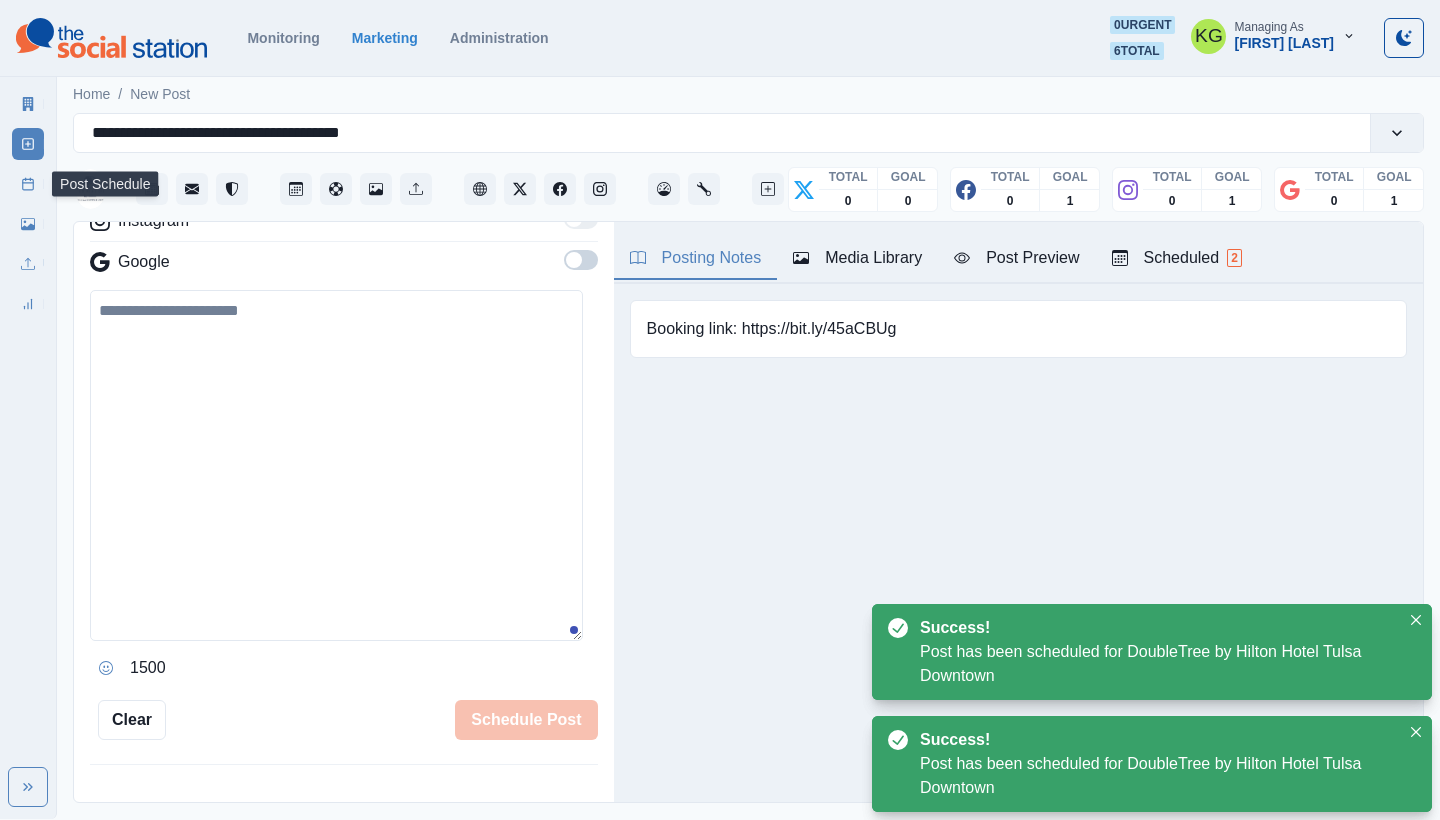 click on "Post Schedule" at bounding box center (28, 184) 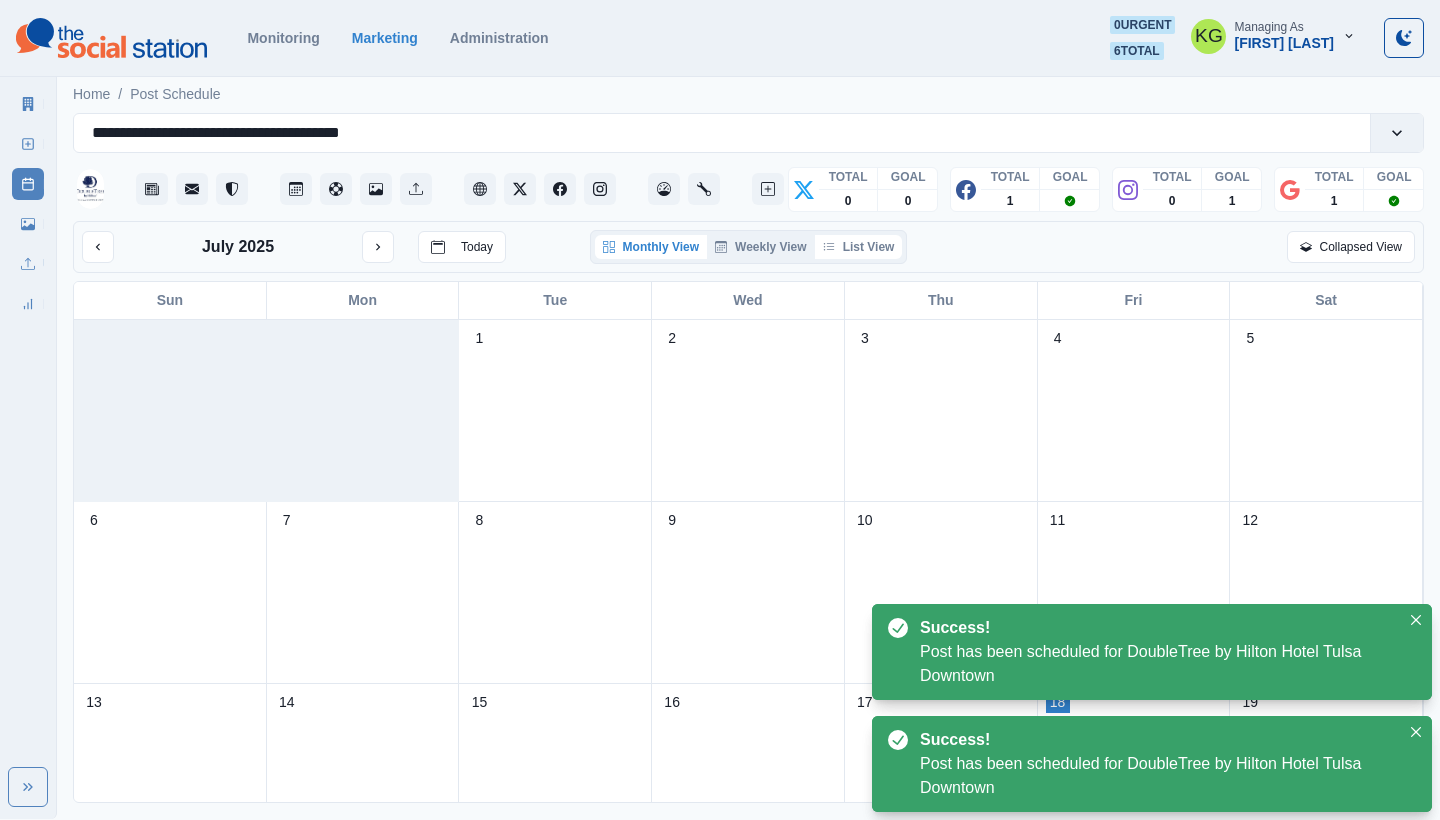 click on "List View" at bounding box center (859, 247) 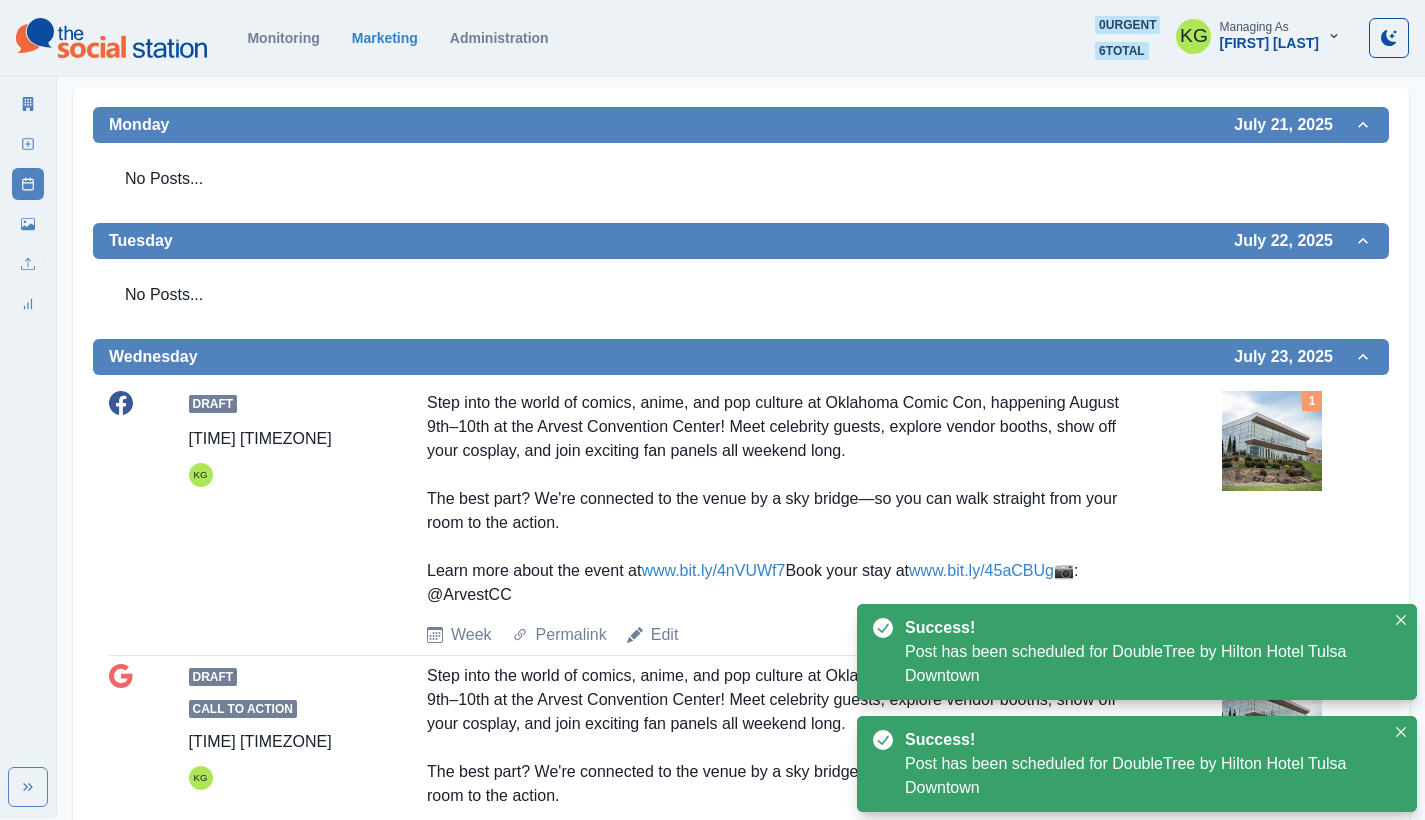 scroll, scrollTop: 570, scrollLeft: 0, axis: vertical 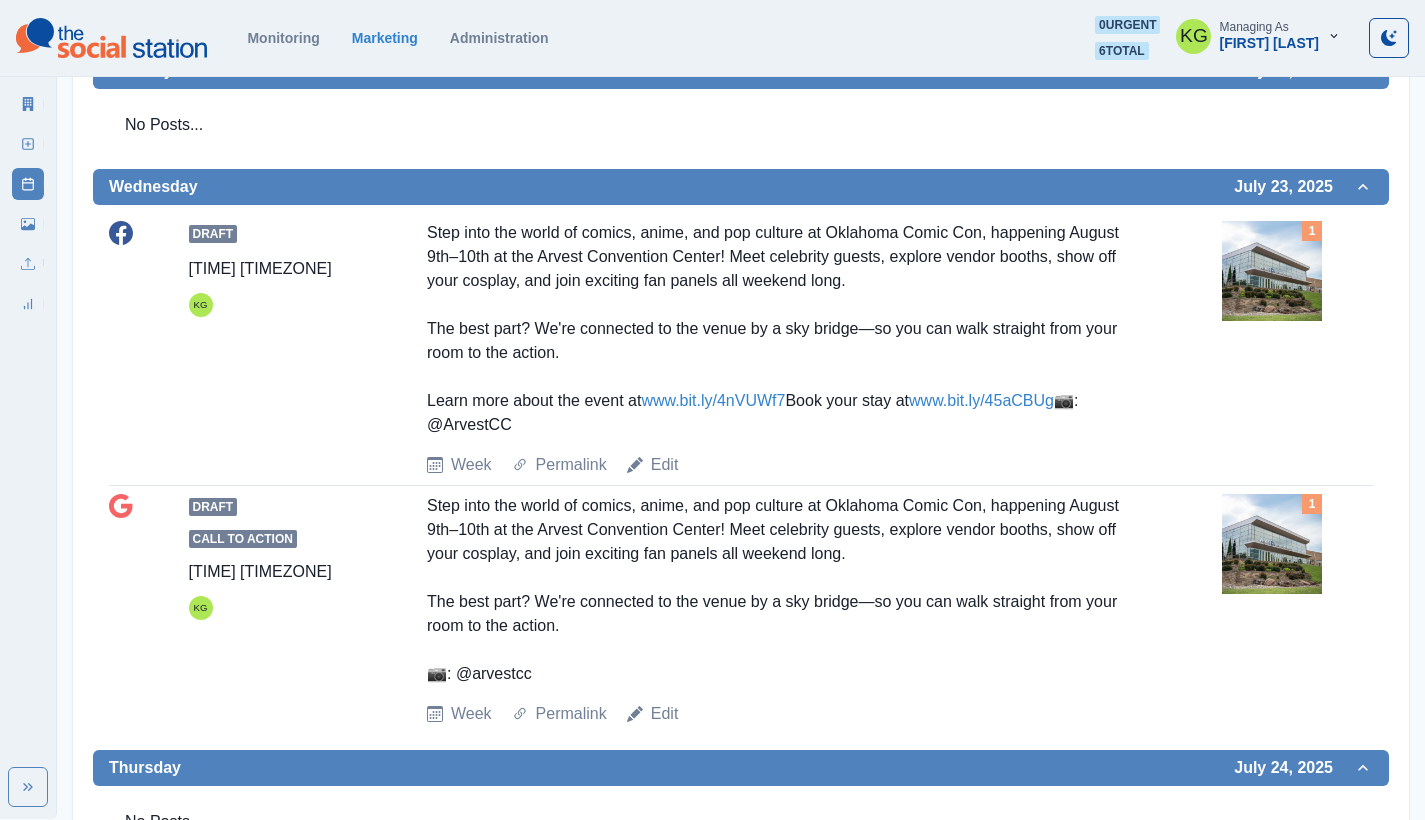 click at bounding box center (1272, 271) 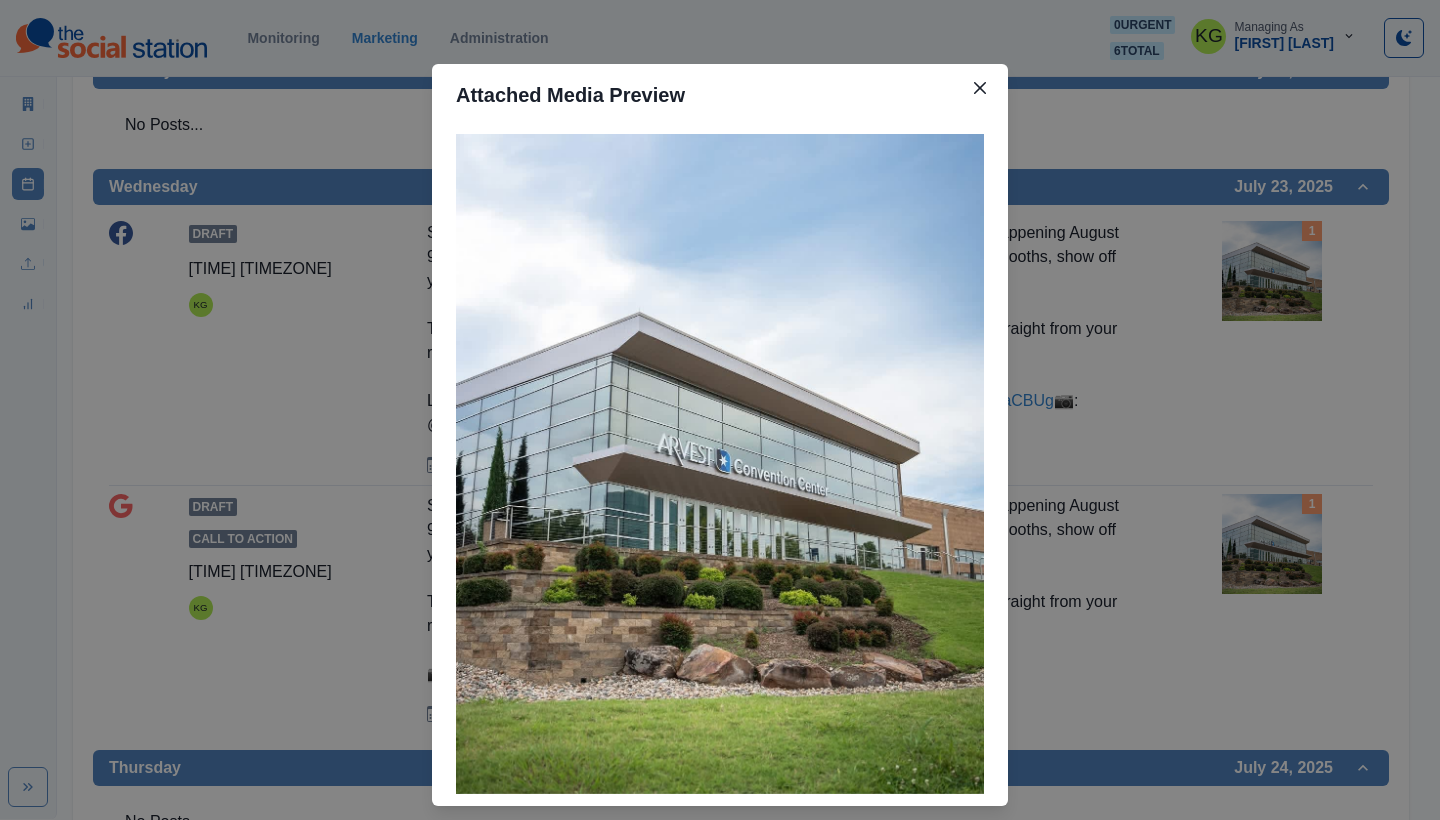 click on "Attached Media Preview" at bounding box center [720, 410] 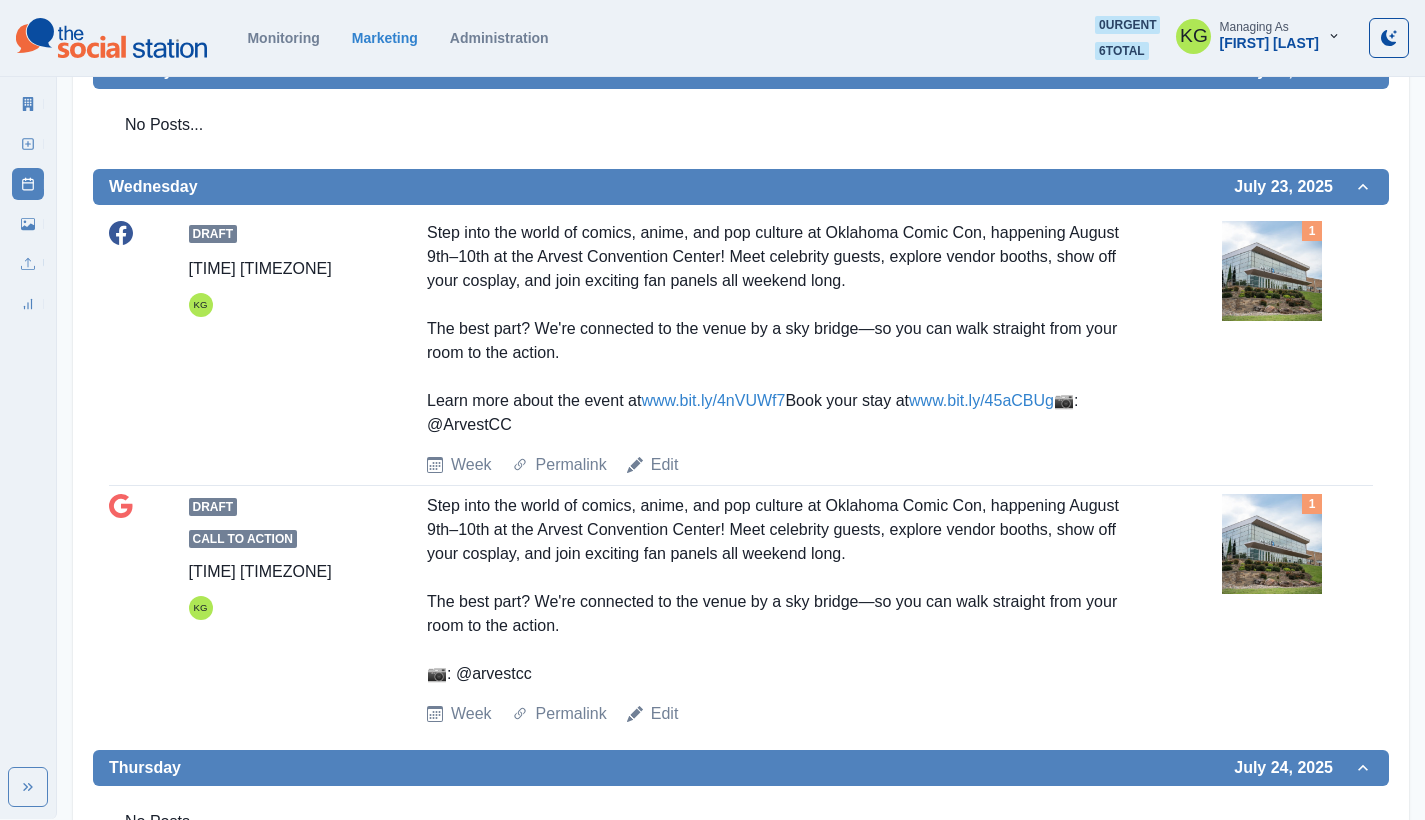 scroll, scrollTop: 170, scrollLeft: 0, axis: vertical 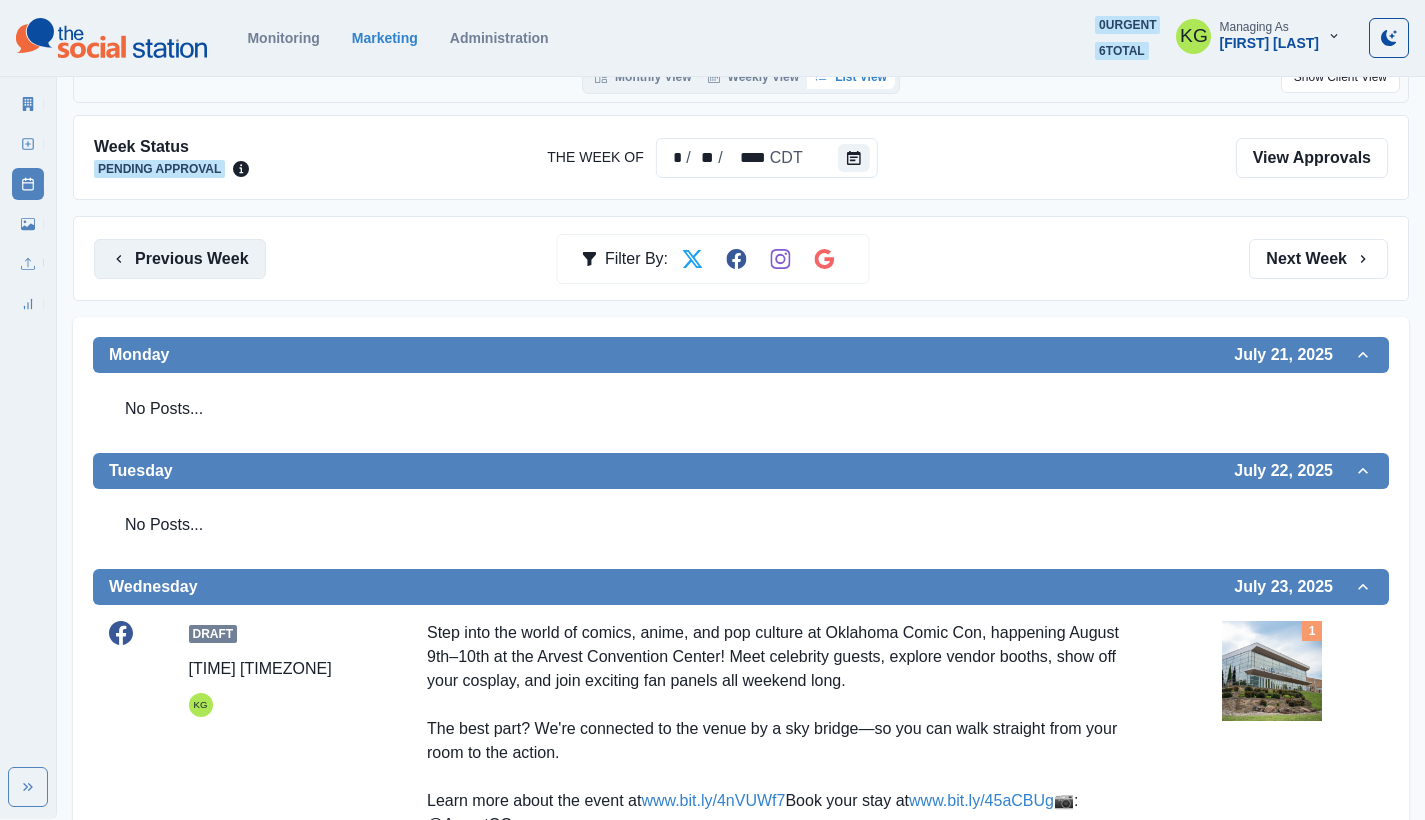 click on "Previous Week" at bounding box center (180, 259) 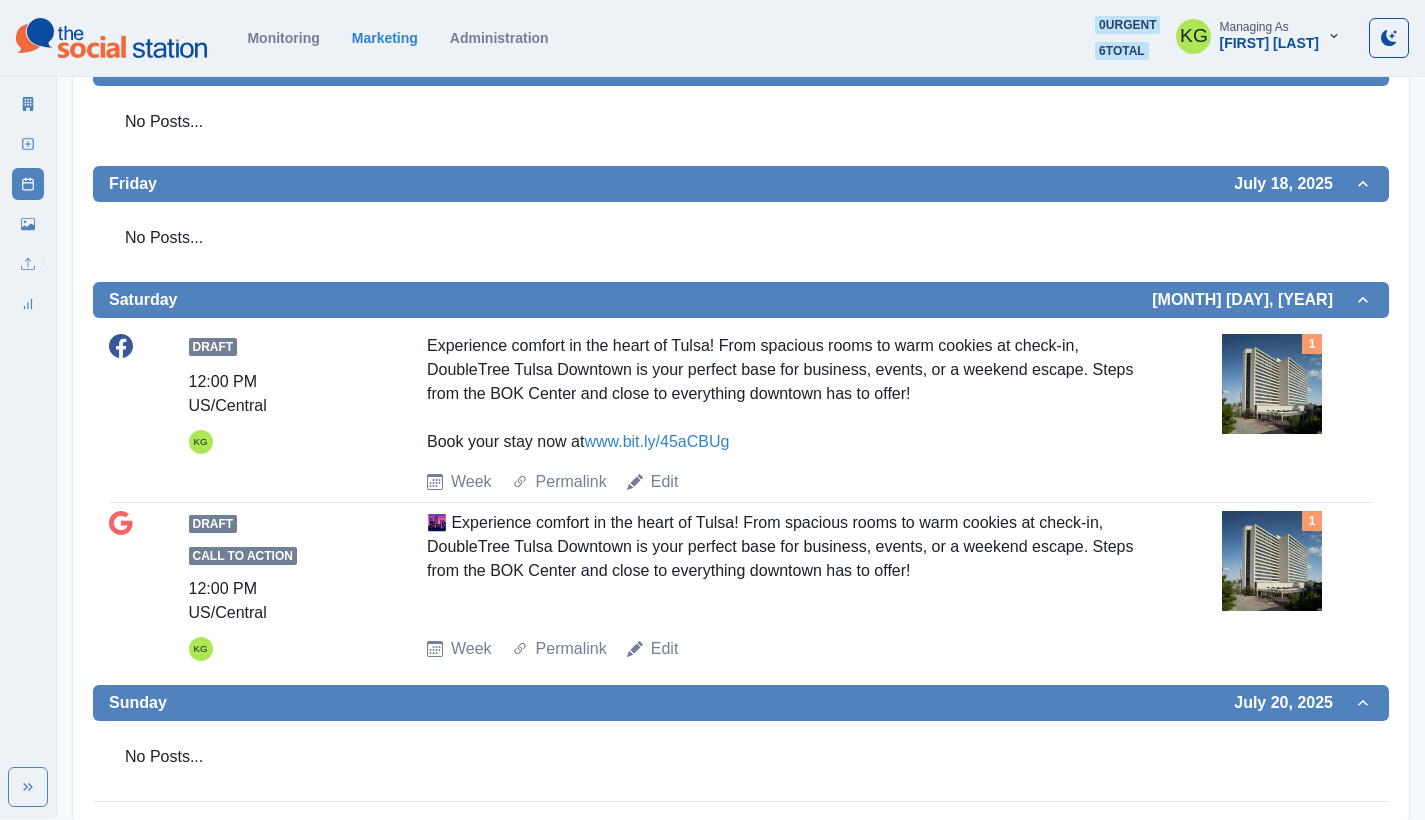 scroll, scrollTop: 111, scrollLeft: 0, axis: vertical 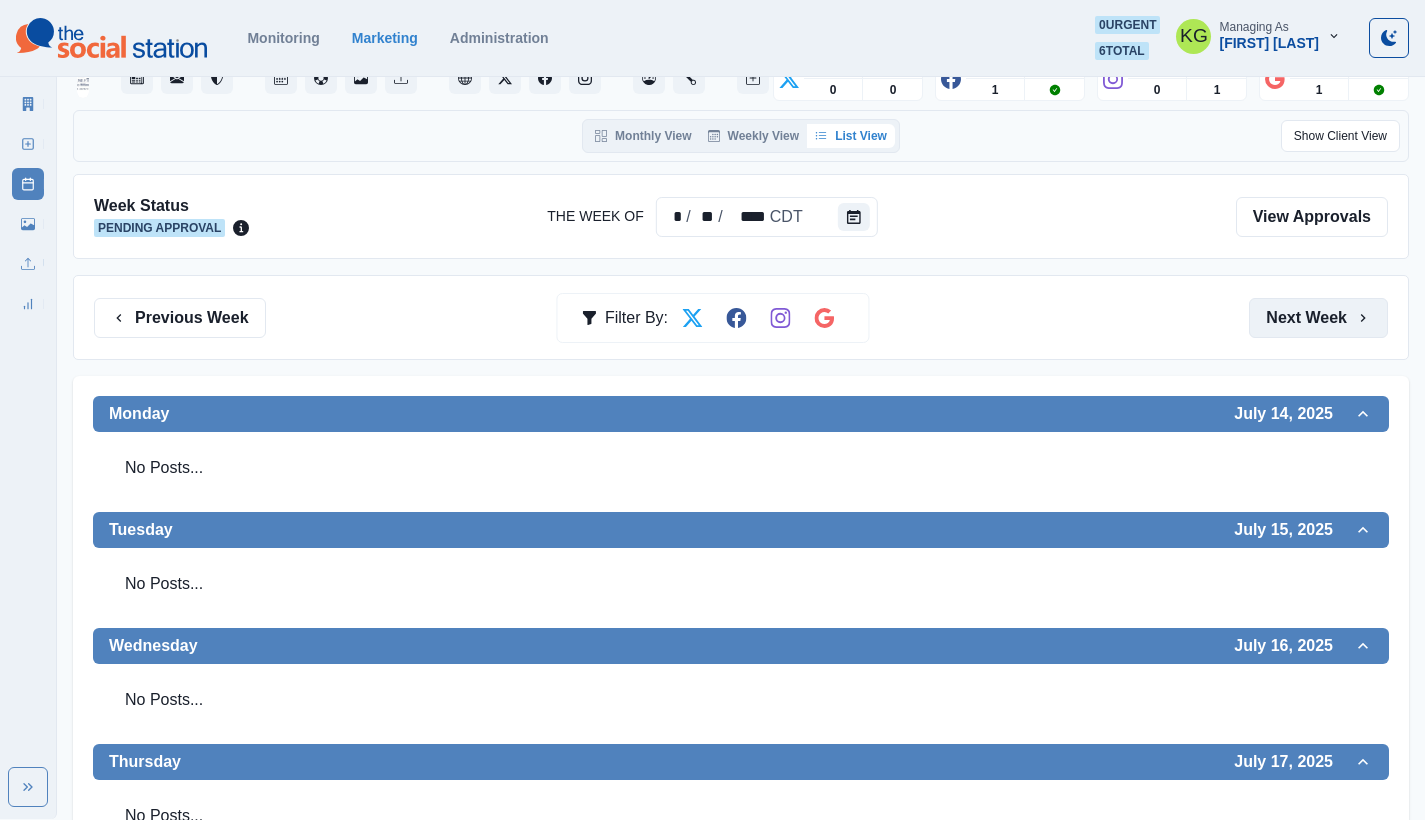 click on "Next Week" at bounding box center [1318, 318] 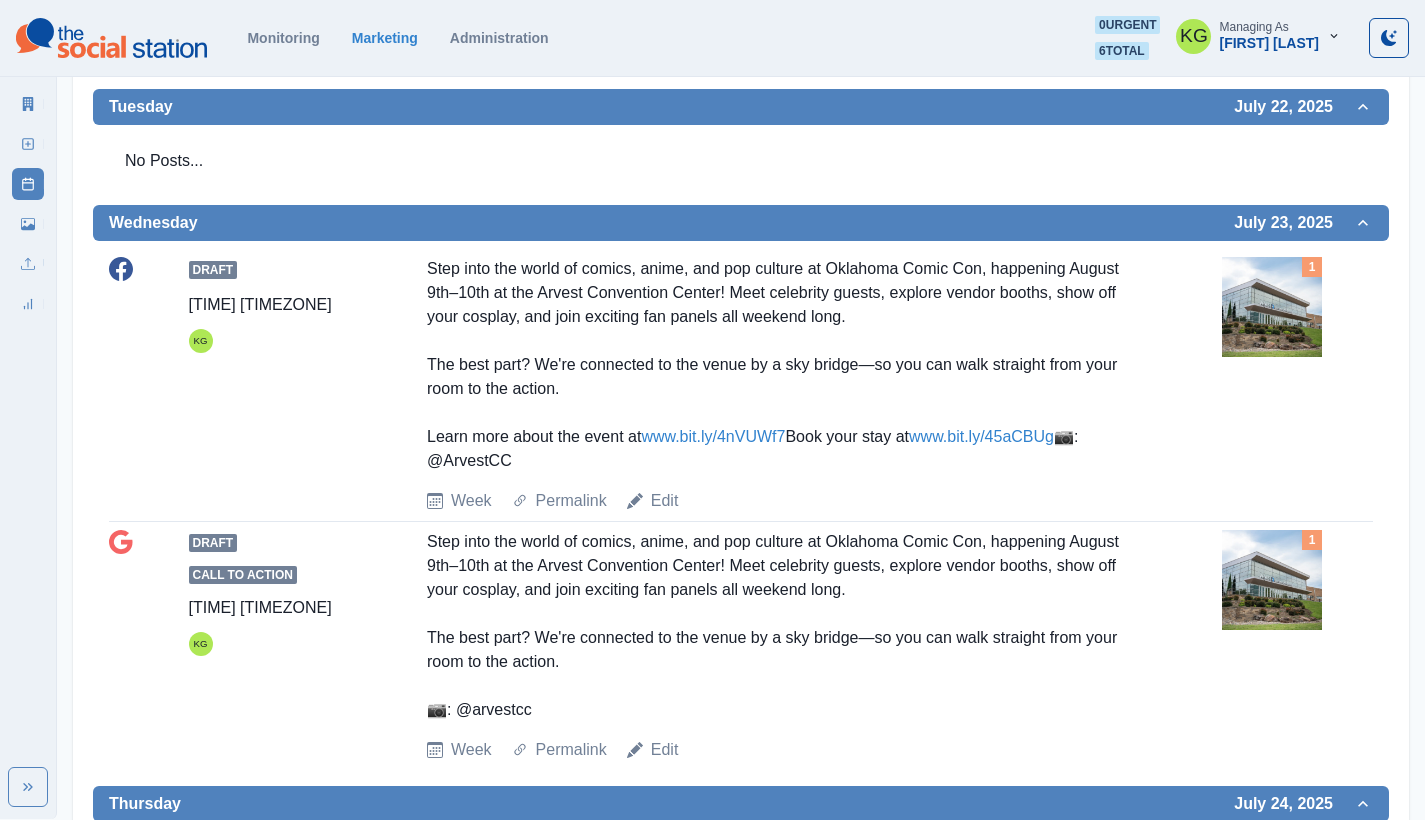 scroll, scrollTop: 100, scrollLeft: 0, axis: vertical 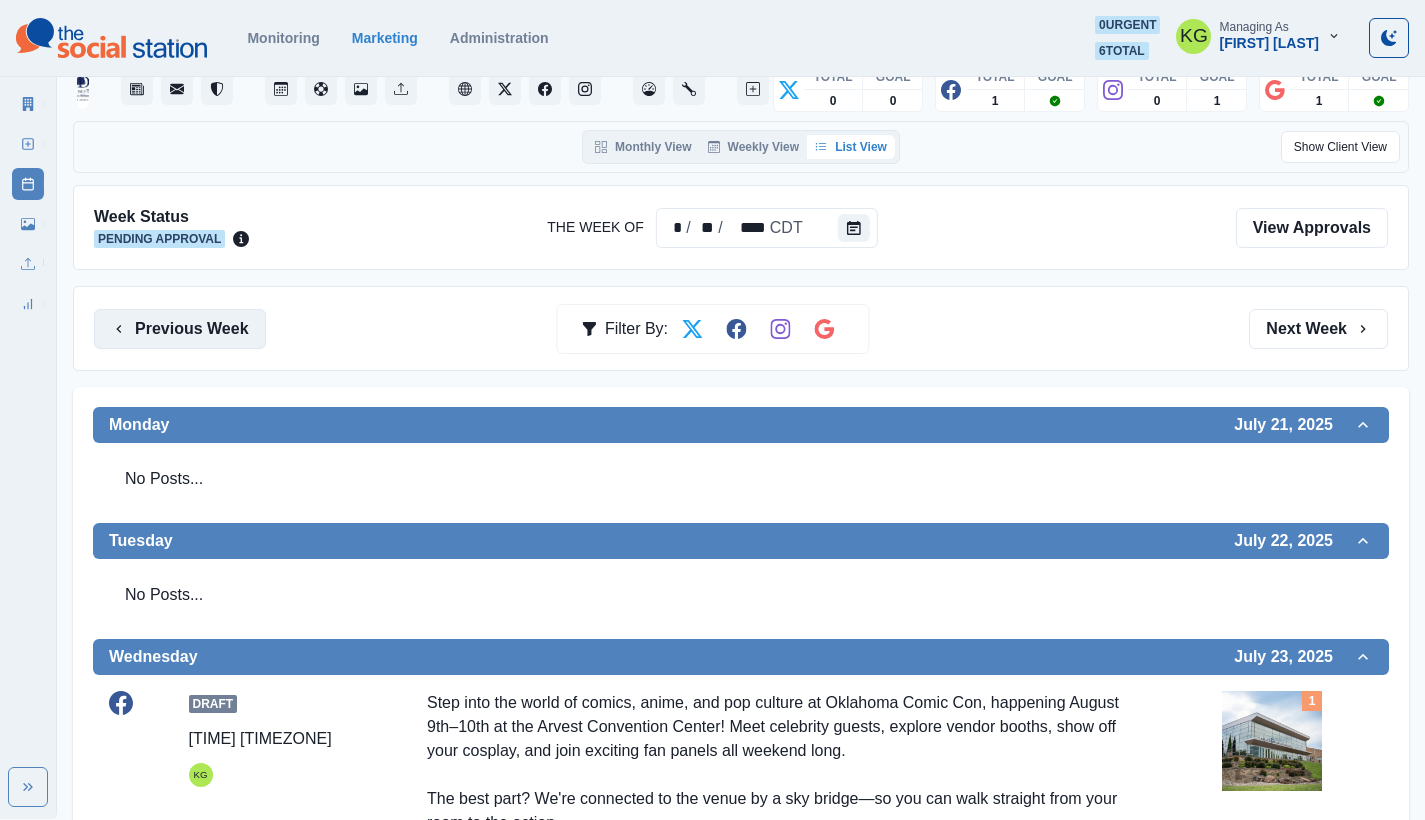 click on "Previous Week" at bounding box center [180, 329] 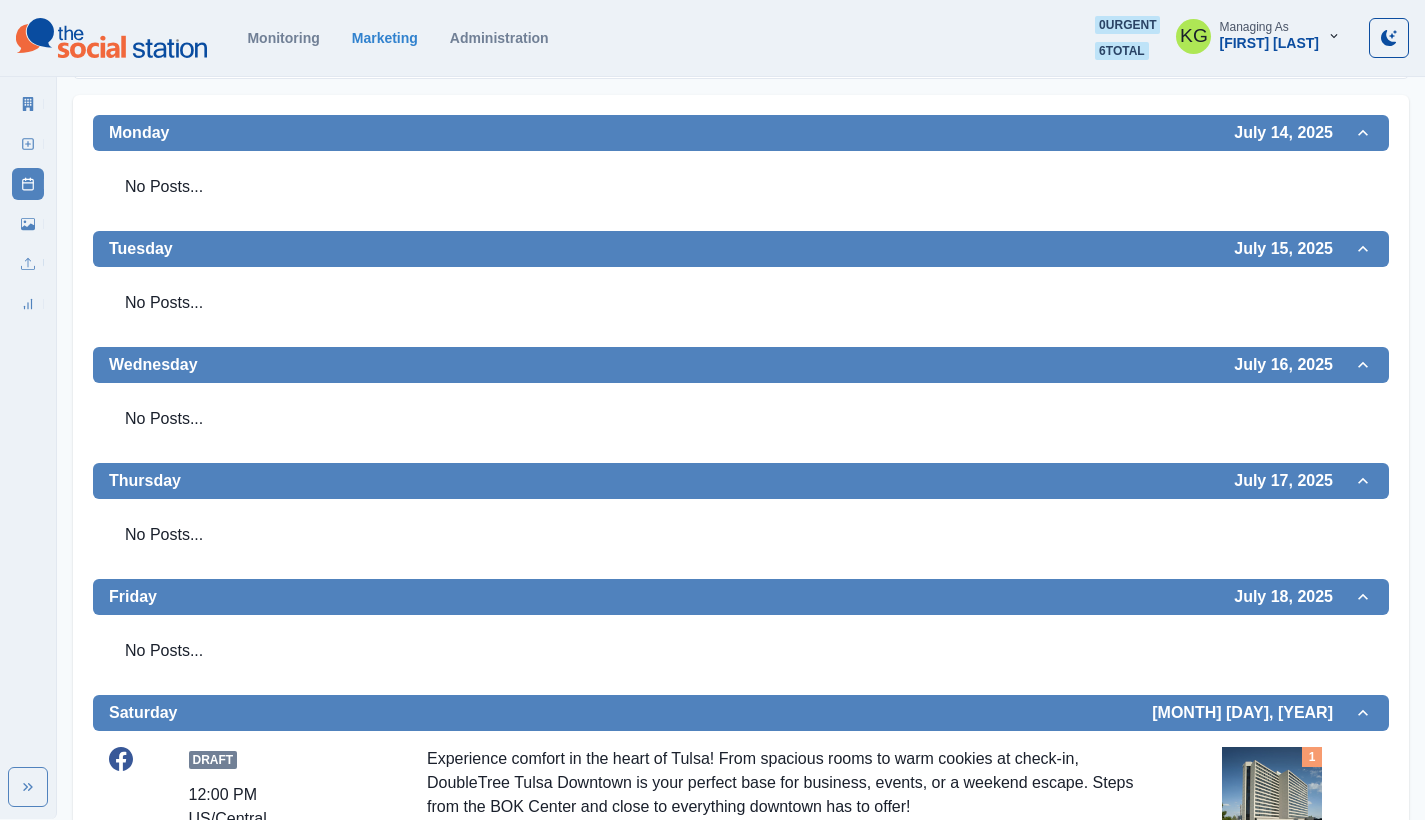 scroll, scrollTop: 0, scrollLeft: 0, axis: both 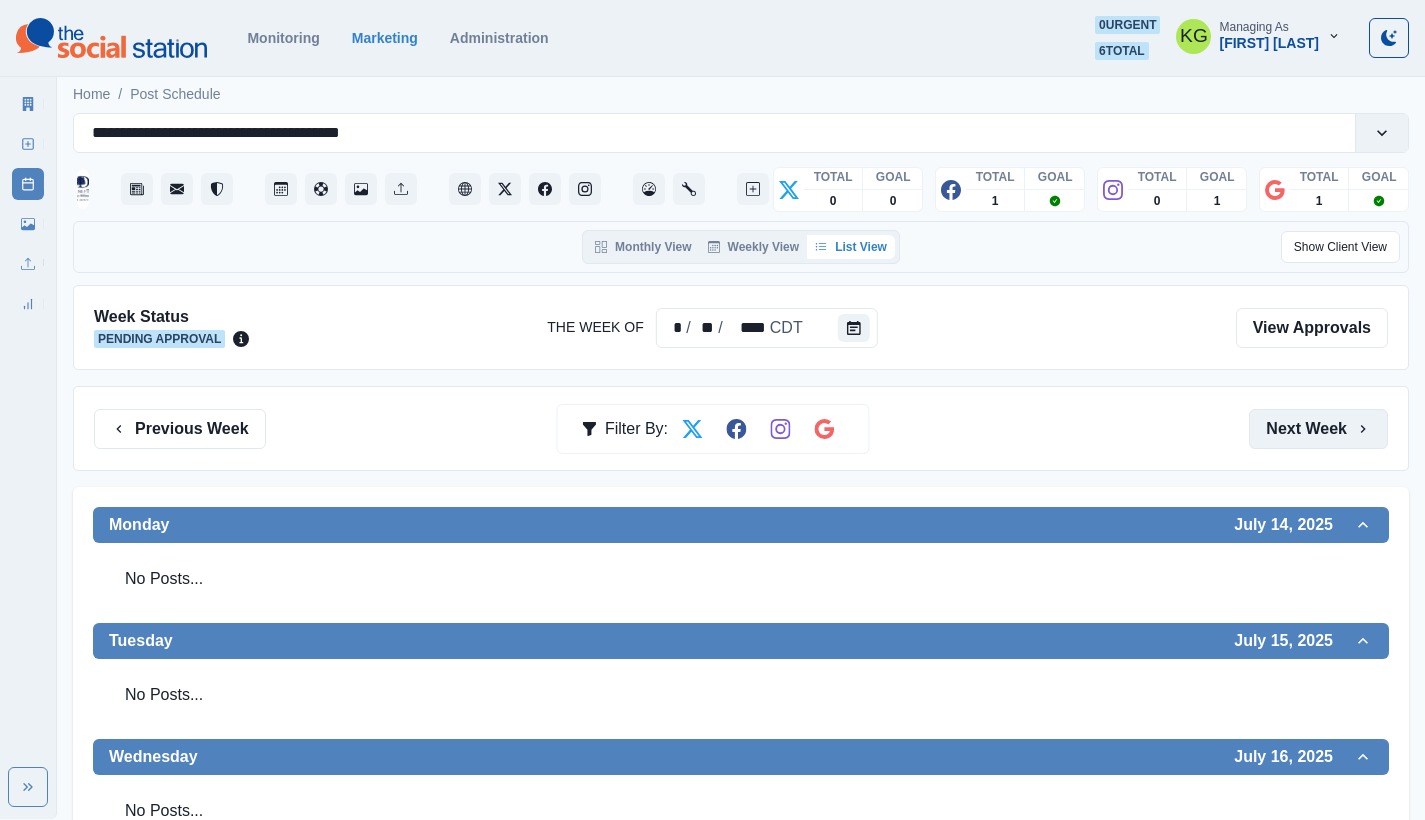 click on "Next Week" at bounding box center (1318, 429) 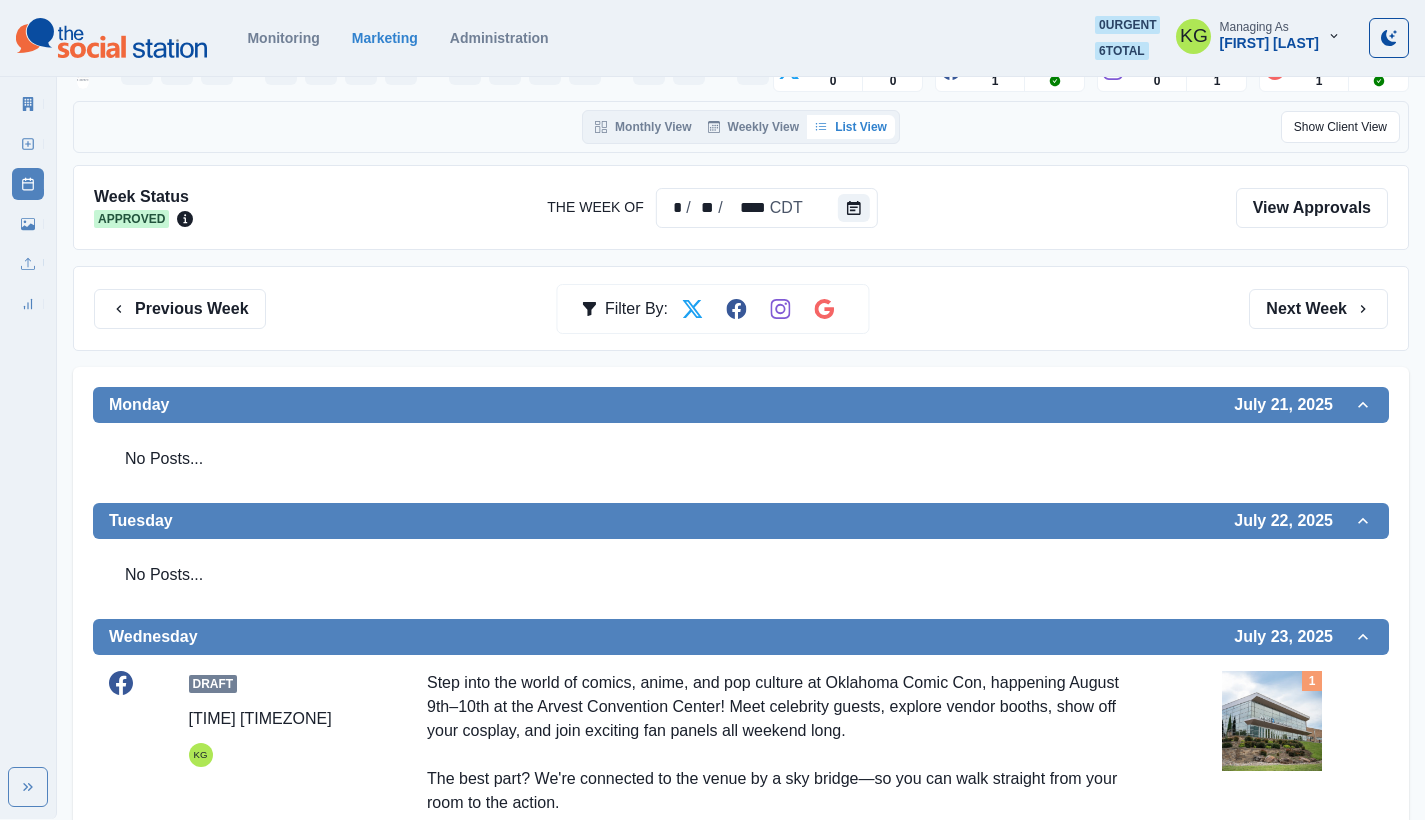 scroll, scrollTop: 0, scrollLeft: 0, axis: both 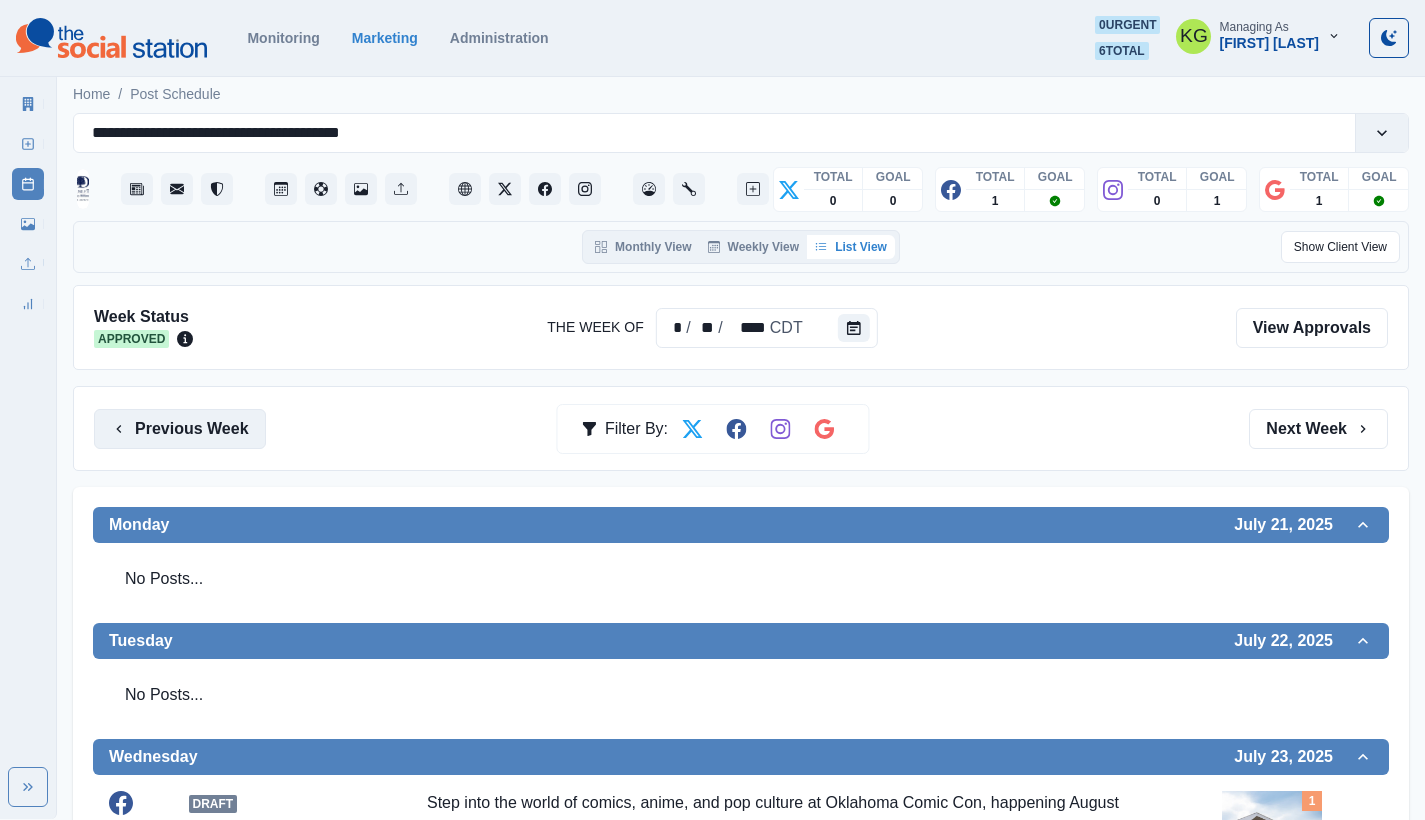 click on "Previous Week" at bounding box center [180, 429] 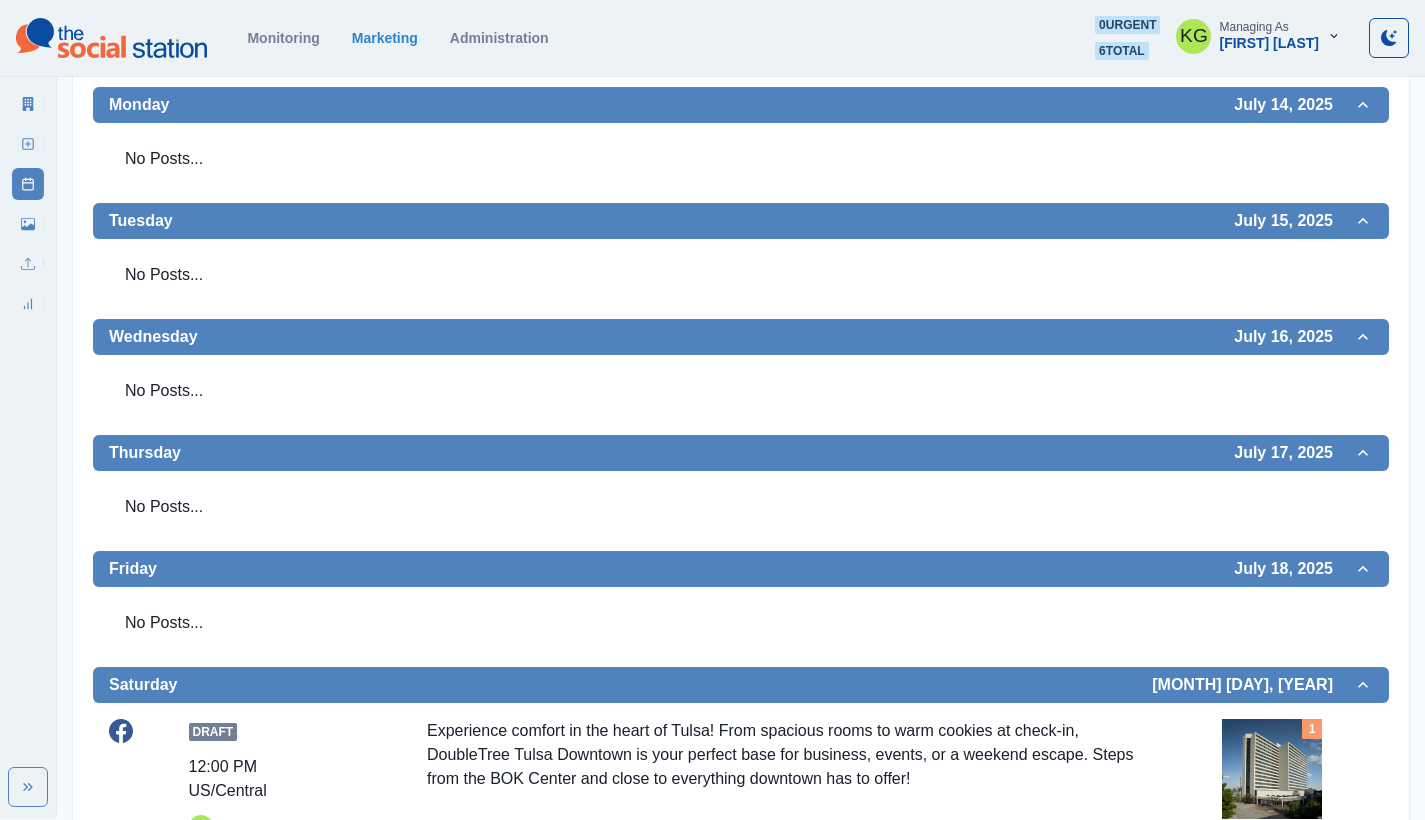 scroll, scrollTop: 0, scrollLeft: 0, axis: both 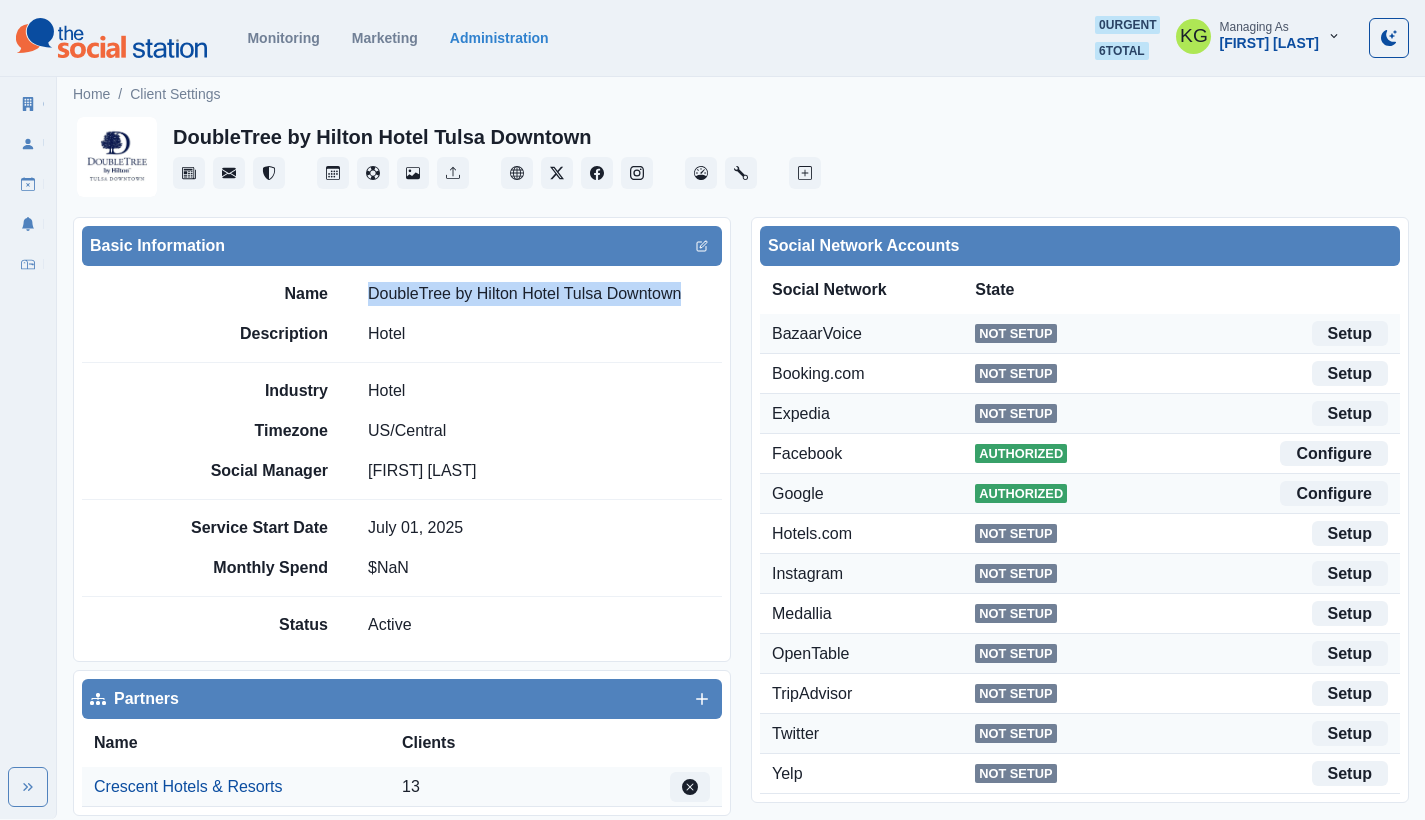drag, startPoint x: 526, startPoint y: 292, endPoint x: 682, endPoint y: 297, distance: 156.08011 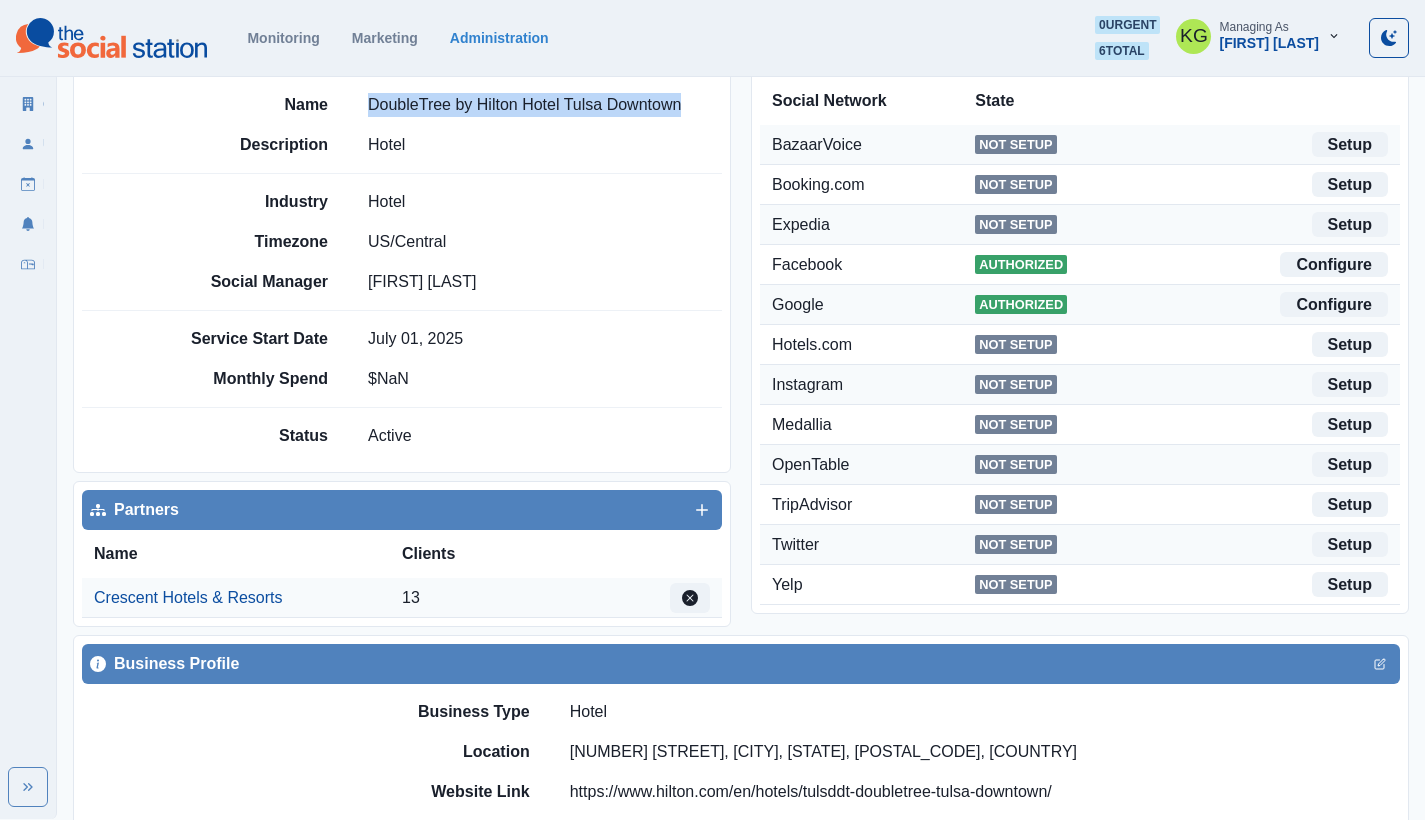 scroll, scrollTop: 338, scrollLeft: 0, axis: vertical 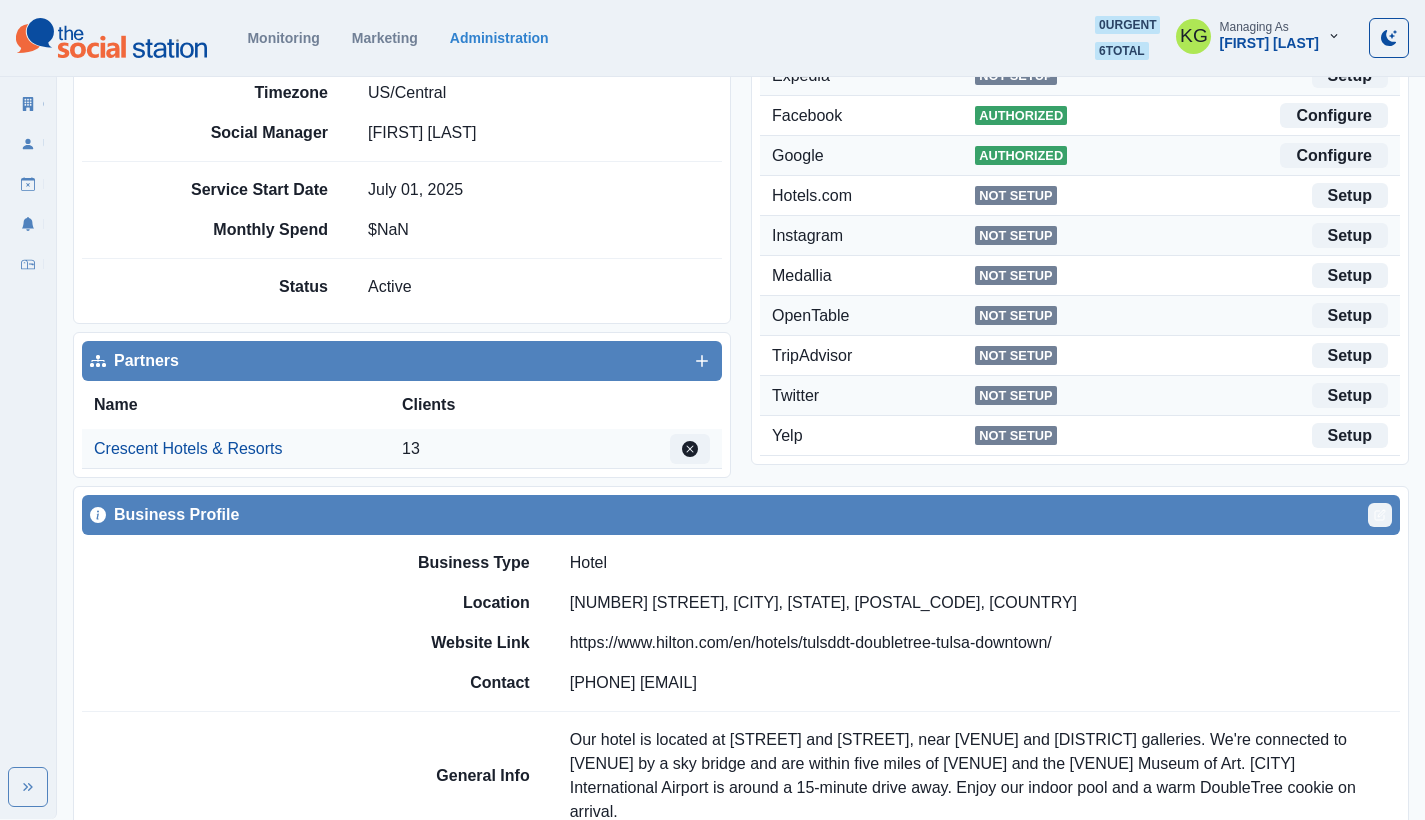 click 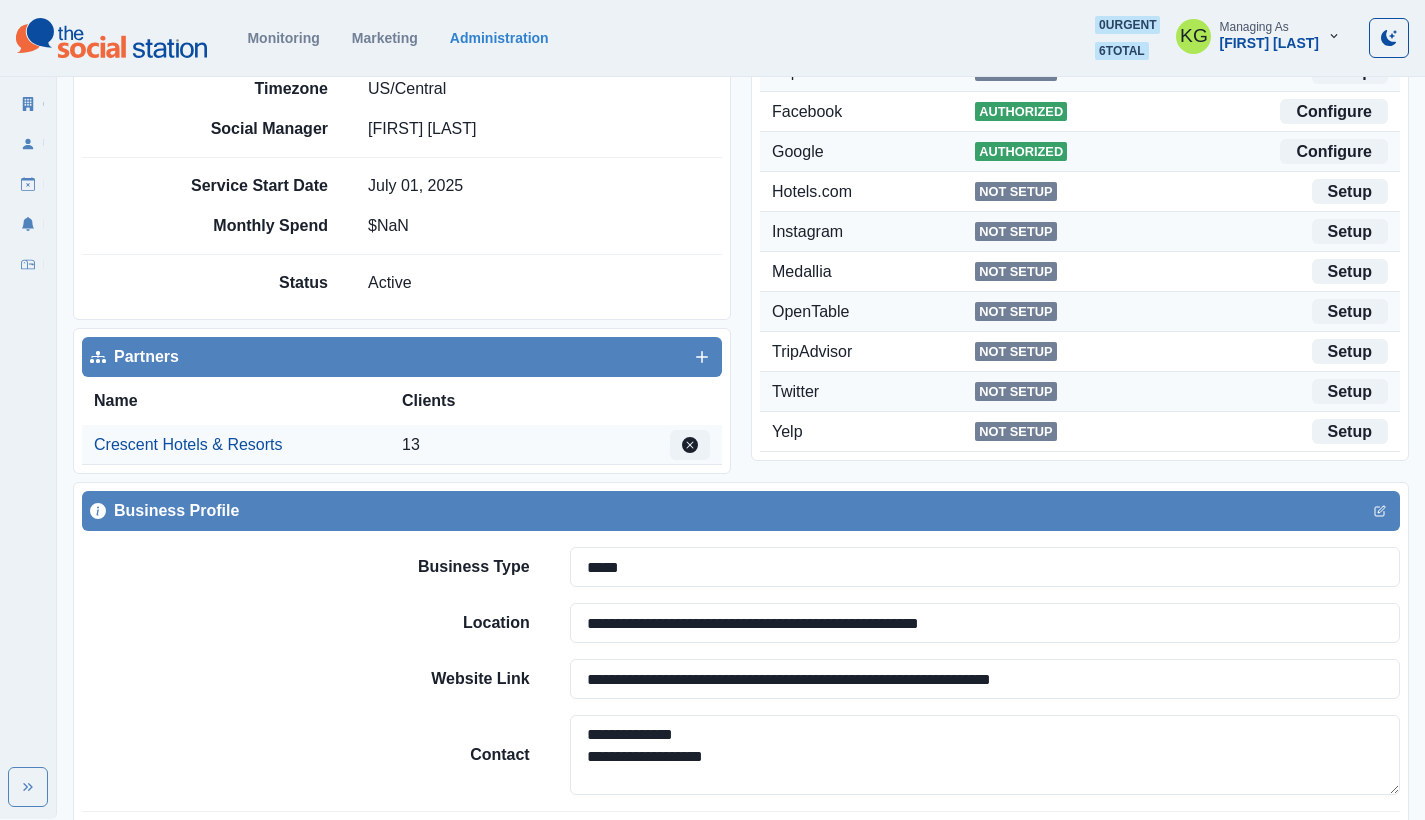 scroll, scrollTop: 783, scrollLeft: 0, axis: vertical 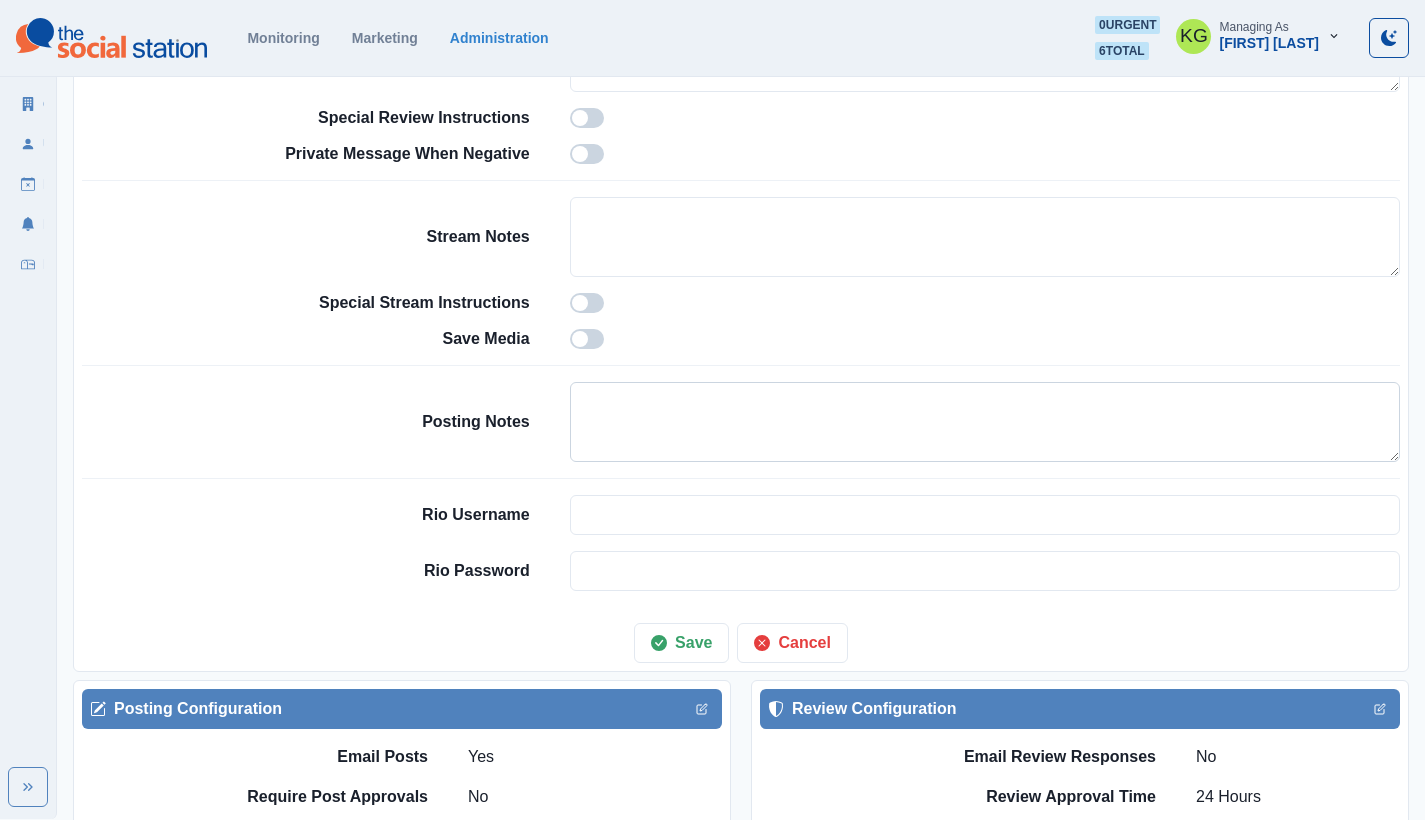 click at bounding box center (985, 422) 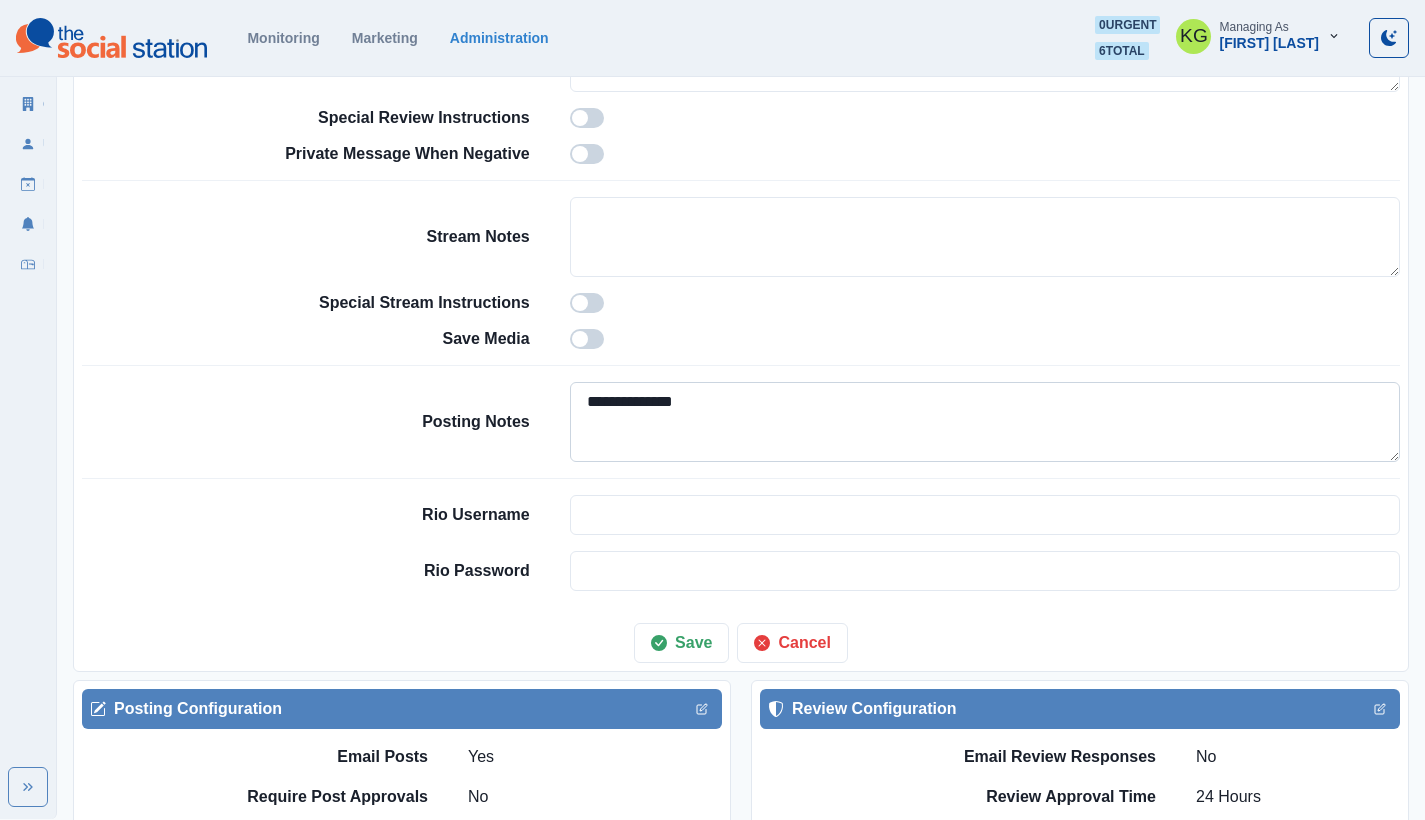paste on "**********" 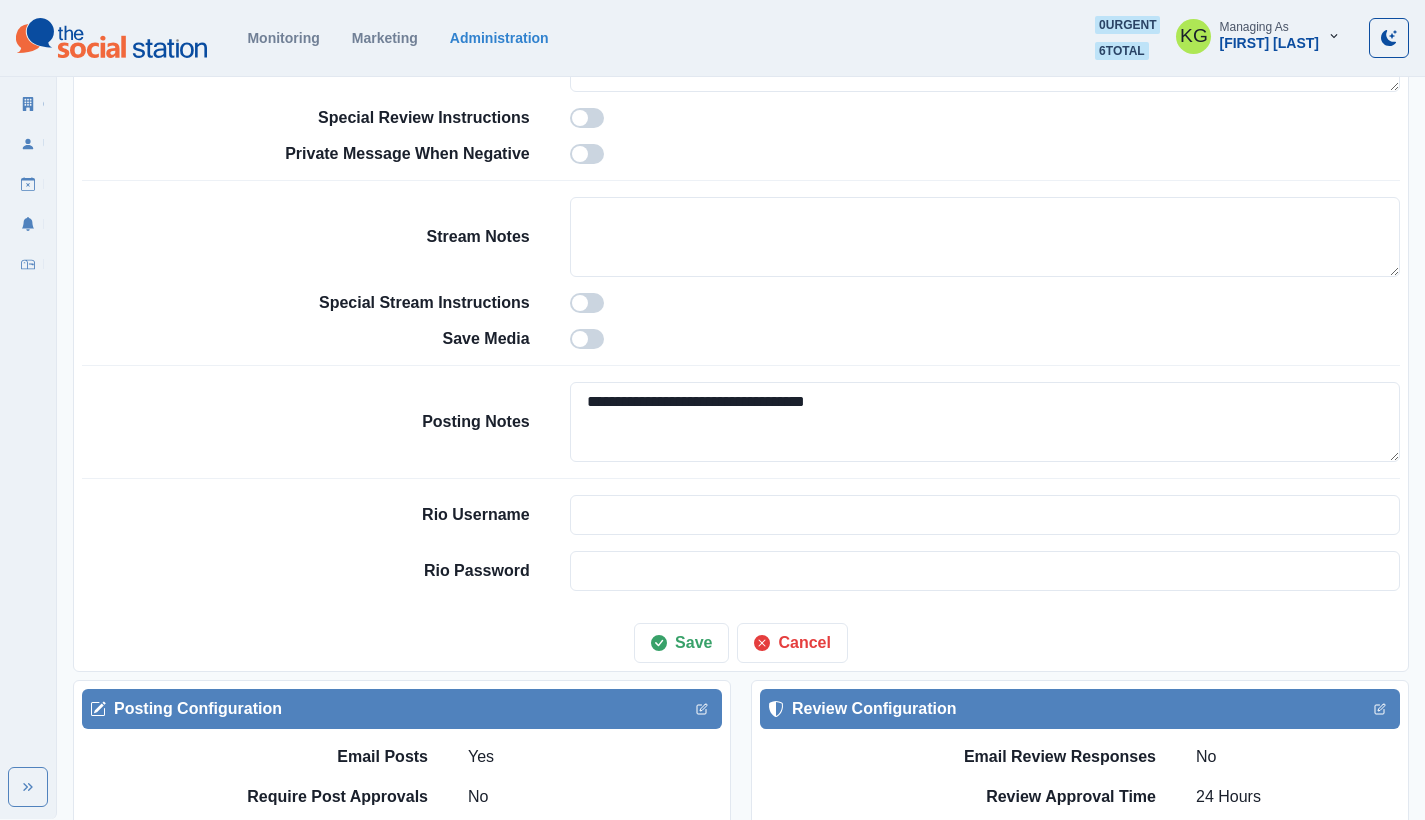 click on "Save" at bounding box center [681, 643] 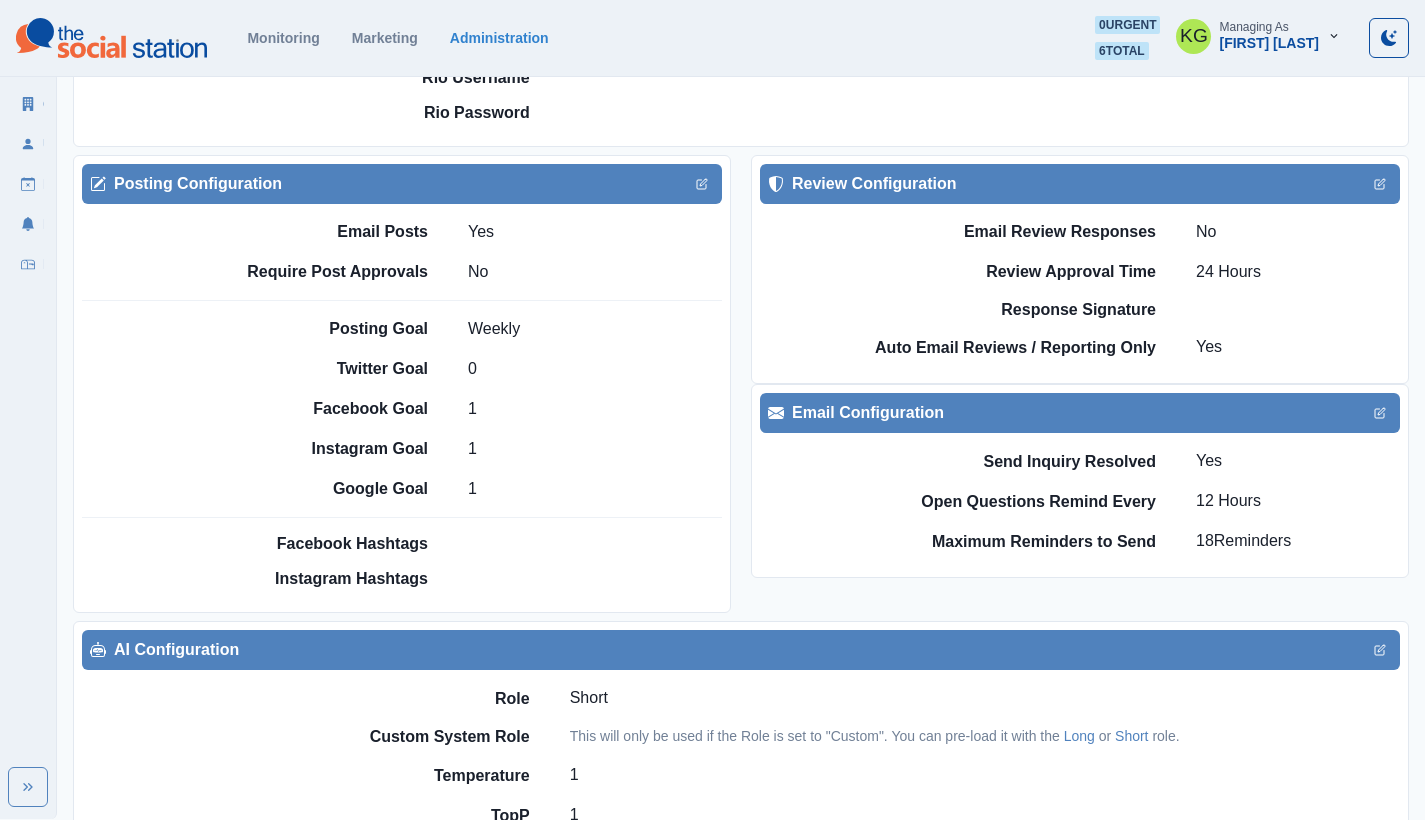 scroll, scrollTop: 541, scrollLeft: 0, axis: vertical 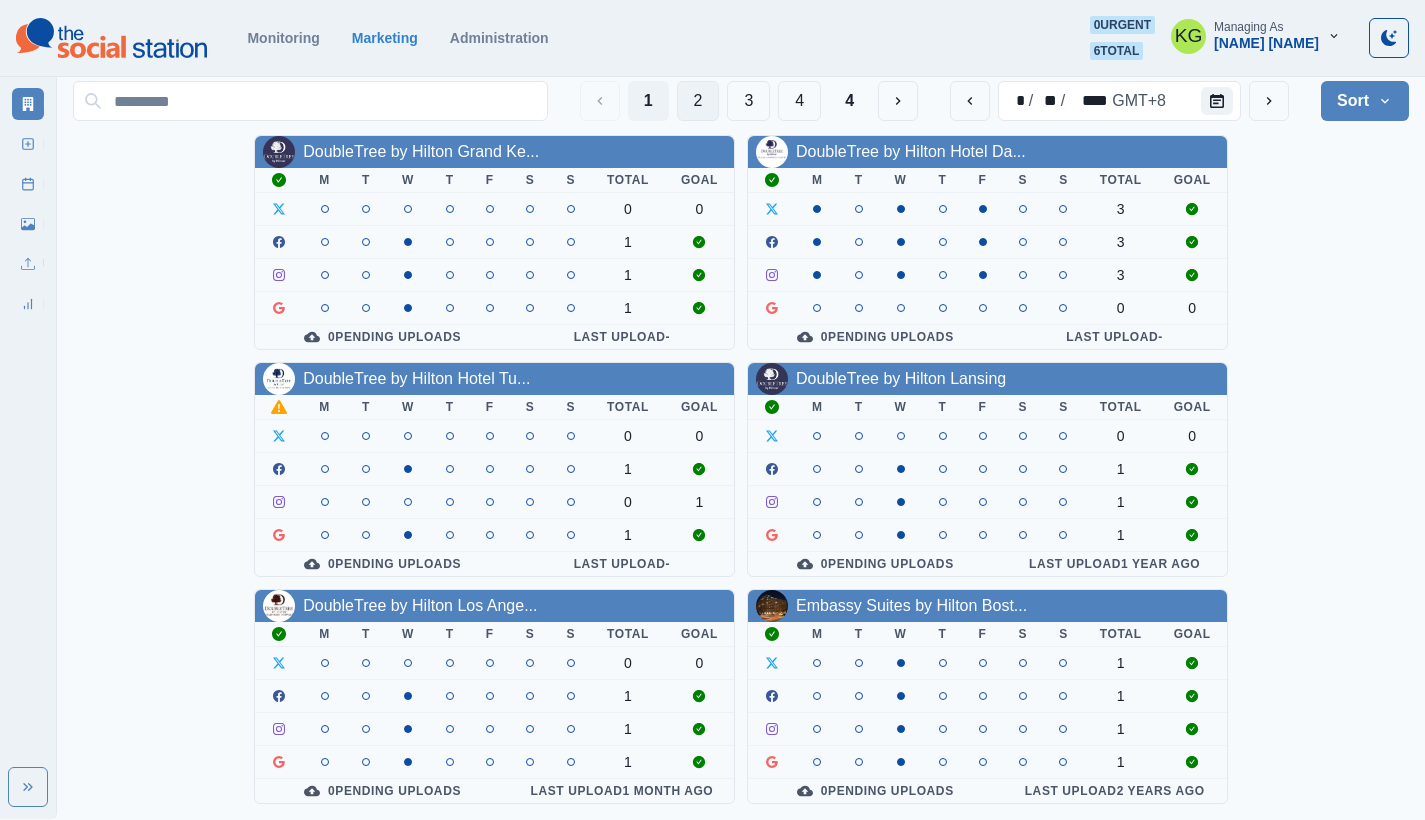 click on "2" at bounding box center (698, 101) 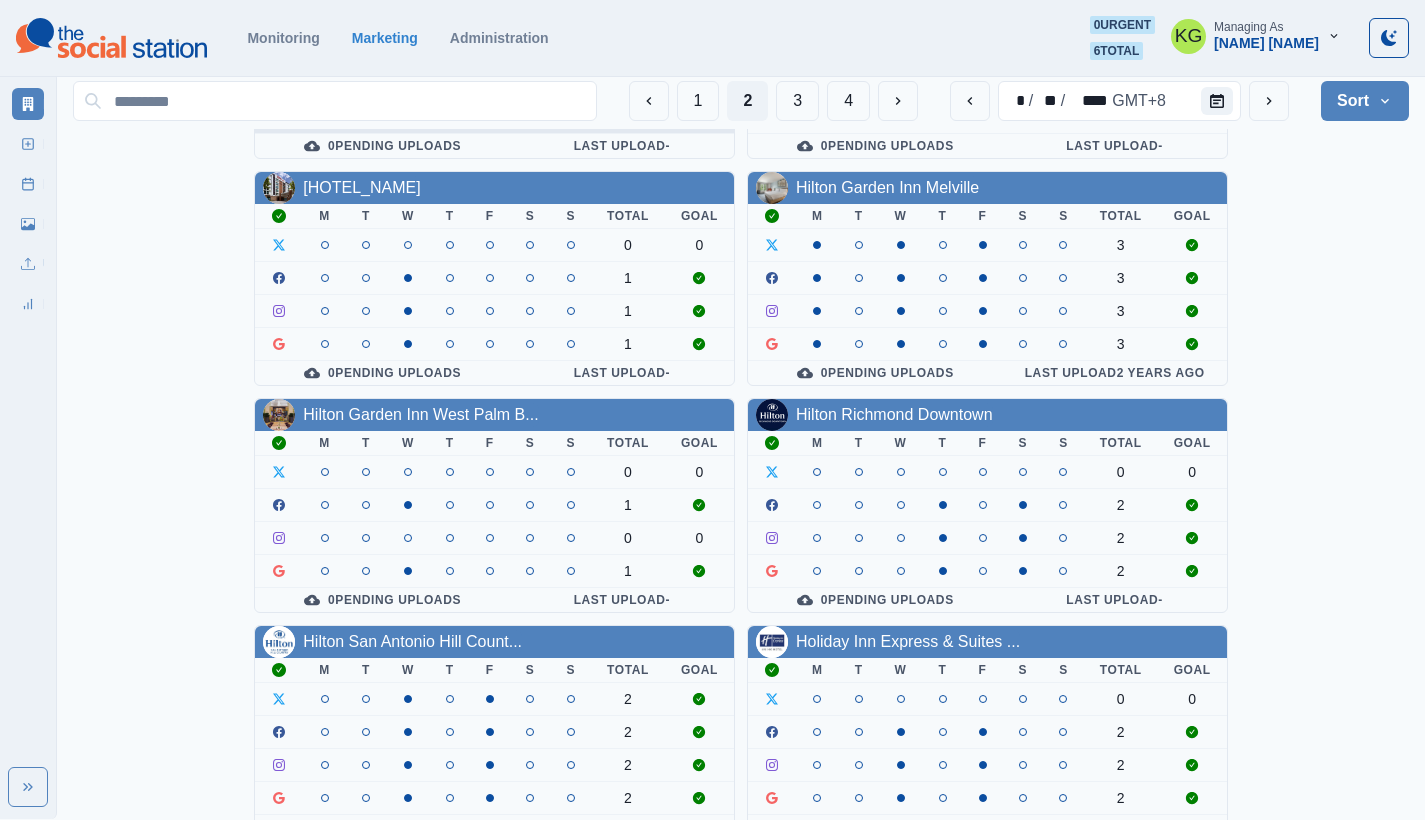 scroll, scrollTop: 719, scrollLeft: 0, axis: vertical 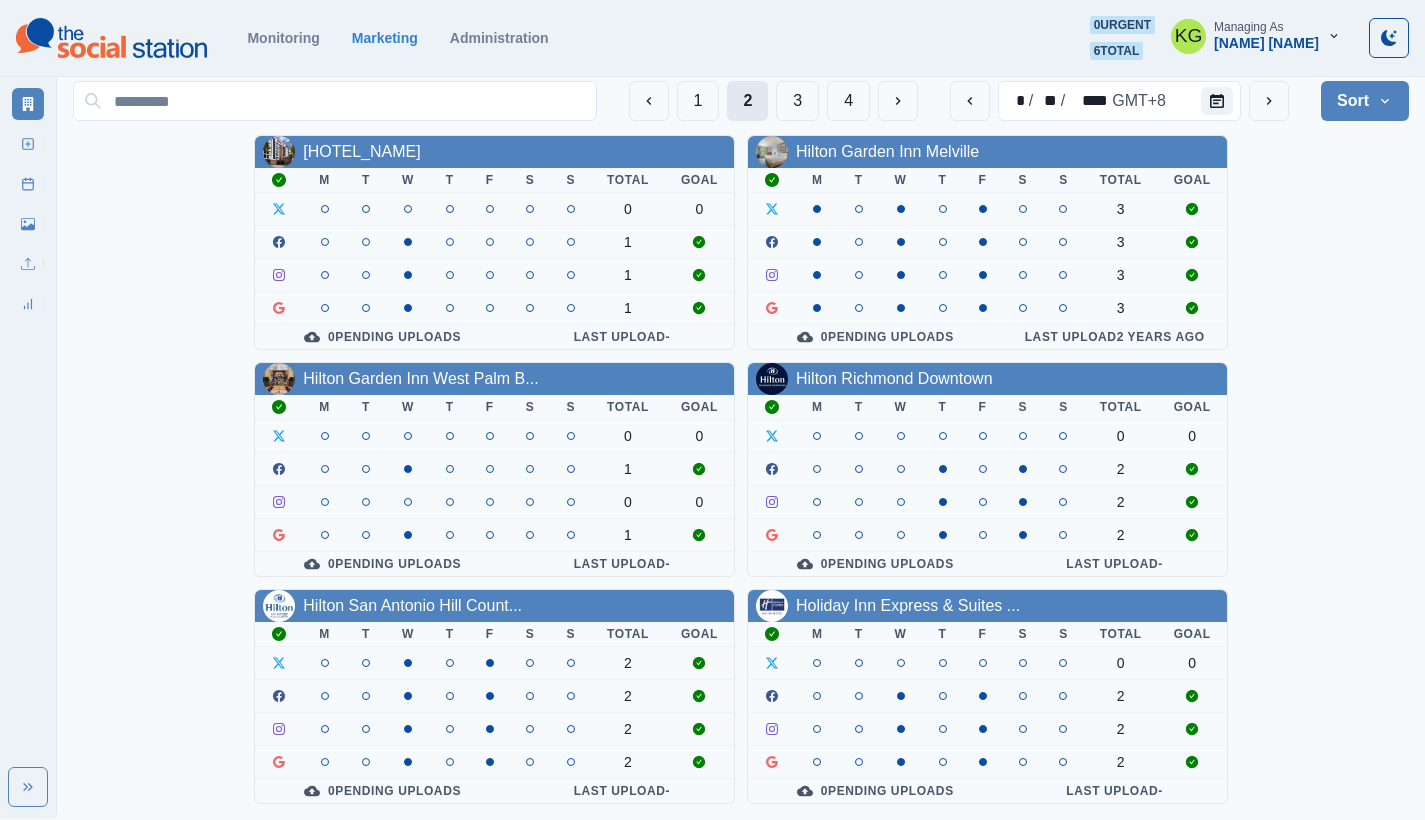 click on "2" at bounding box center [747, 101] 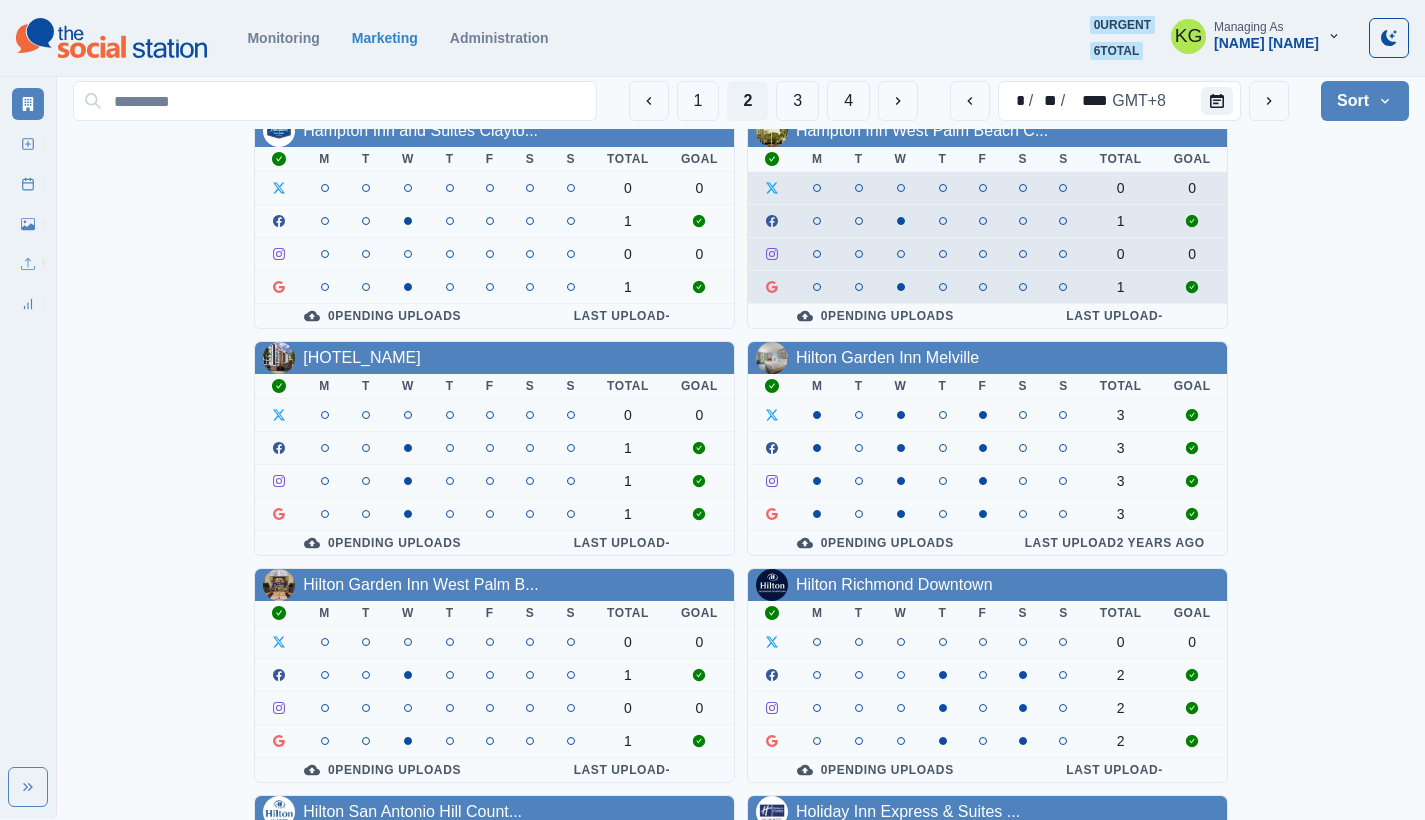 scroll, scrollTop: 509, scrollLeft: 0, axis: vertical 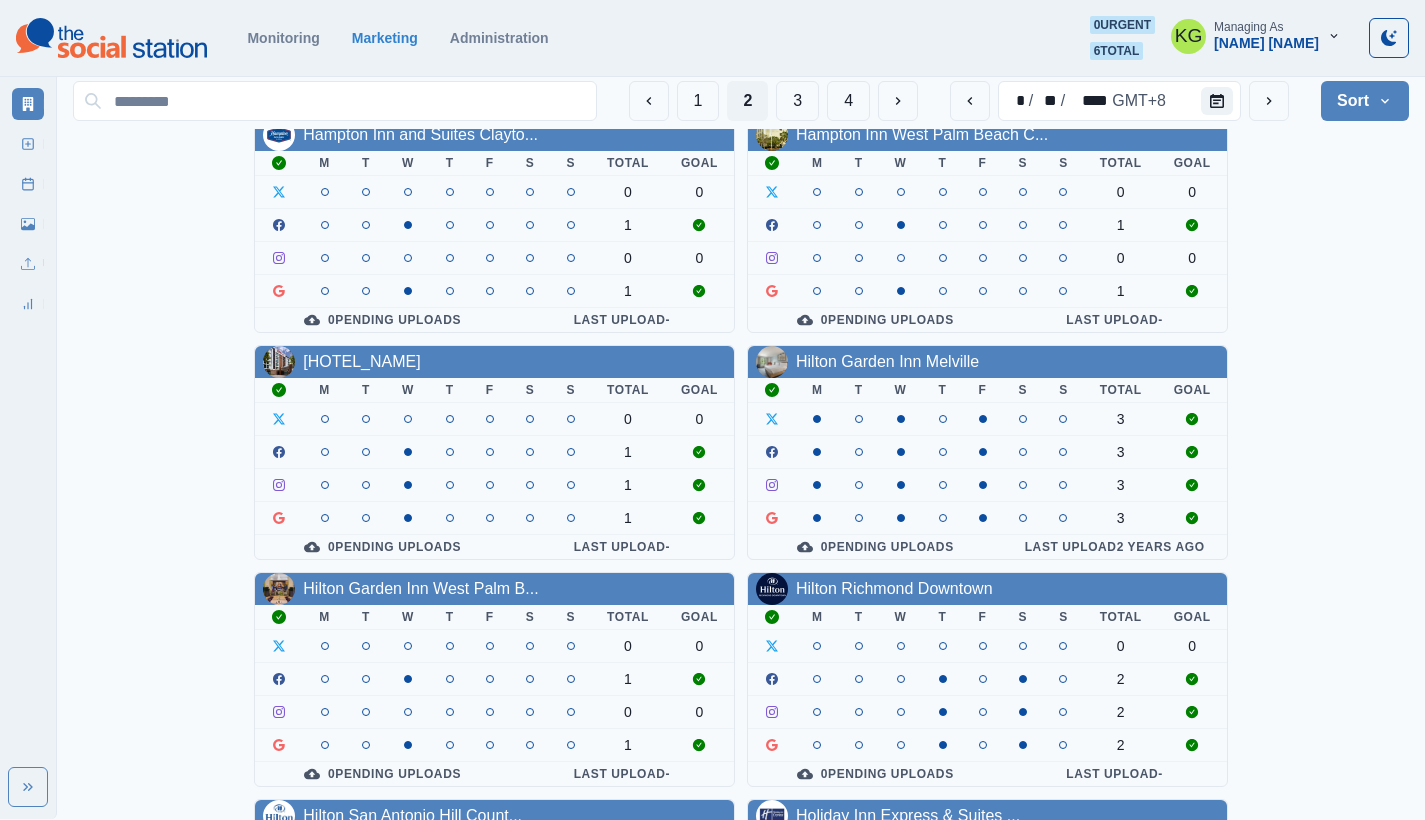 click on "1 2 3 4" at bounding box center [774, 101] 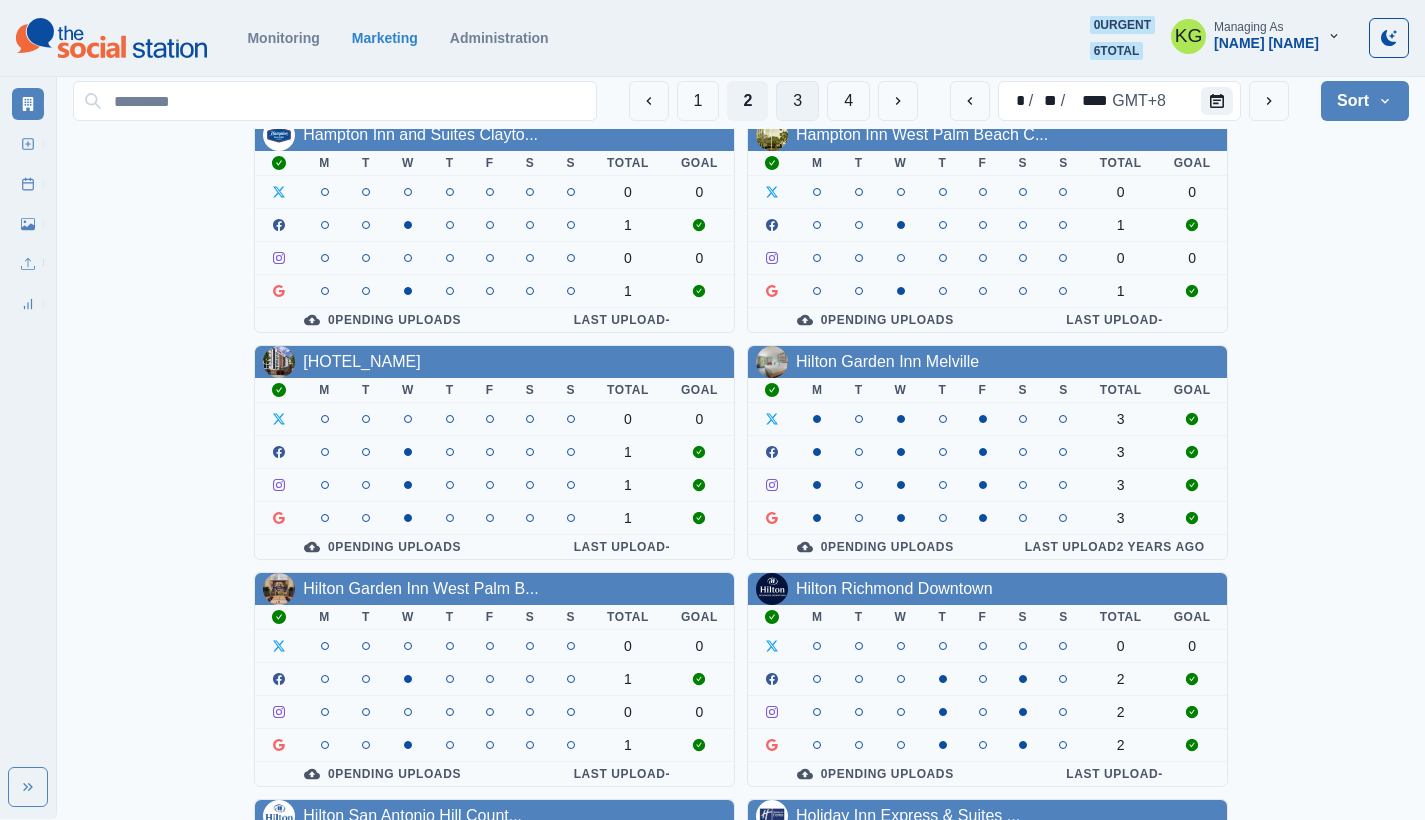 click on "3" at bounding box center (797, 101) 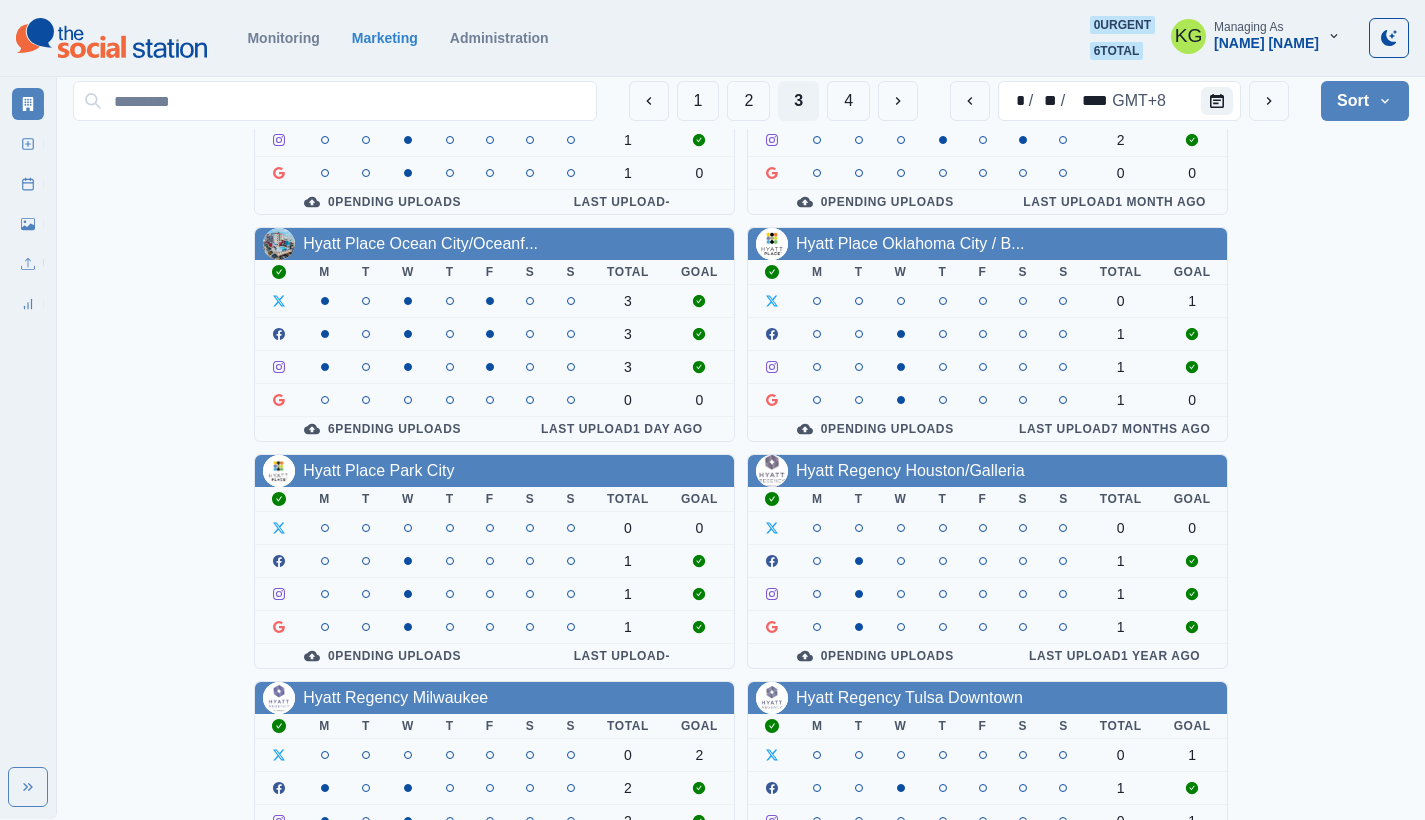 scroll, scrollTop: 642, scrollLeft: 0, axis: vertical 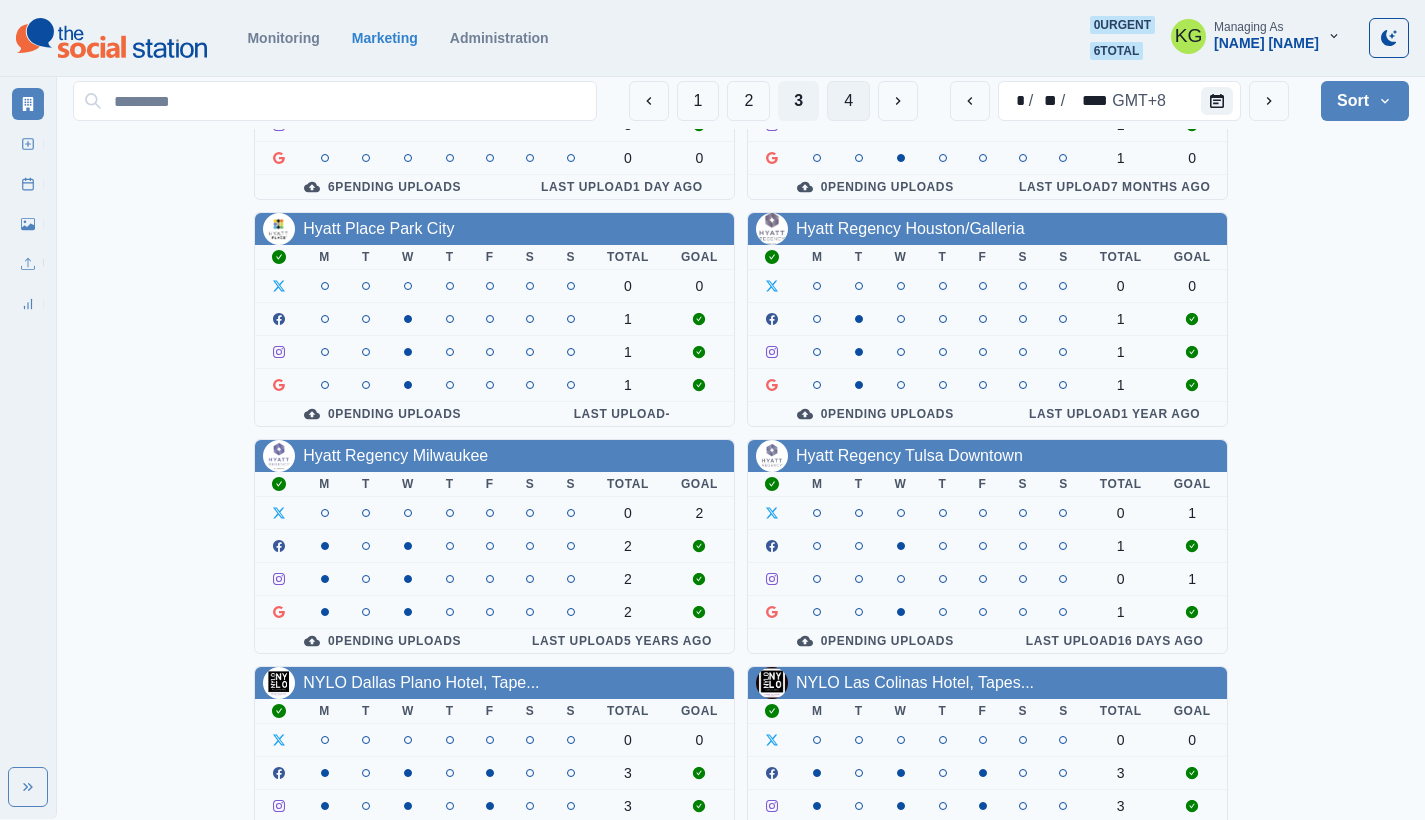 click on "4" at bounding box center [848, 101] 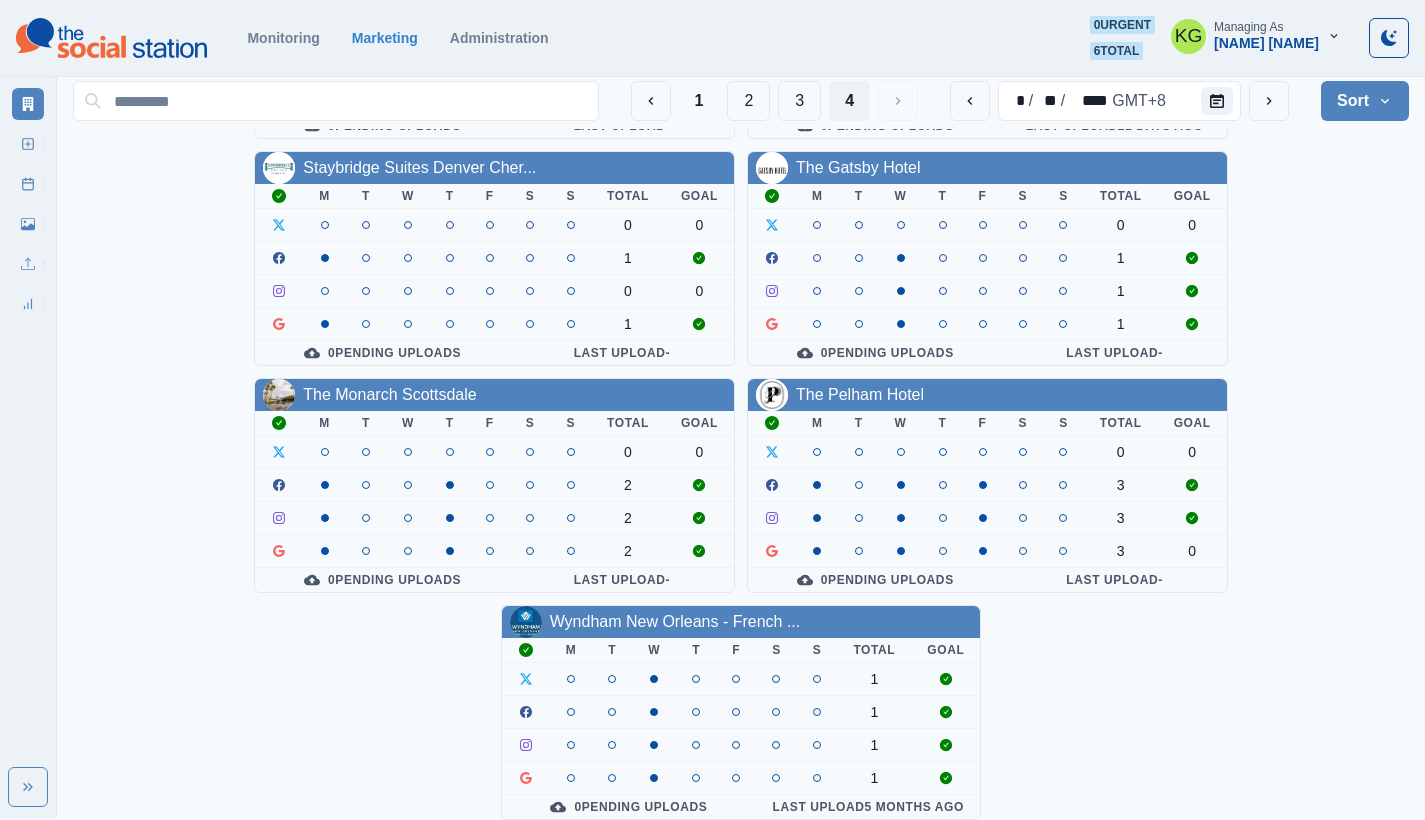scroll, scrollTop: 0, scrollLeft: 0, axis: both 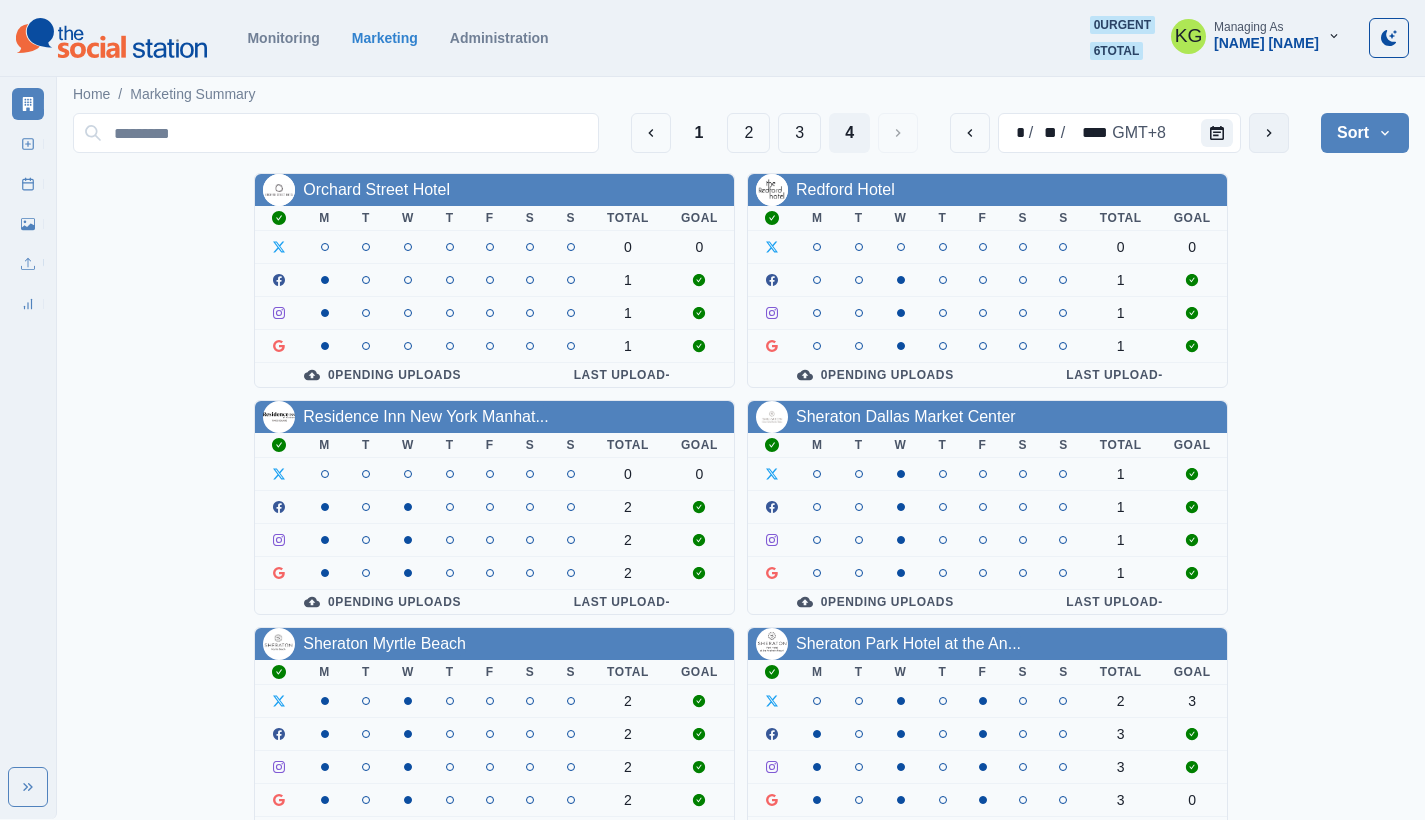 click at bounding box center [1269, 133] 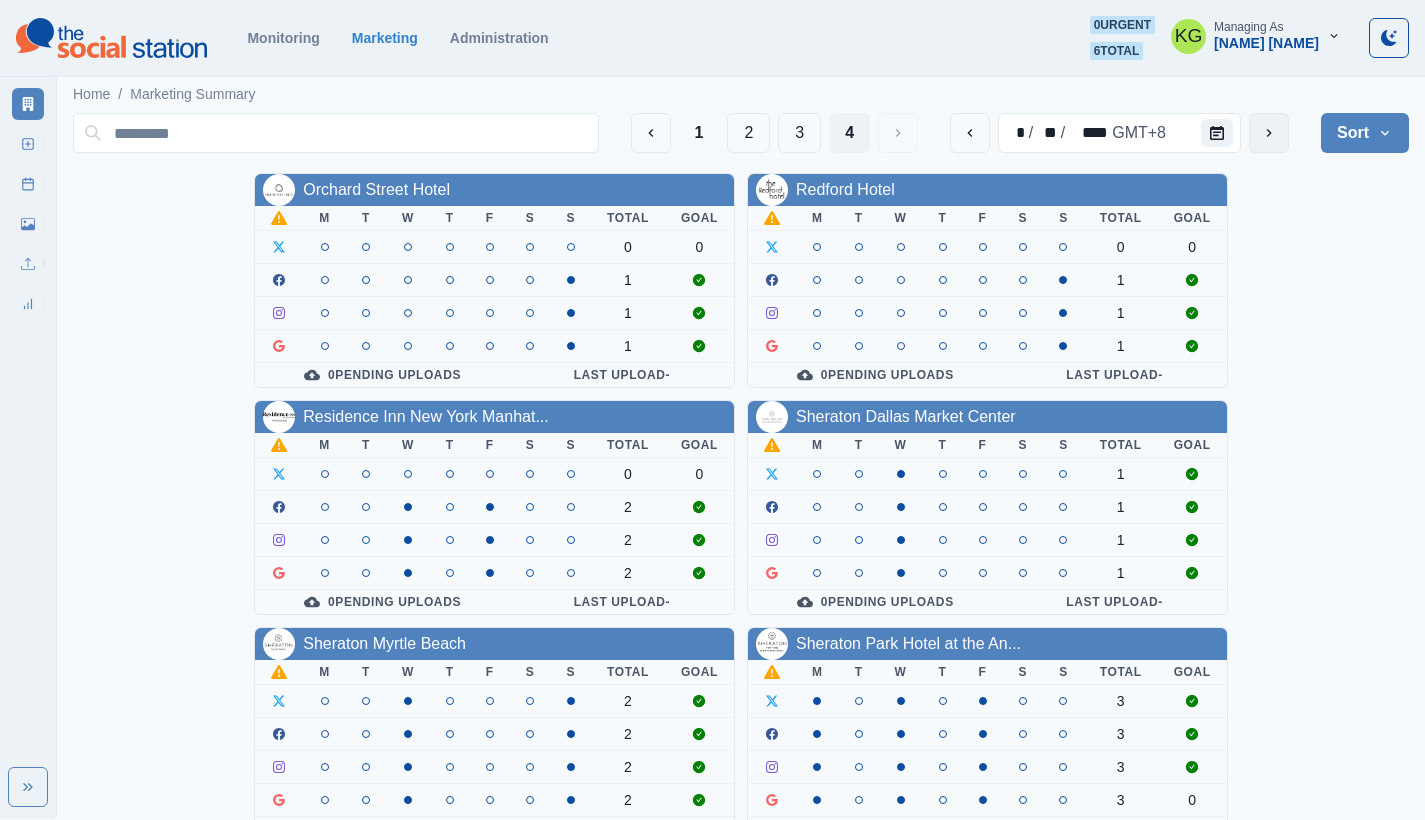 click at bounding box center (1269, 133) 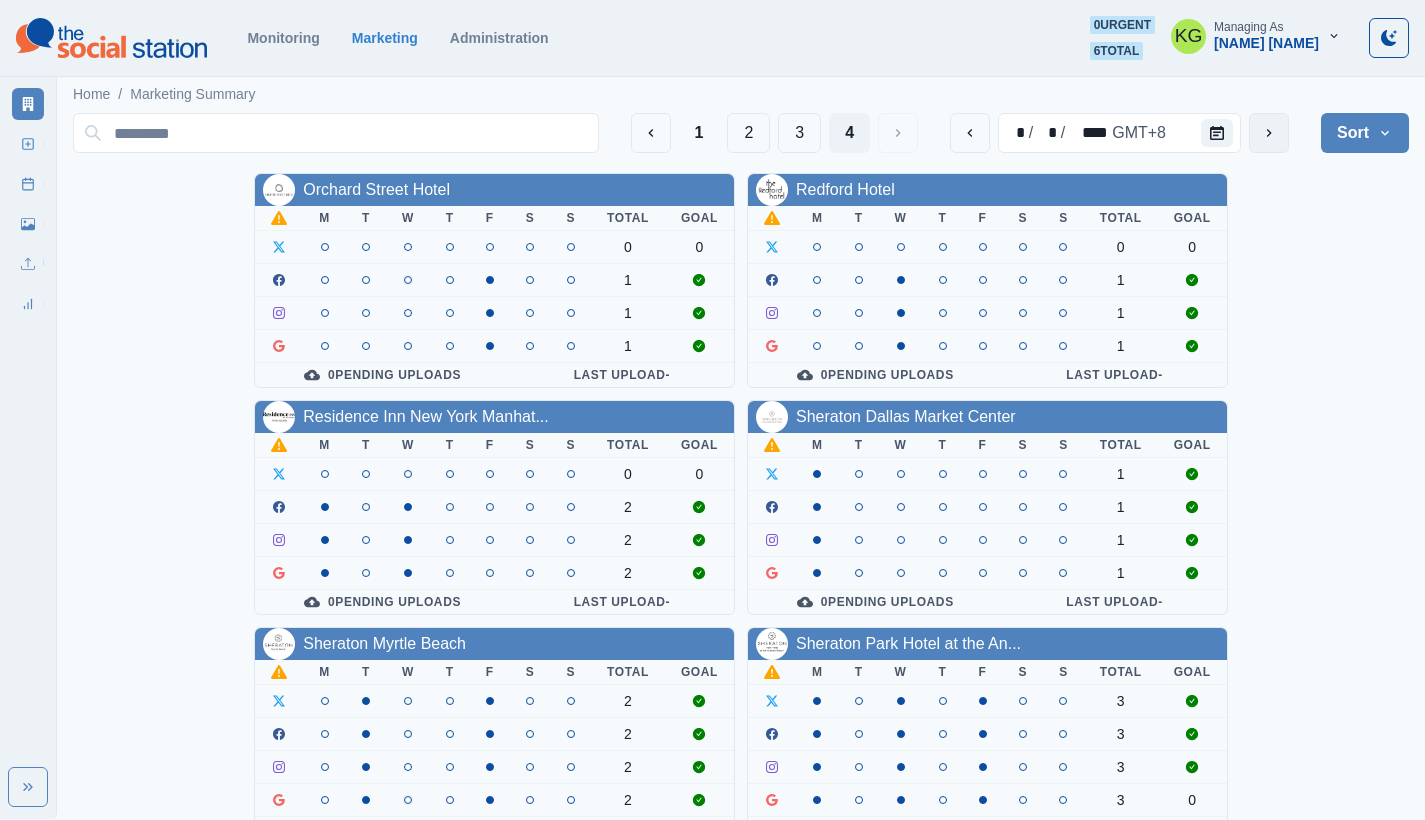 click at bounding box center [1269, 133] 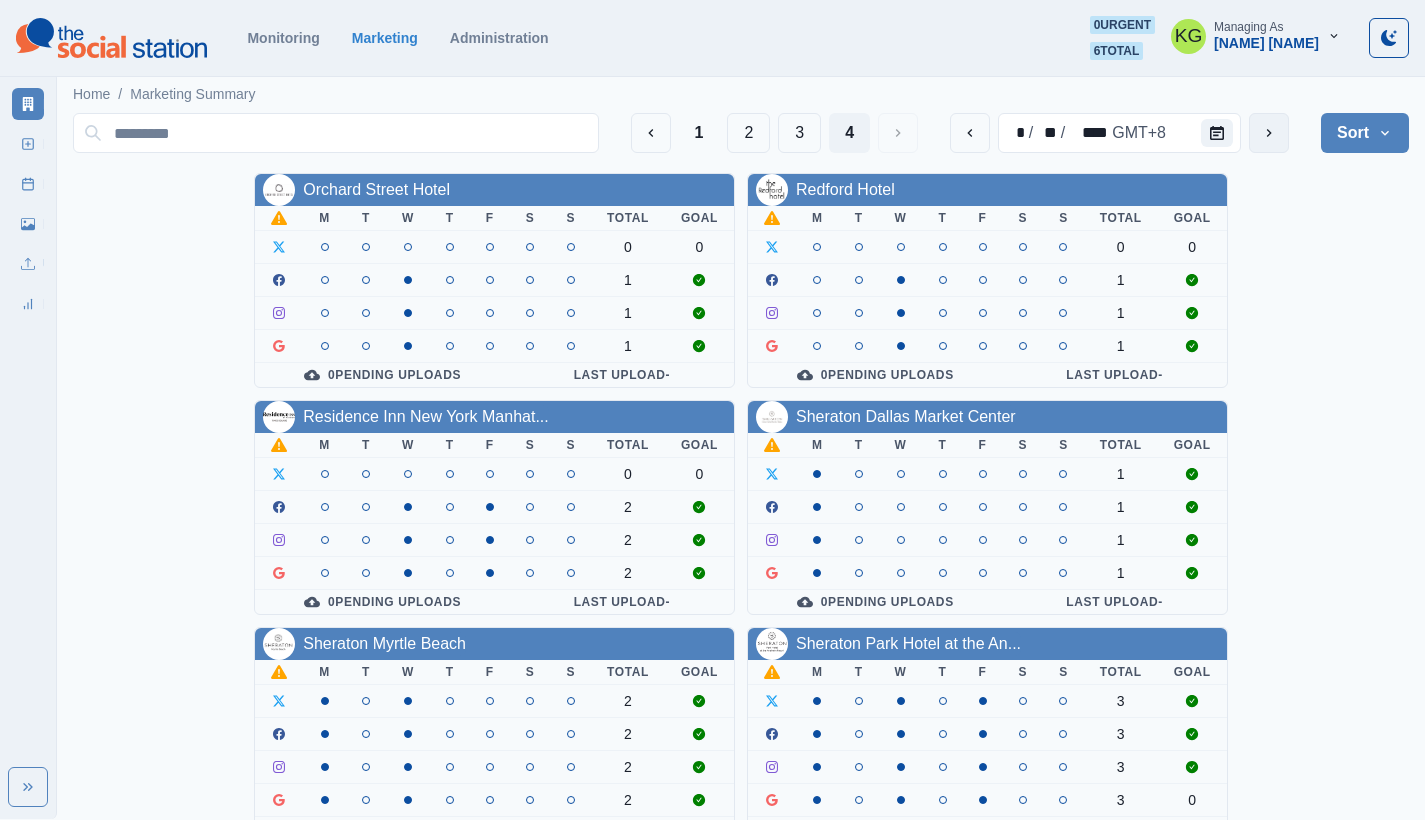 click at bounding box center [1269, 133] 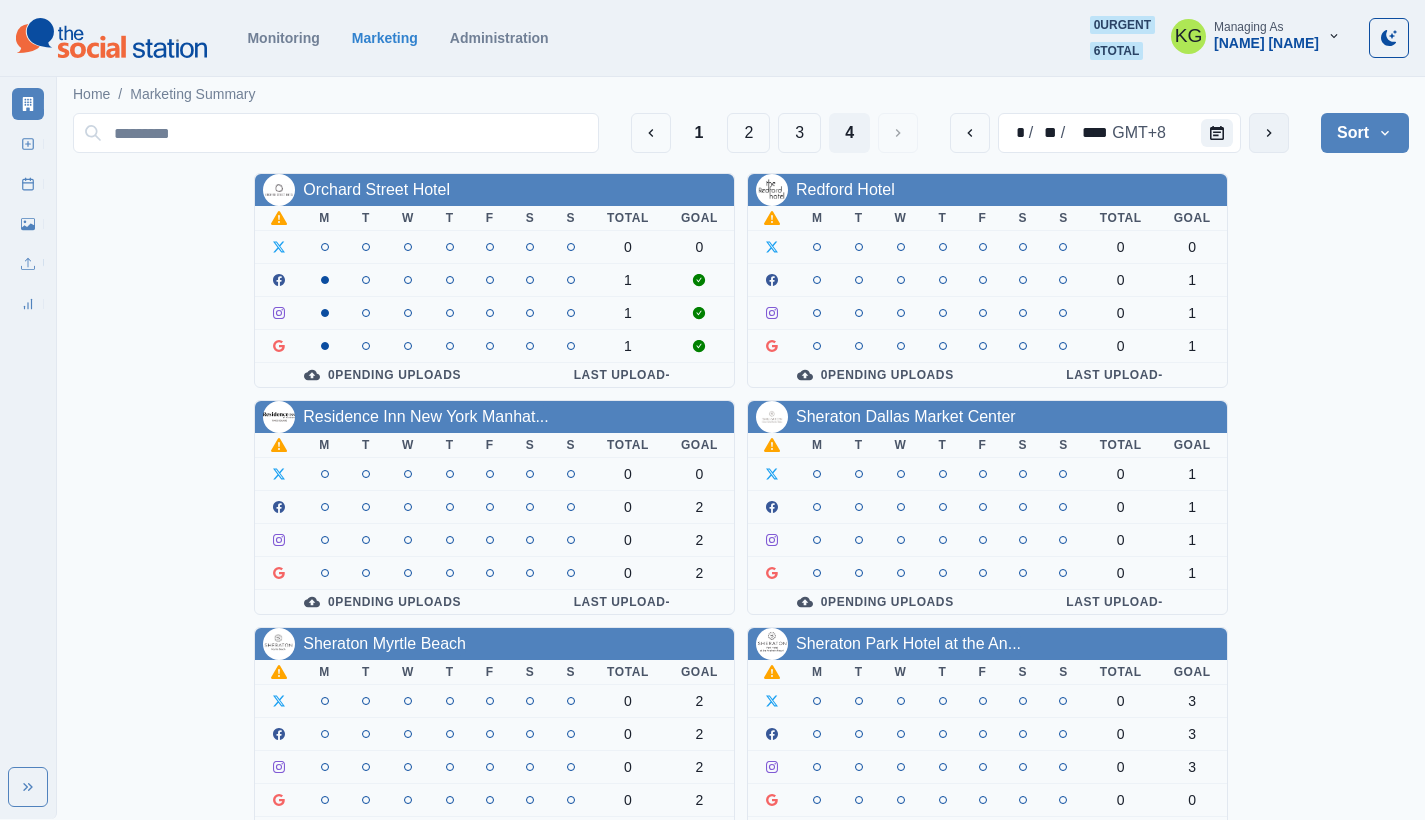 click at bounding box center [1269, 133] 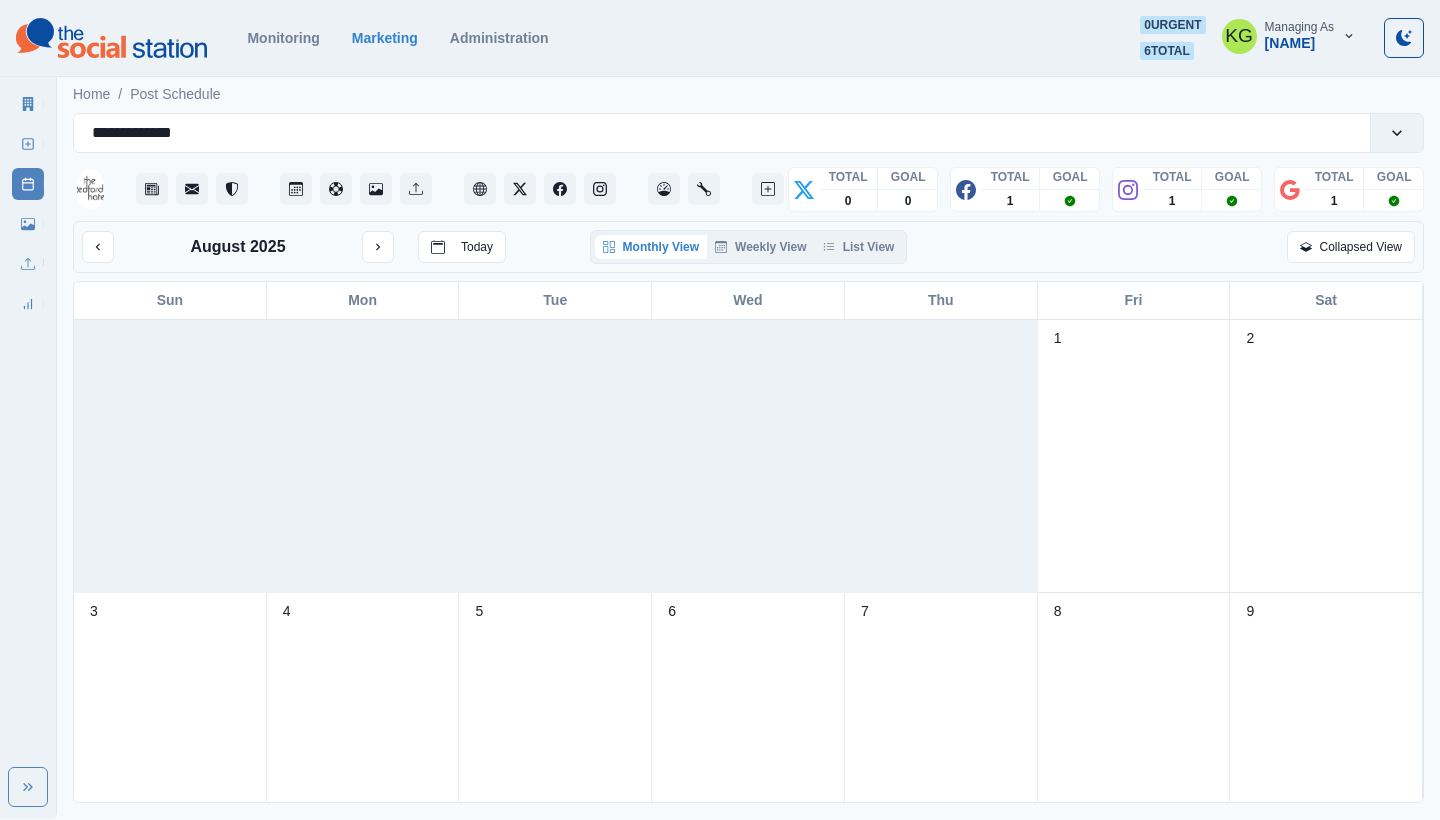 scroll, scrollTop: 0, scrollLeft: 0, axis: both 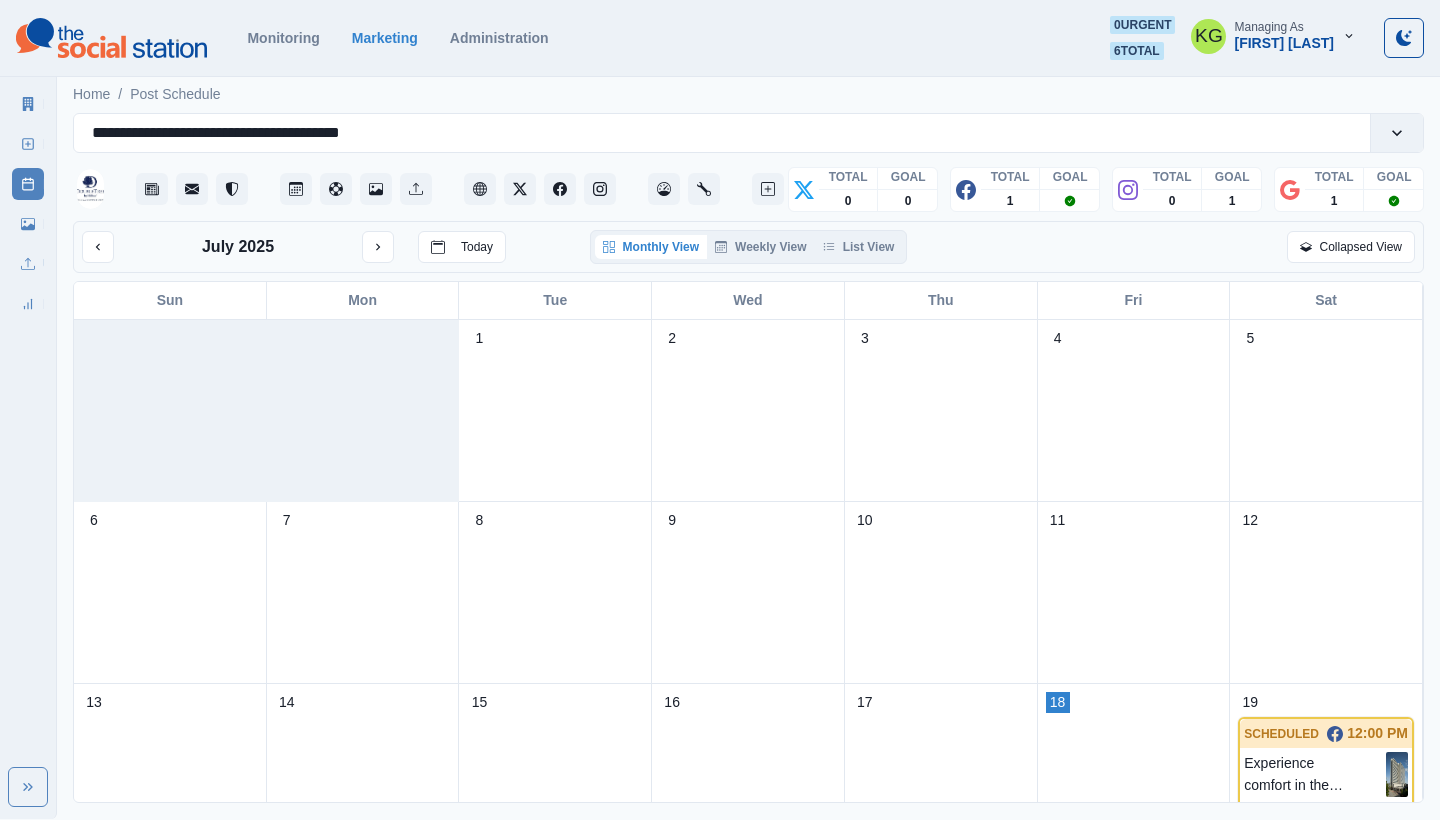 click on "Monthly View Weekly View List View" at bounding box center [748, 247] 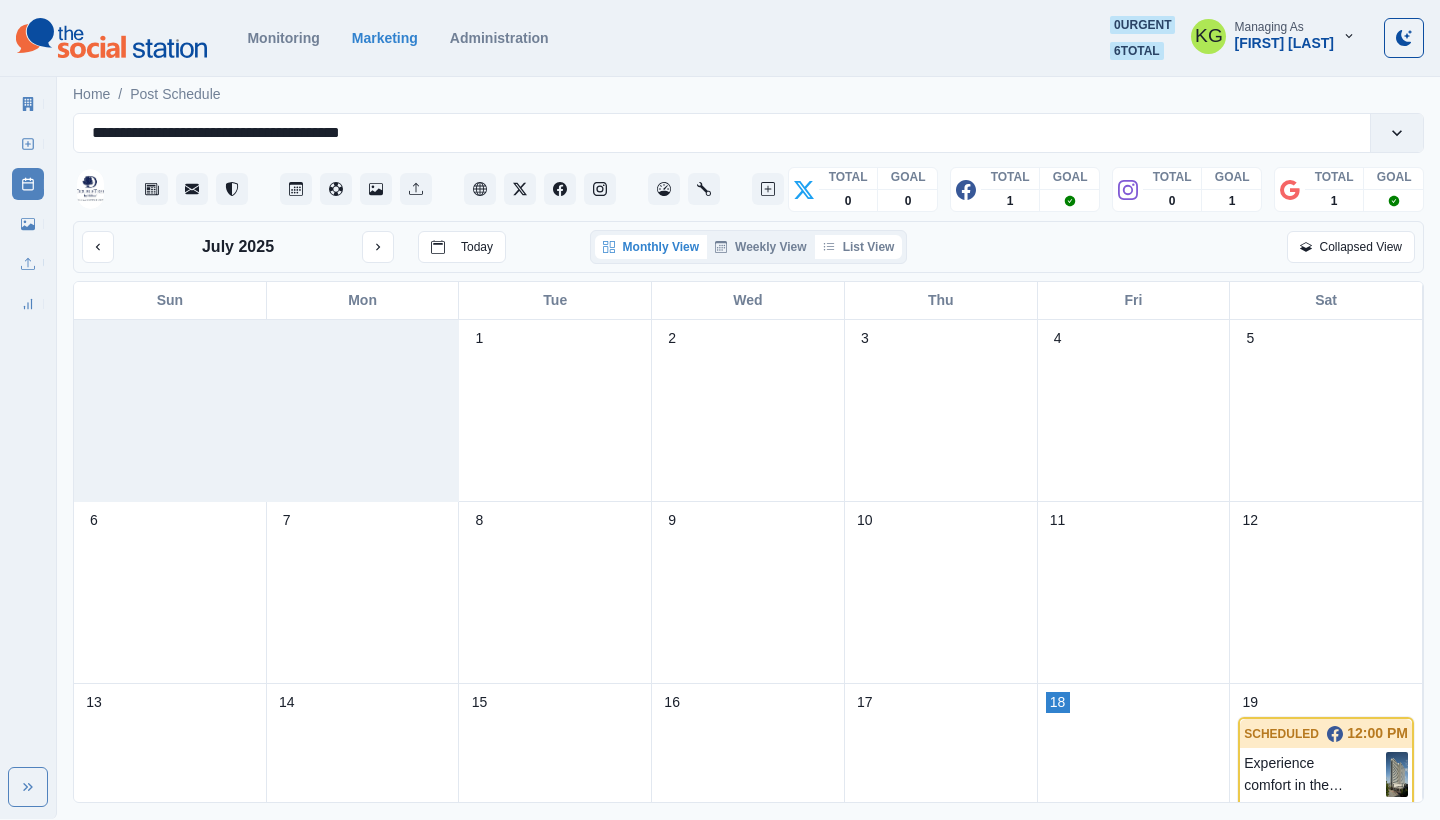 click on "List View" at bounding box center [859, 247] 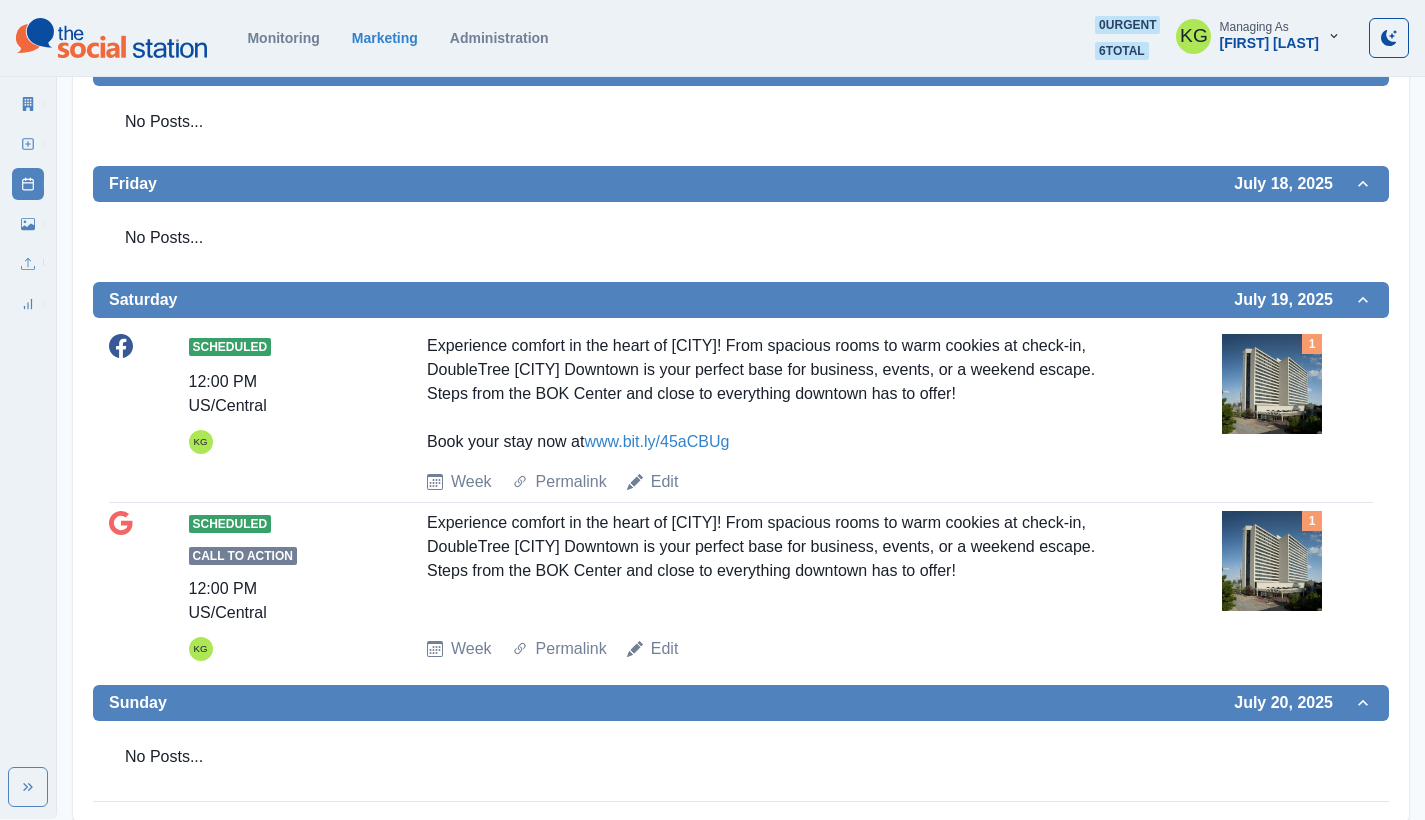 scroll, scrollTop: 250, scrollLeft: 0, axis: vertical 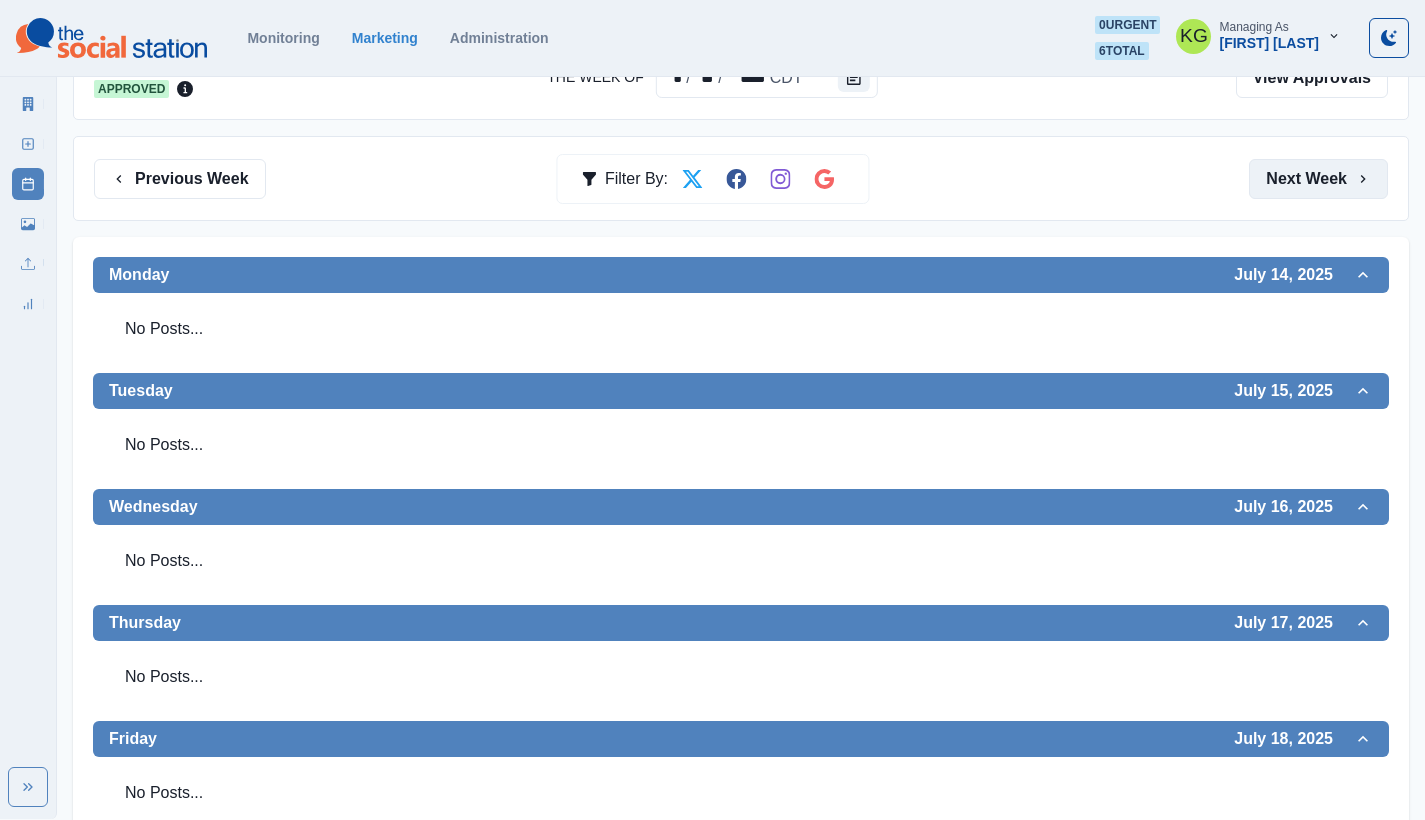 click on "Next Week" at bounding box center [1318, 179] 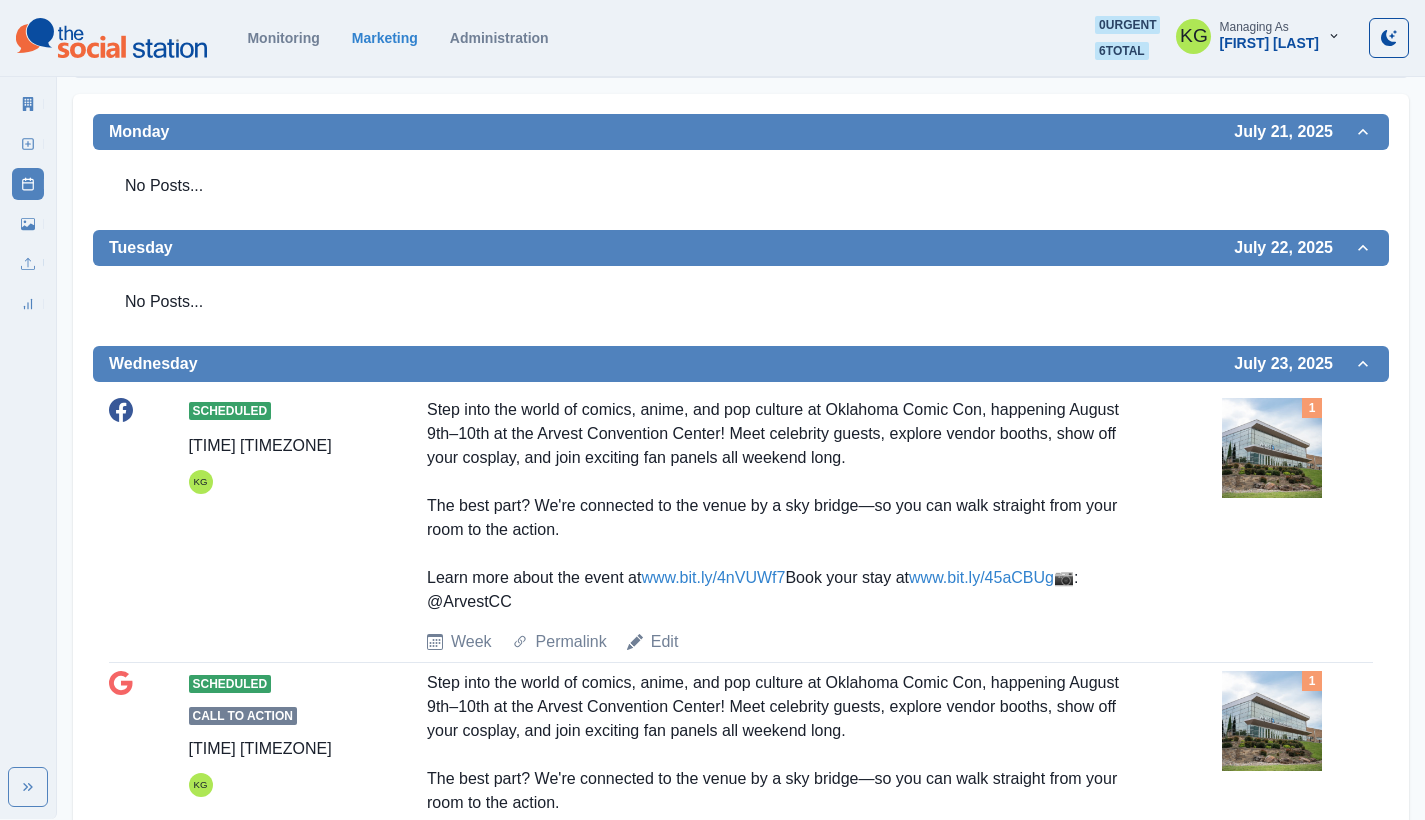 scroll, scrollTop: 570, scrollLeft: 0, axis: vertical 